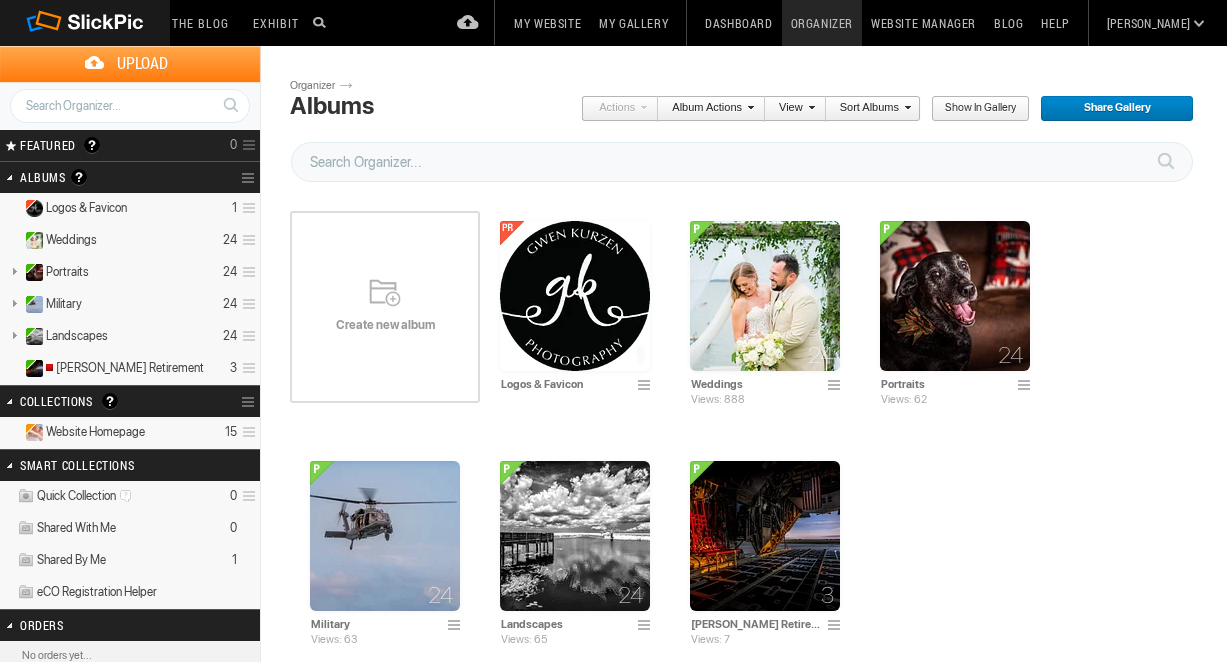 scroll, scrollTop: 0, scrollLeft: 0, axis: both 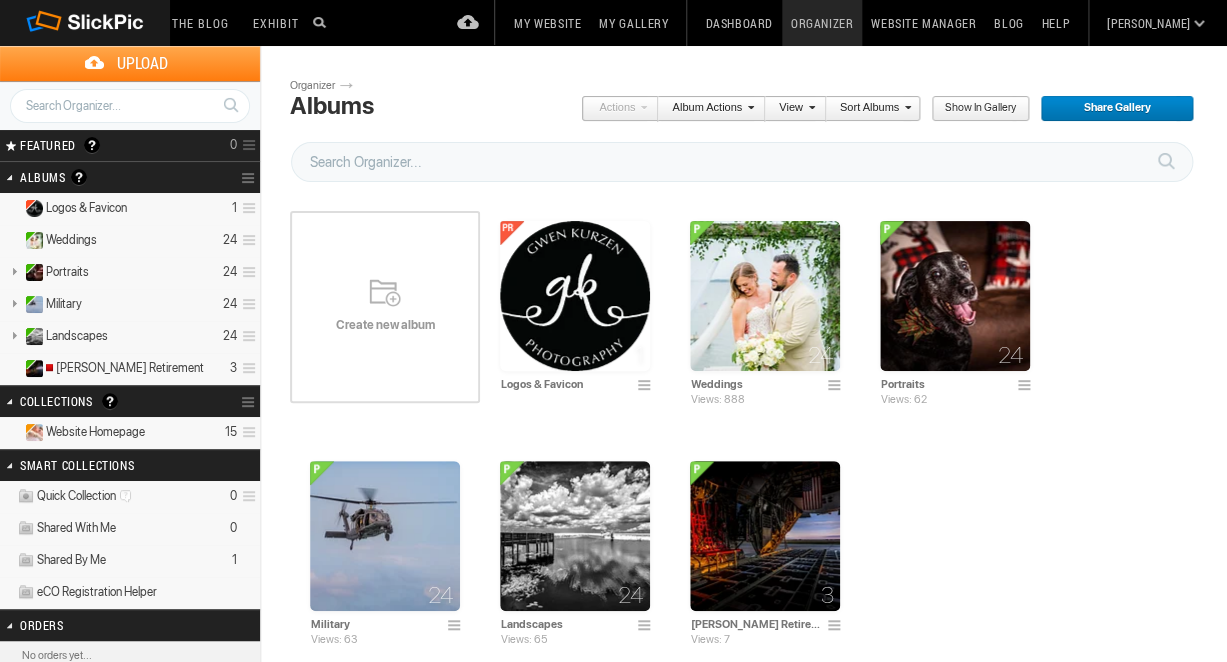 click on "Create new album" at bounding box center [385, 307] 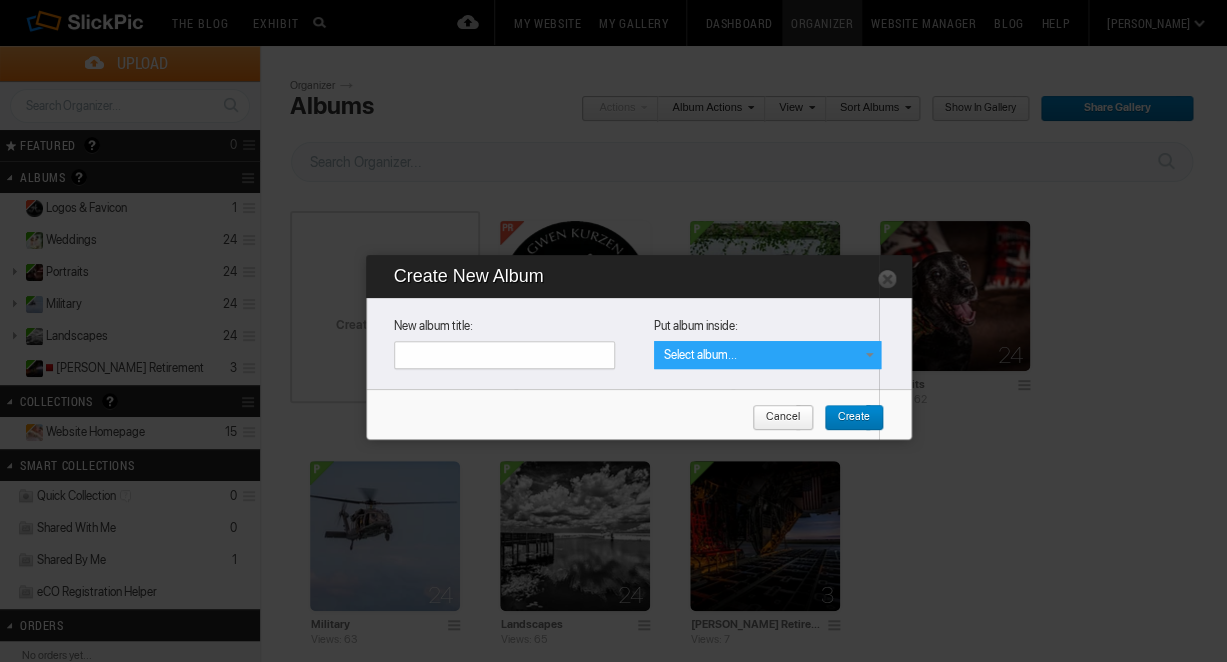 click on "Select album..." at bounding box center [767, 355] 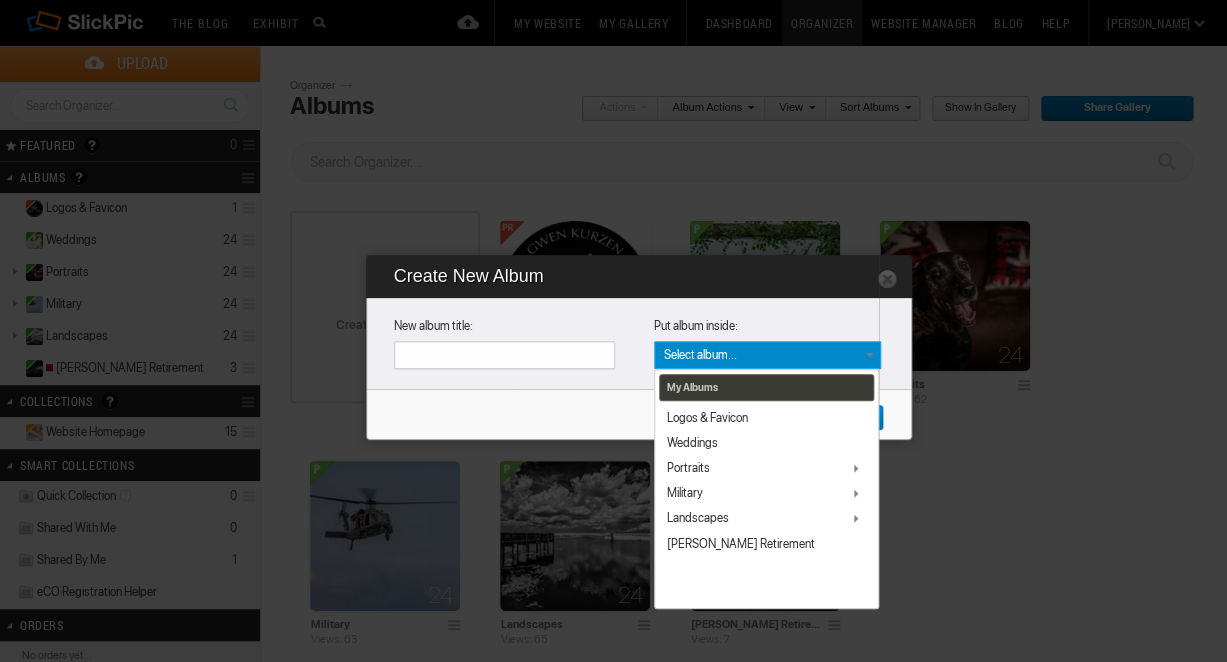 click at bounding box center (504, 355) 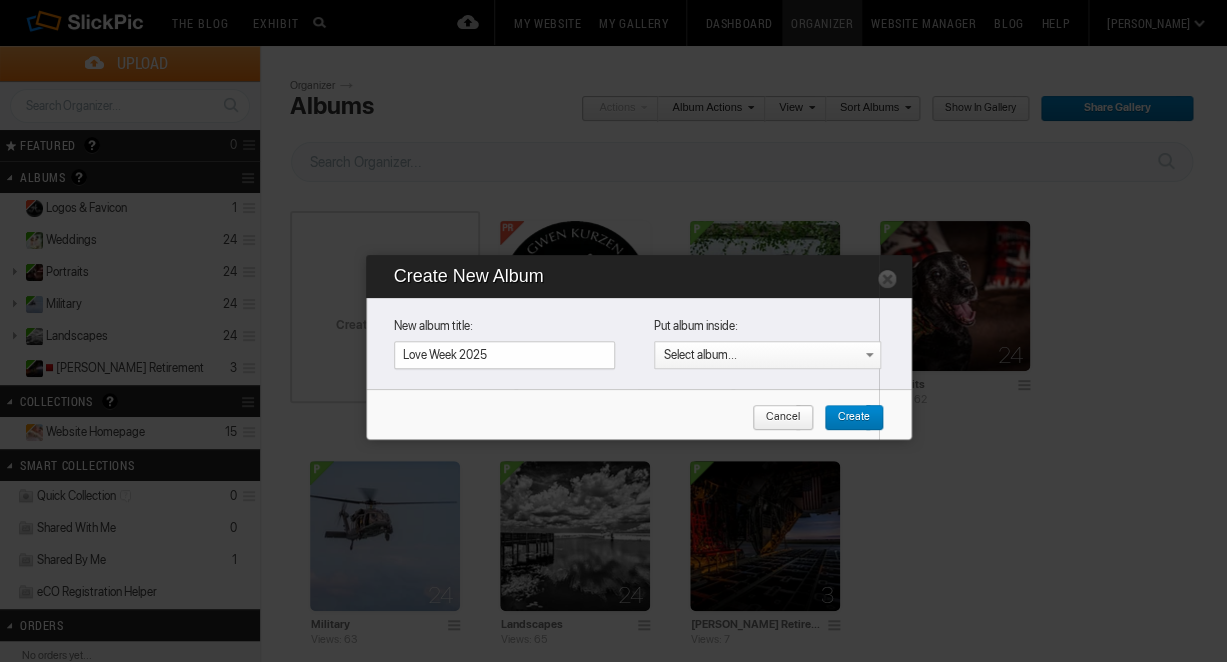 type on "Love Week 2025" 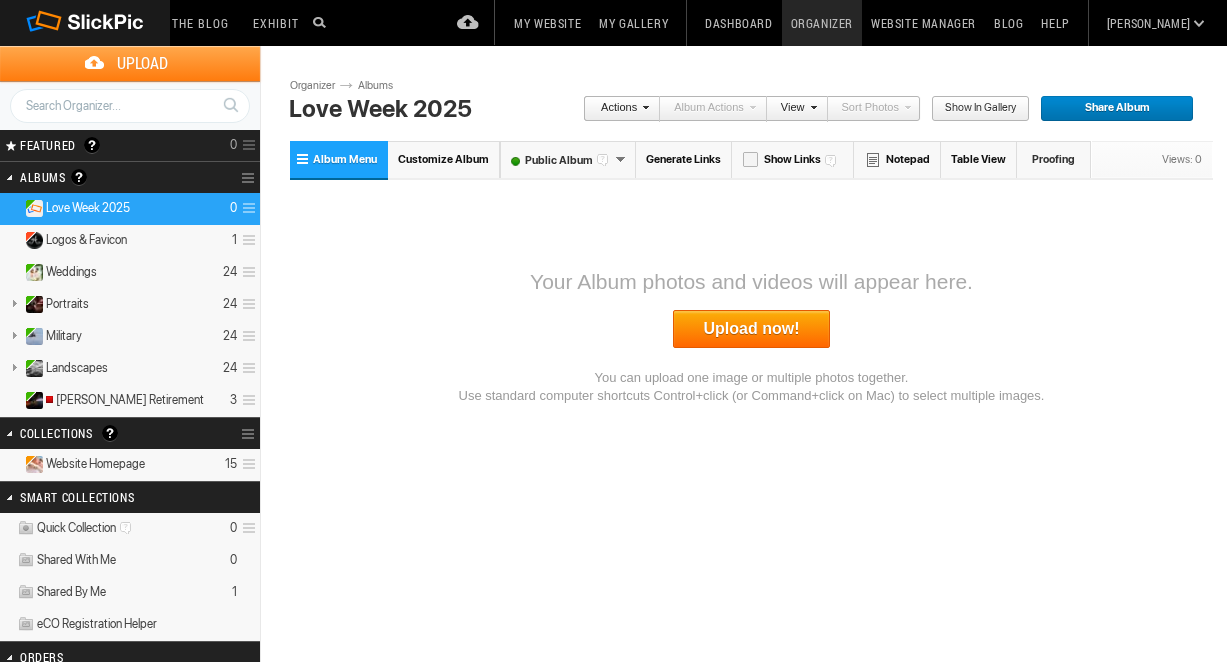 scroll, scrollTop: 0, scrollLeft: 0, axis: both 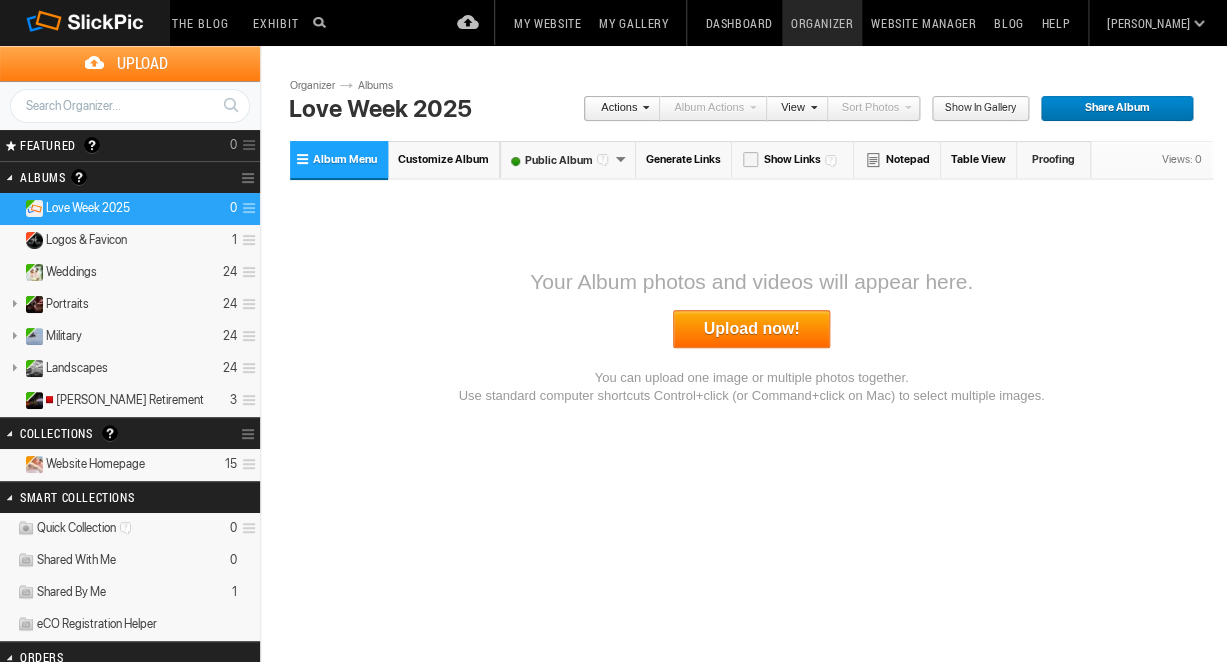click on "Customize Album" at bounding box center [443, 159] 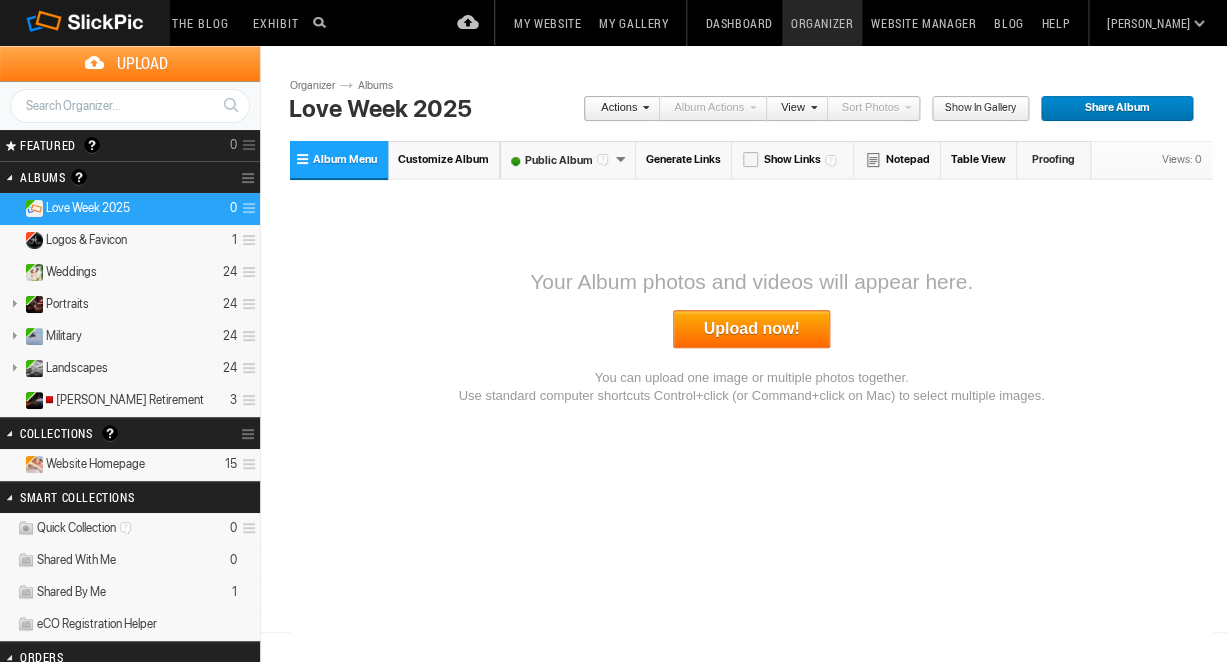 scroll, scrollTop: 0, scrollLeft: 0, axis: both 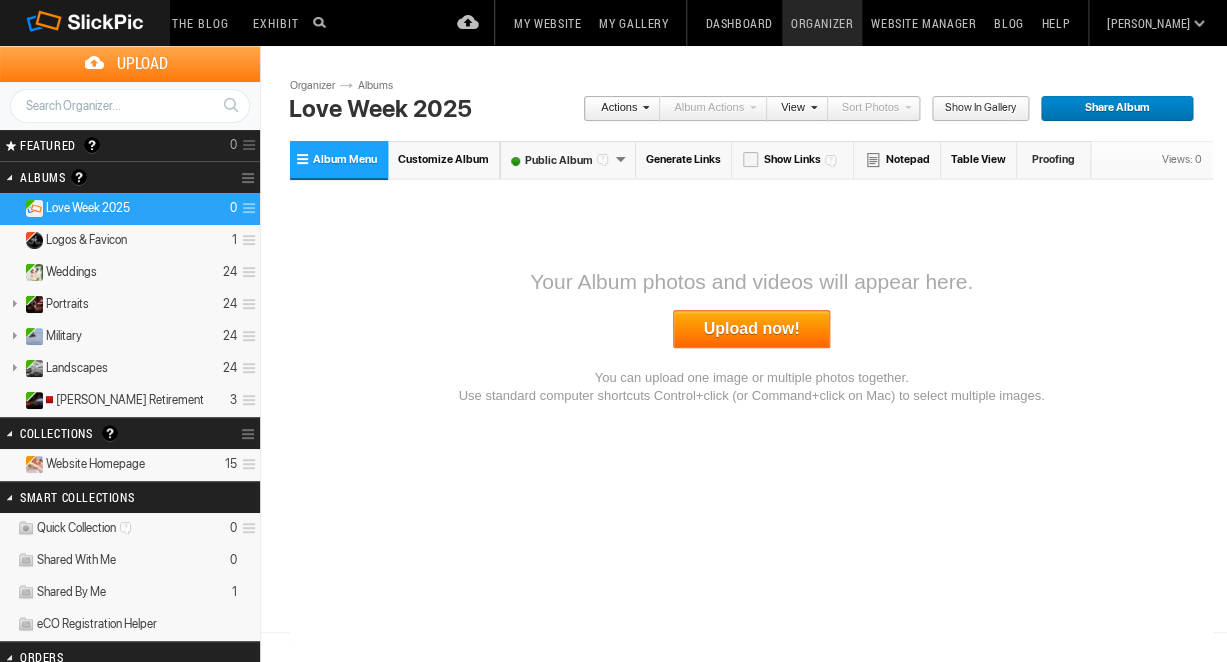 click on "×" 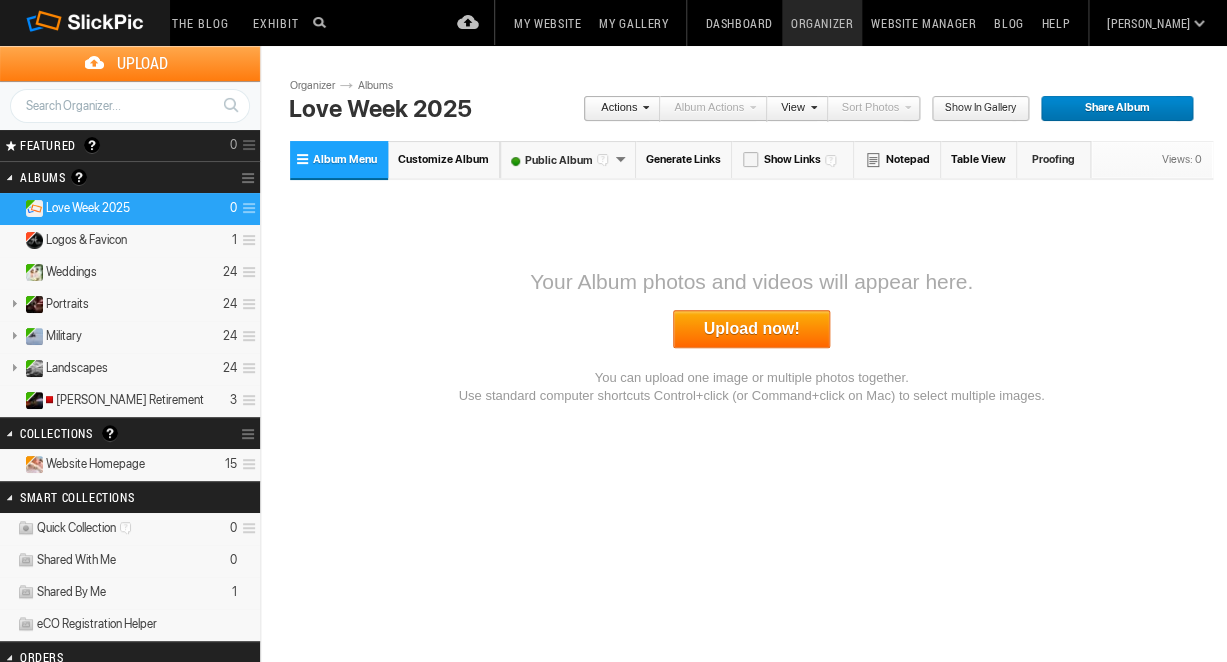 click on "[PERSON_NAME] Retirement" at bounding box center (123, 400) 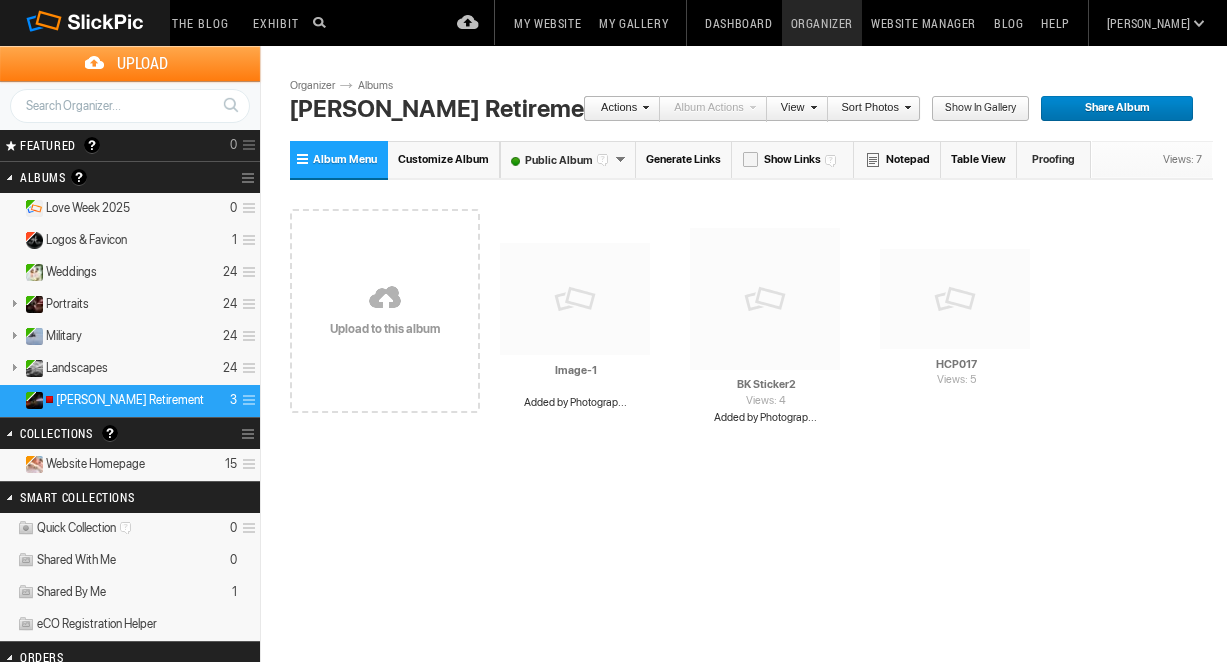 scroll, scrollTop: 0, scrollLeft: 0, axis: both 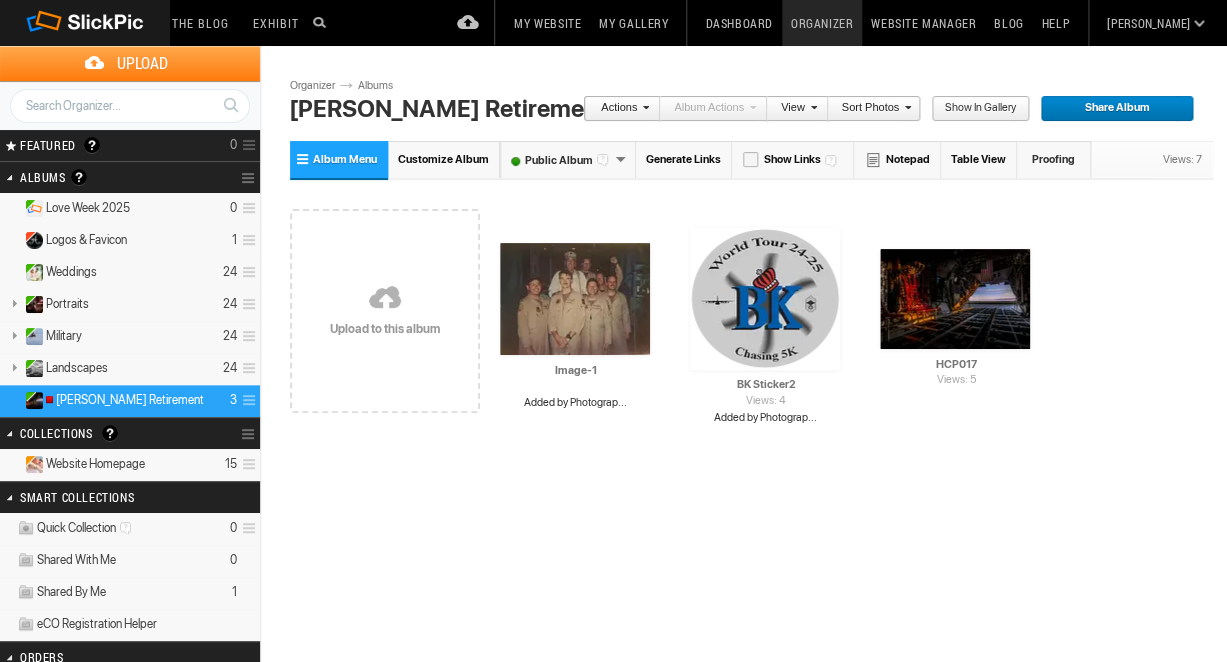 click at bounding box center [811, 107] 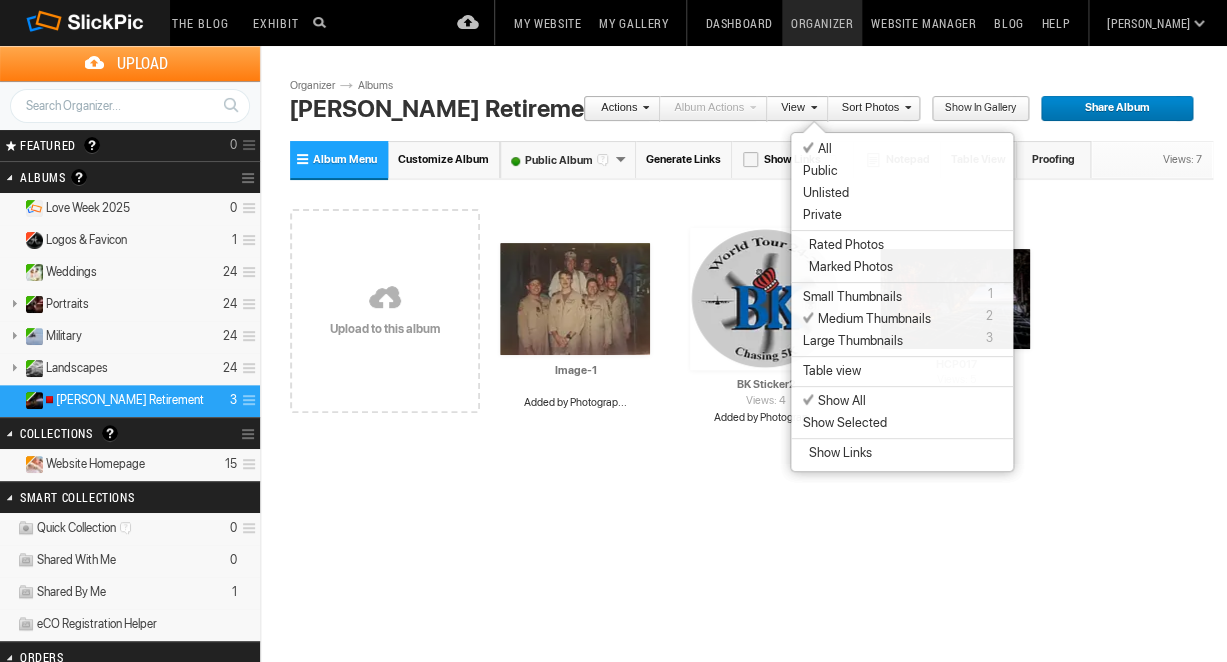 click at bounding box center (811, 107) 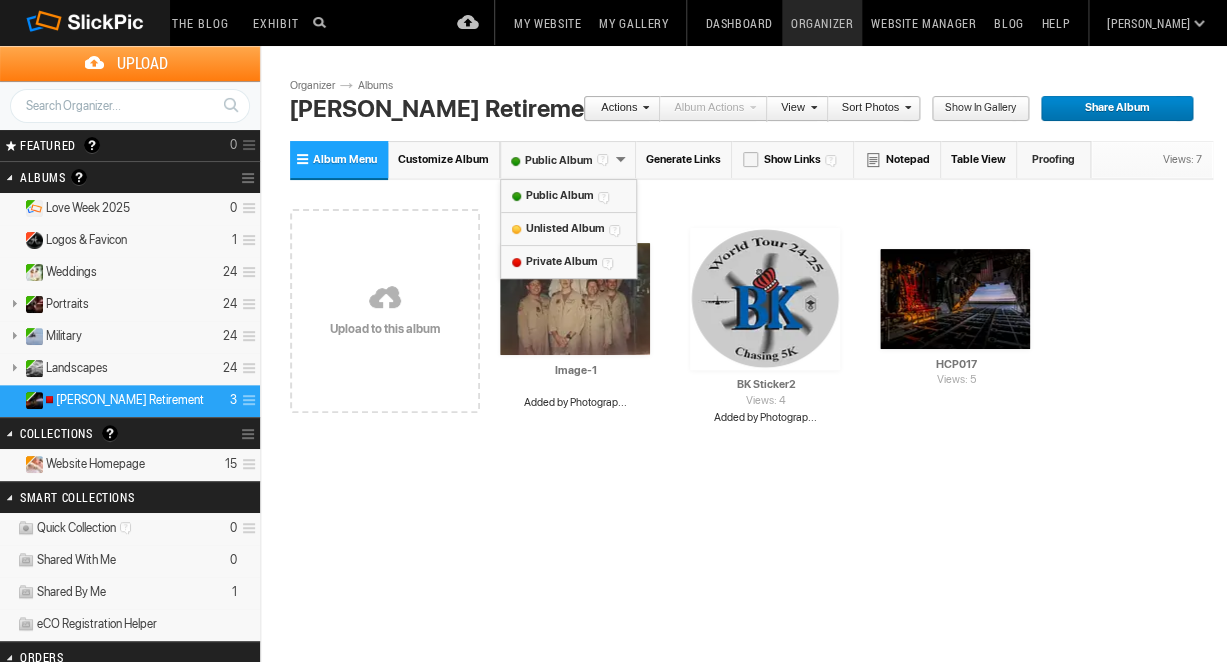 click on "Public Album" at bounding box center [568, 159] 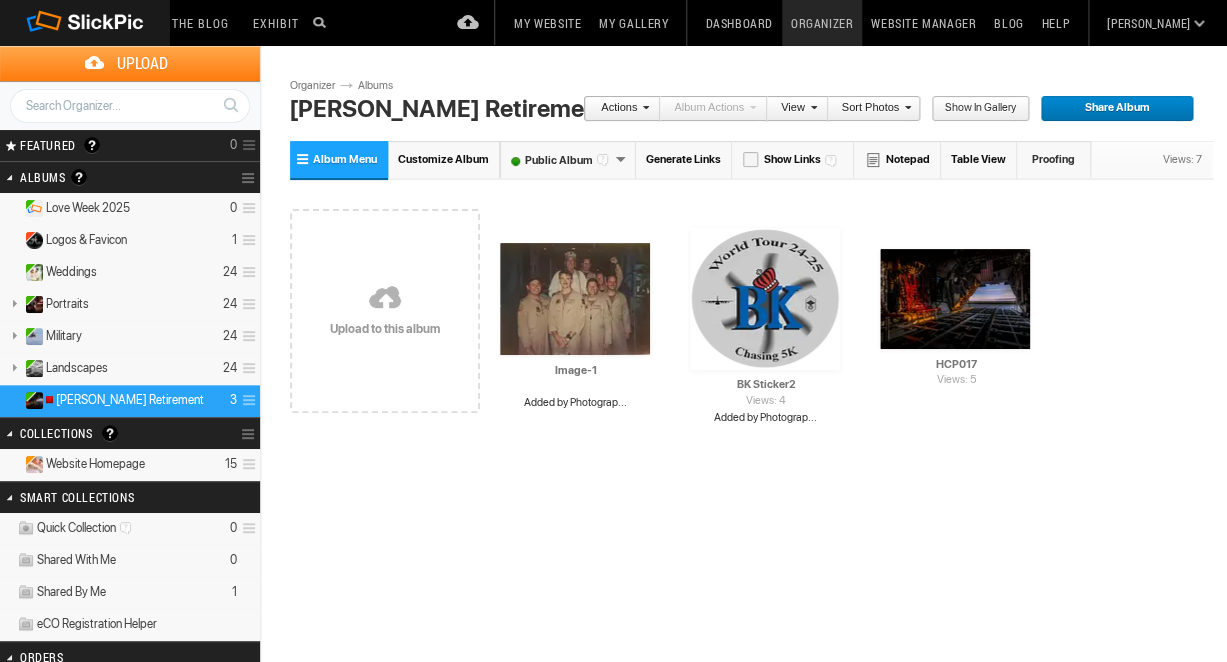 click on "Album Menu" at bounding box center [345, 159] 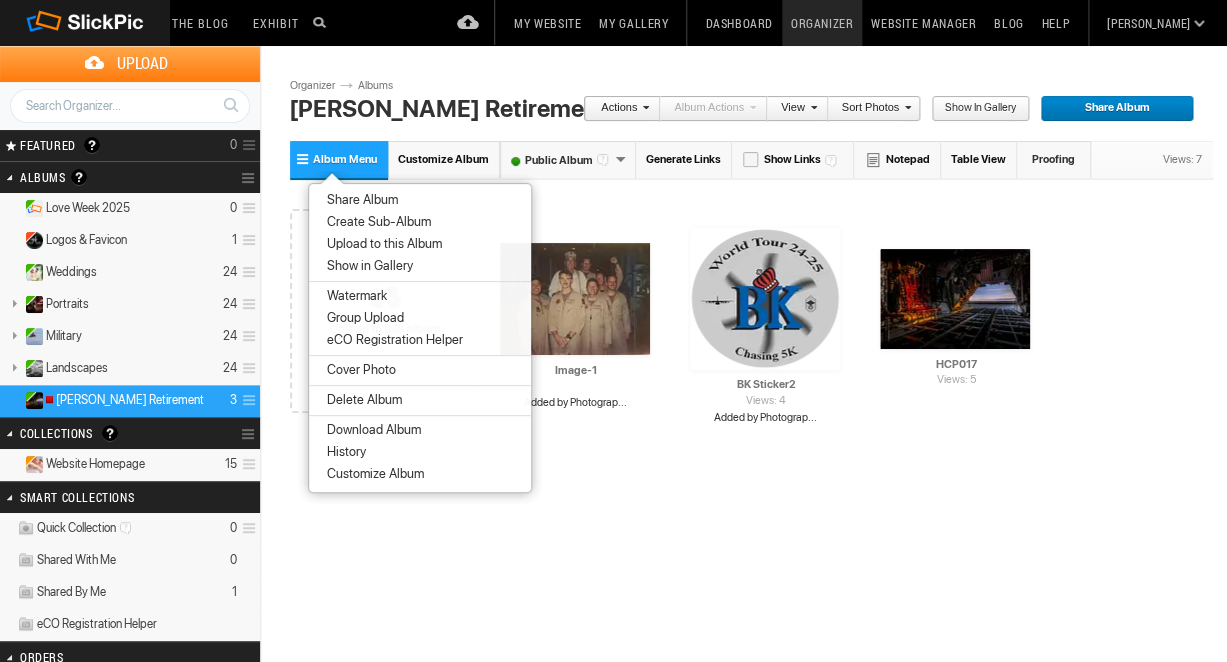 click on "Customize Album" at bounding box center [444, 159] 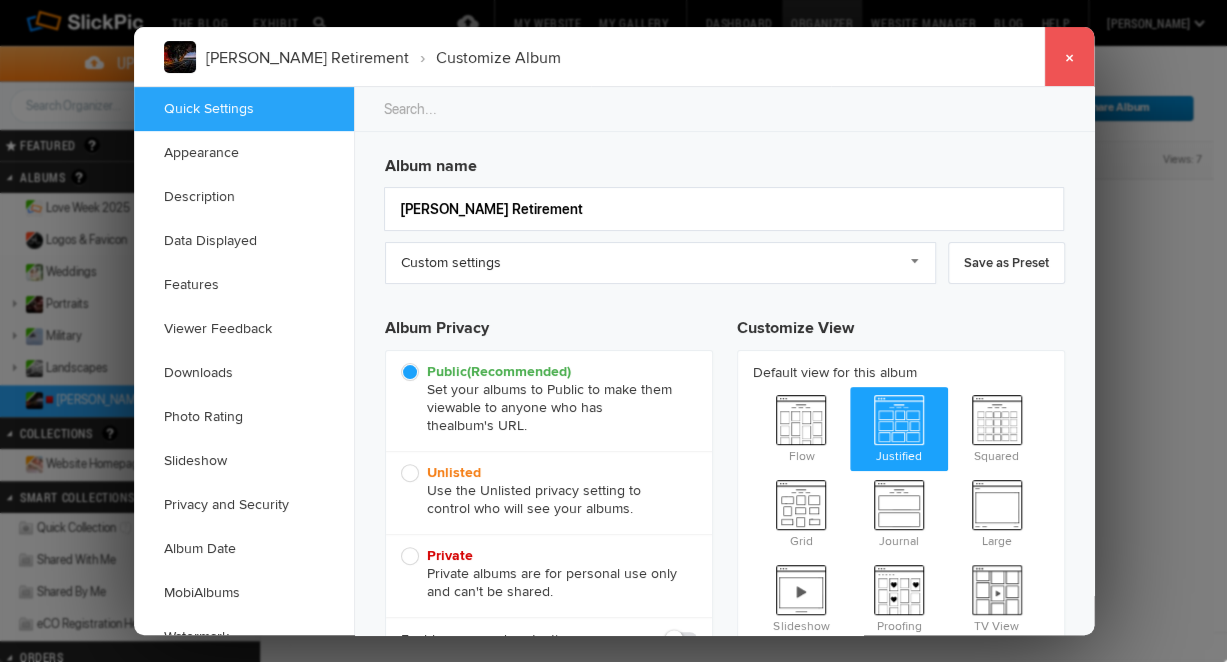 scroll, scrollTop: 0, scrollLeft: 0, axis: both 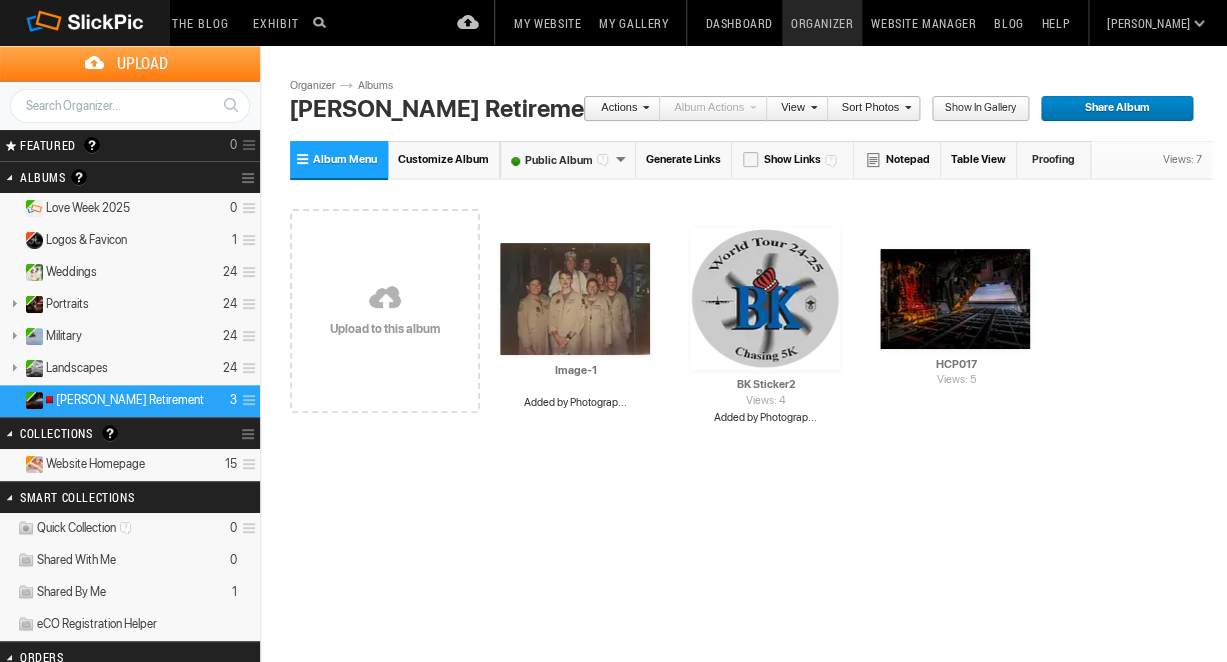 click at bounding box center [643, 107] 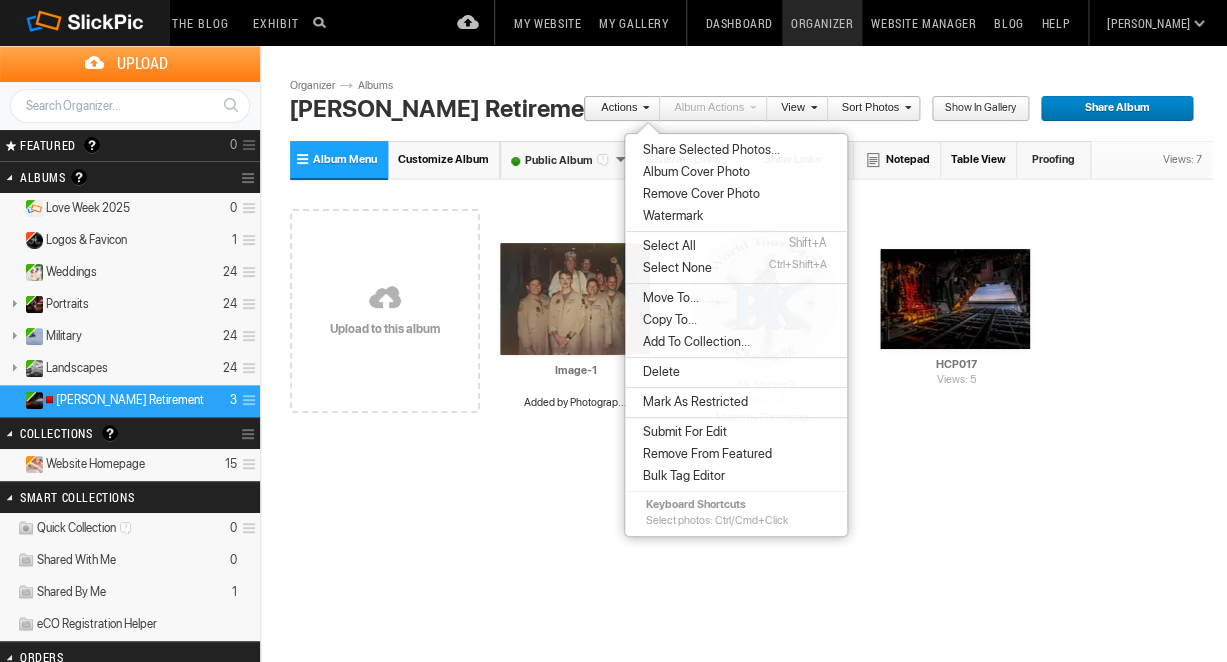 click on "View" at bounding box center [797, 109] 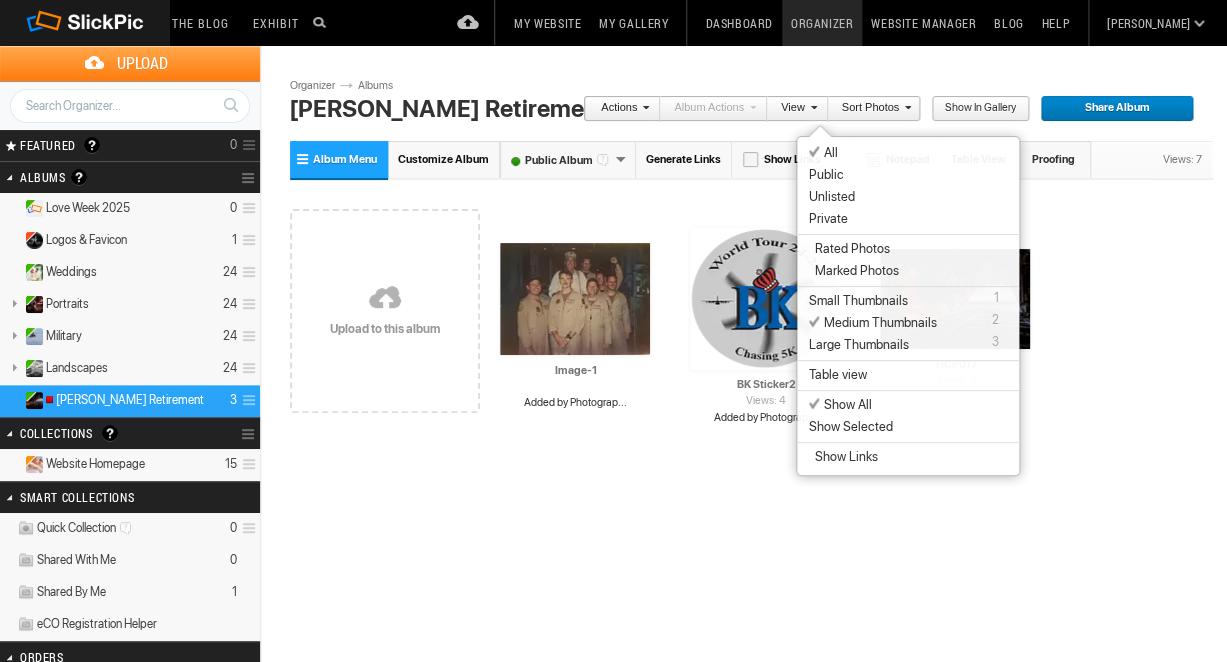 click at bounding box center (811, 107) 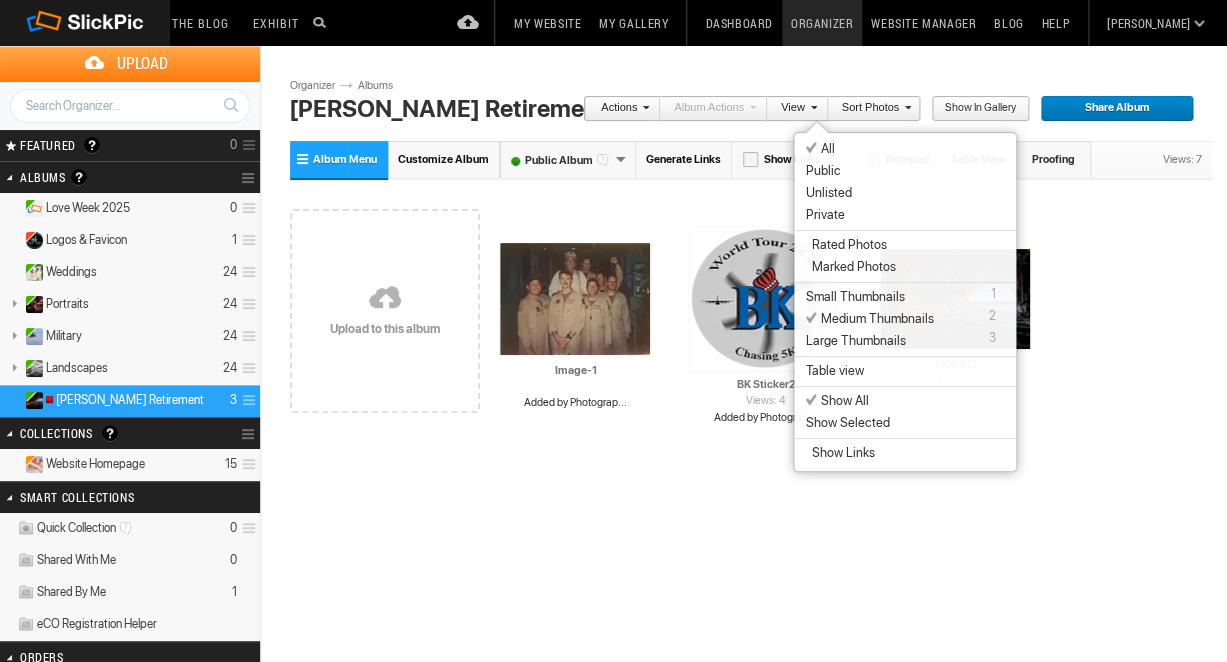 click at bounding box center (905, 107) 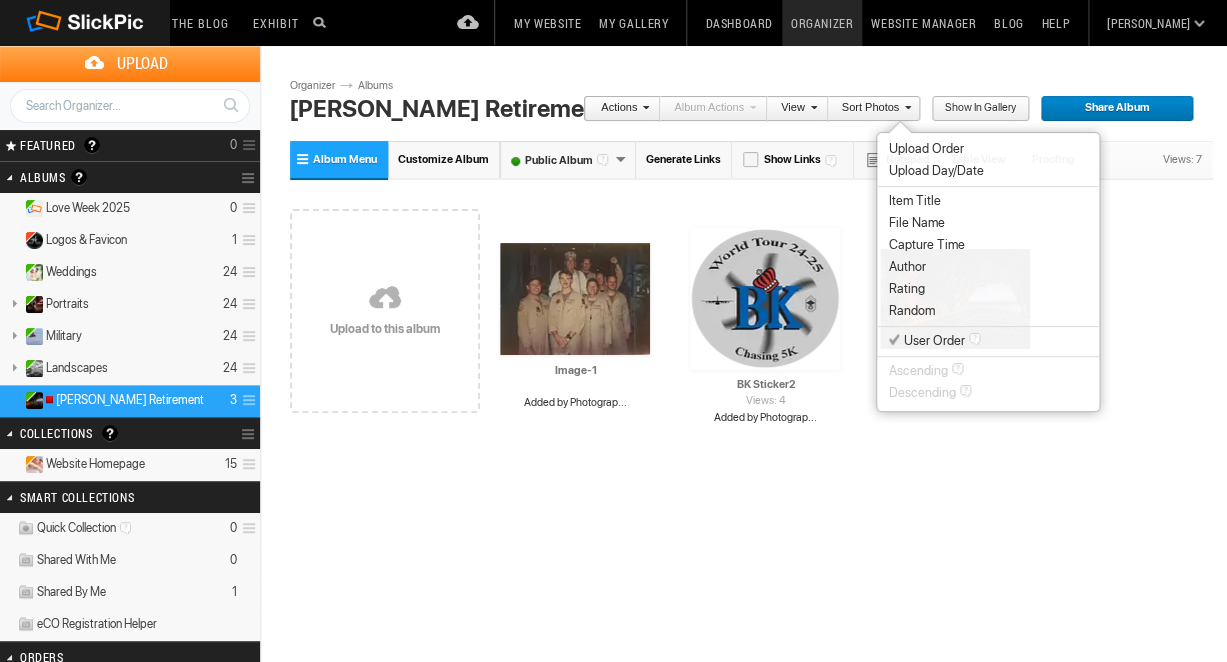 click at bounding box center [905, 107] 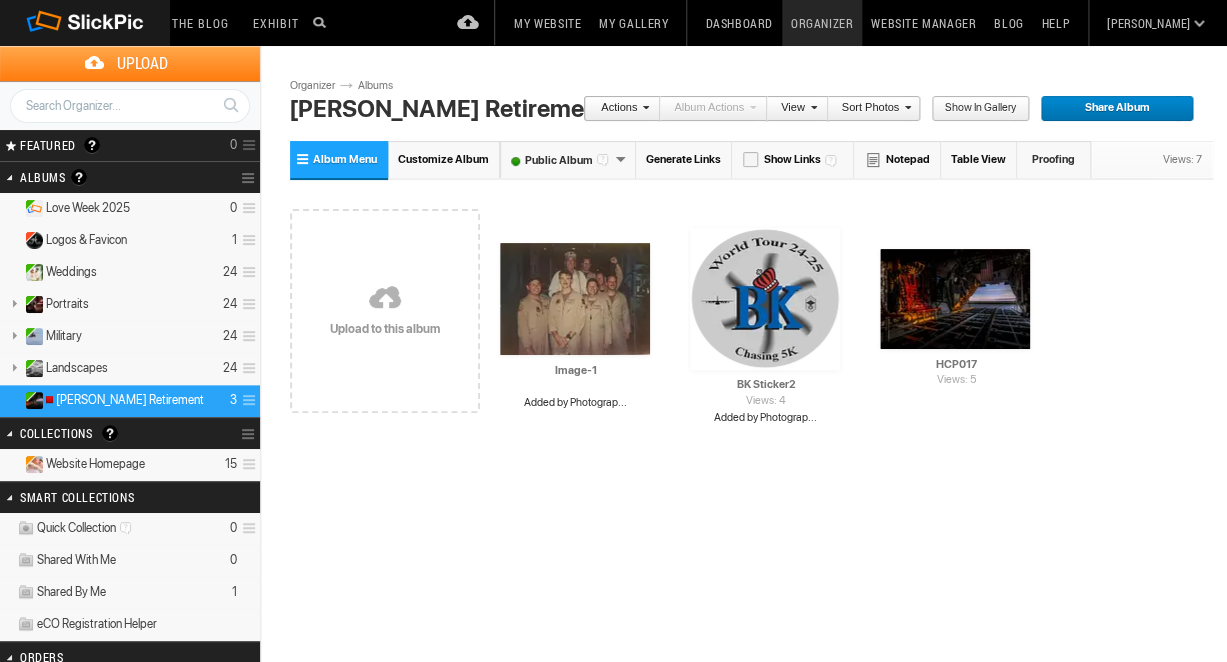 click on "Love Week 2025" at bounding box center [88, 208] 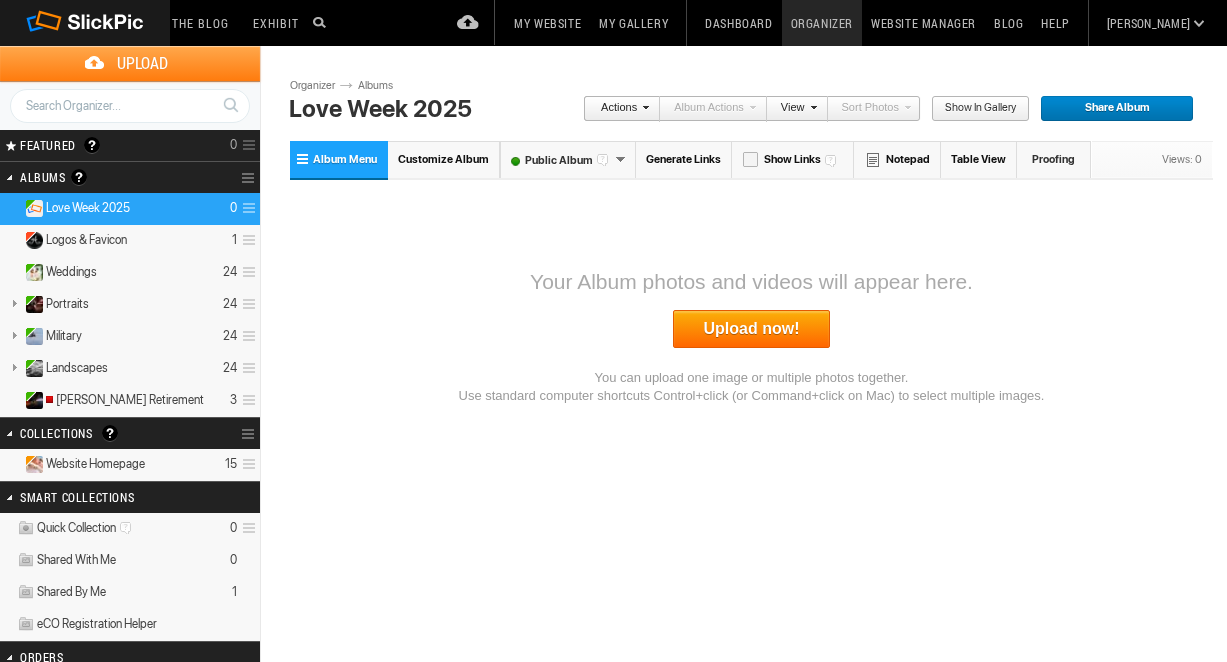 scroll, scrollTop: 0, scrollLeft: 0, axis: both 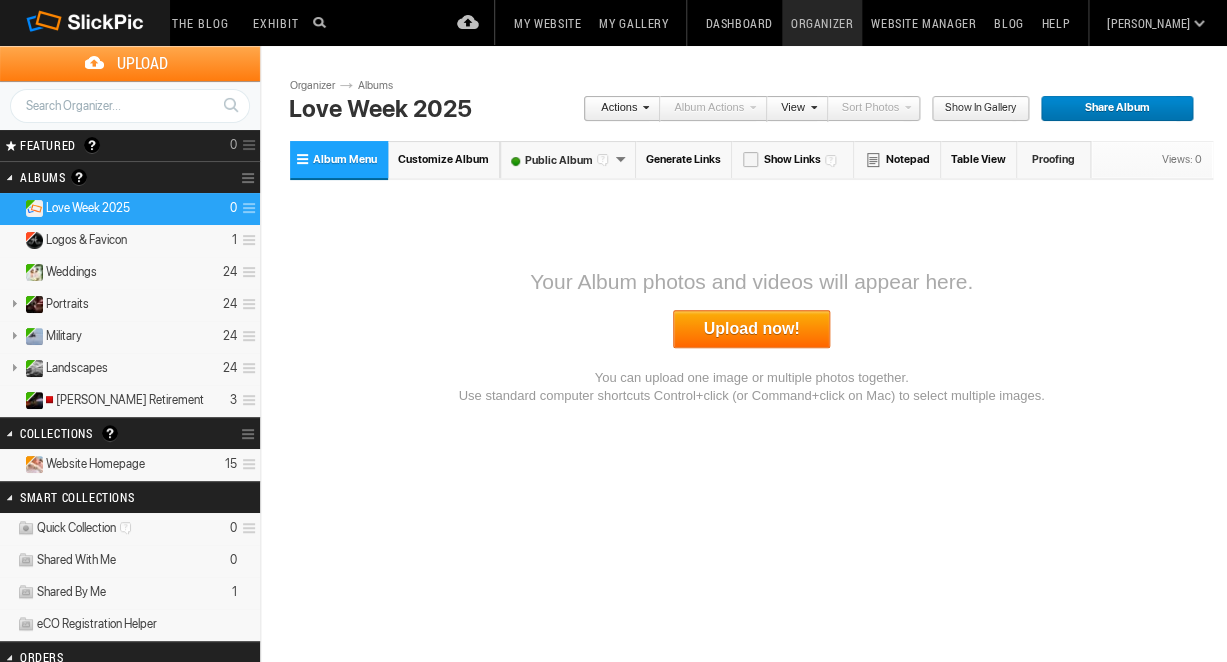 click on "Customize Album" at bounding box center (444, 159) 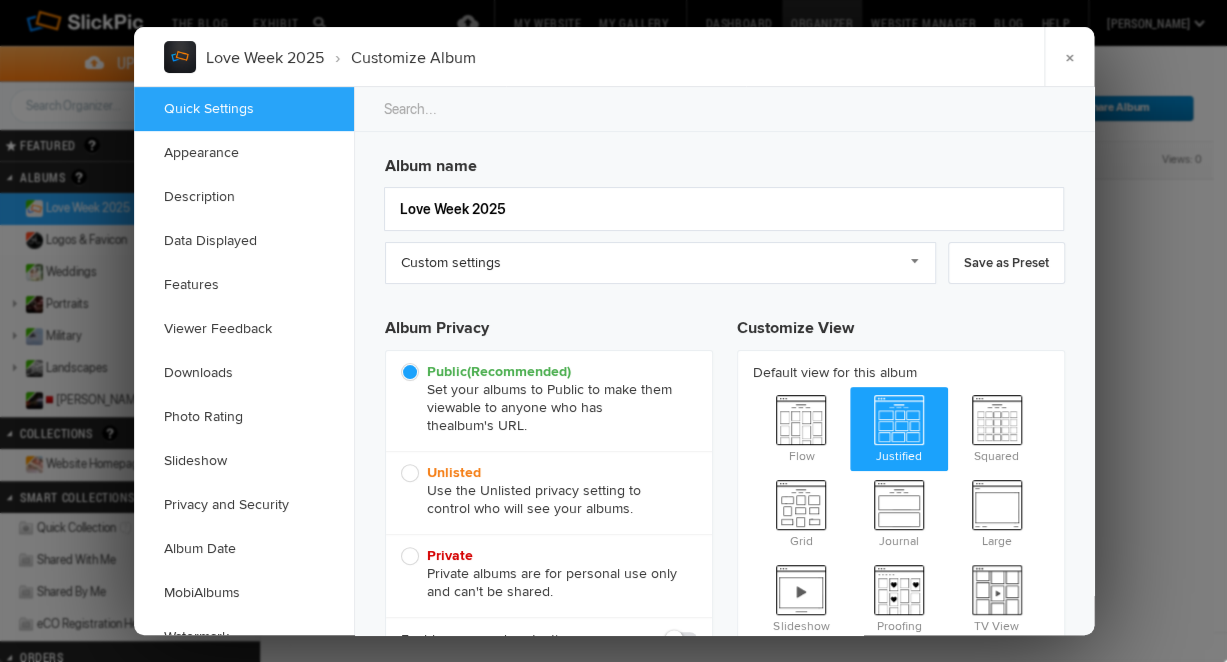 scroll, scrollTop: 0, scrollLeft: 0, axis: both 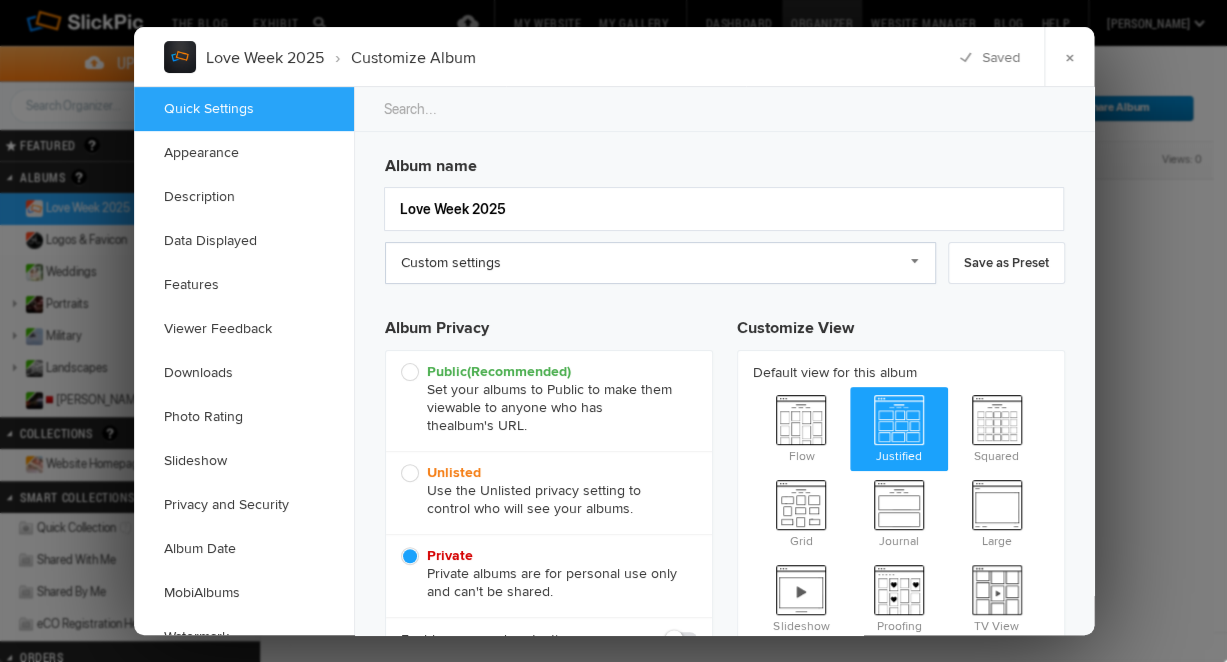click on "Custom settings" 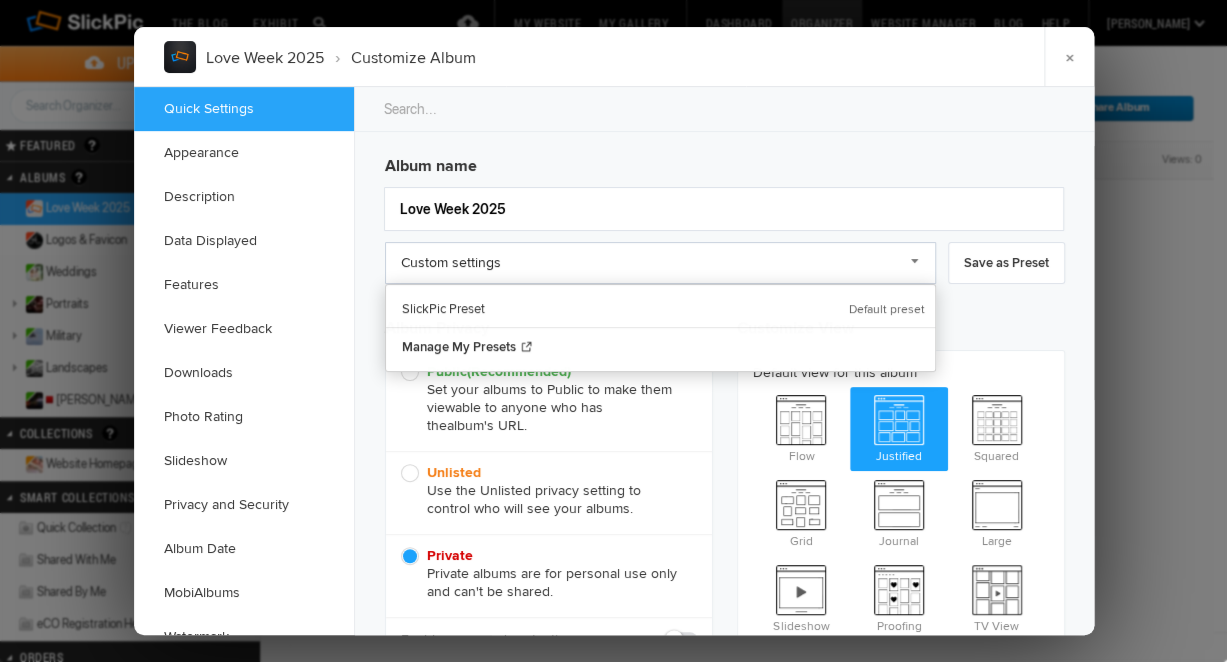 click on "Custom settings" 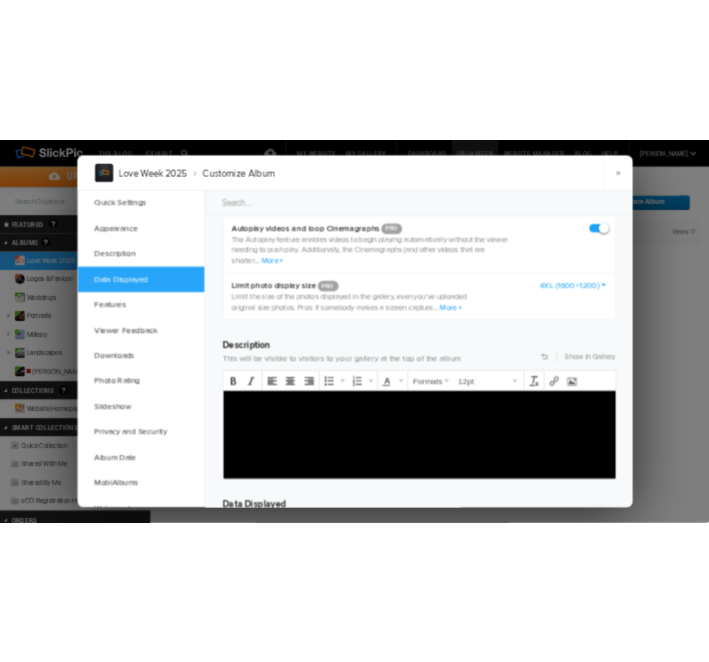 scroll, scrollTop: 1357, scrollLeft: 0, axis: vertical 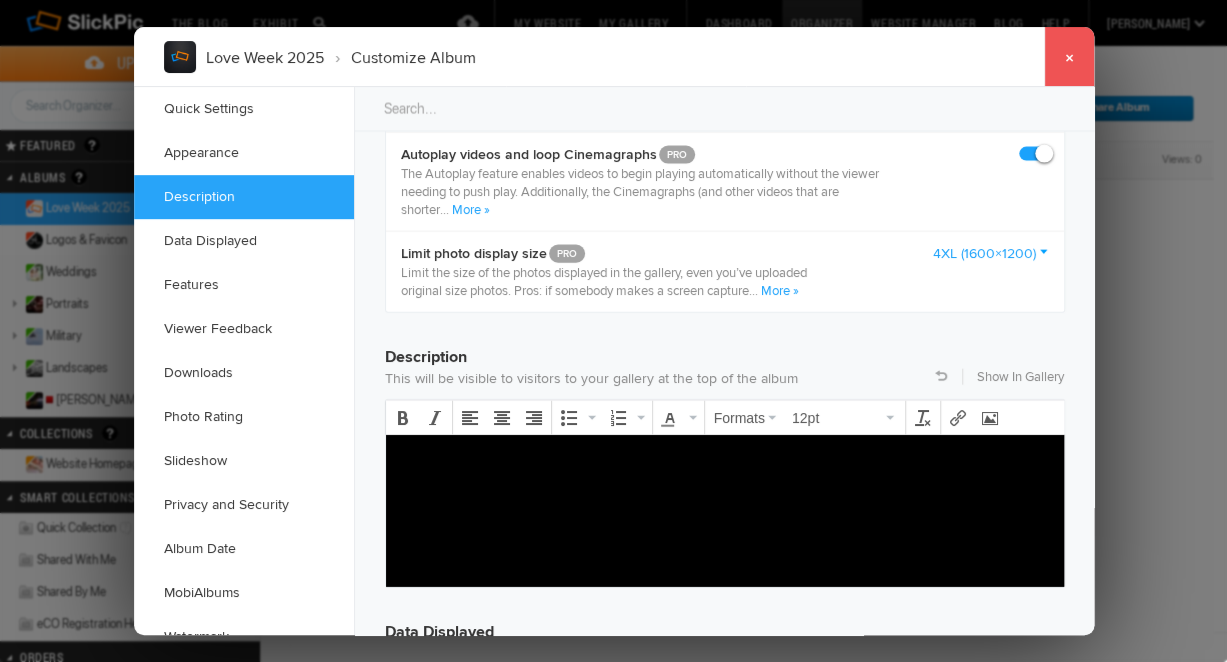 click on "×" 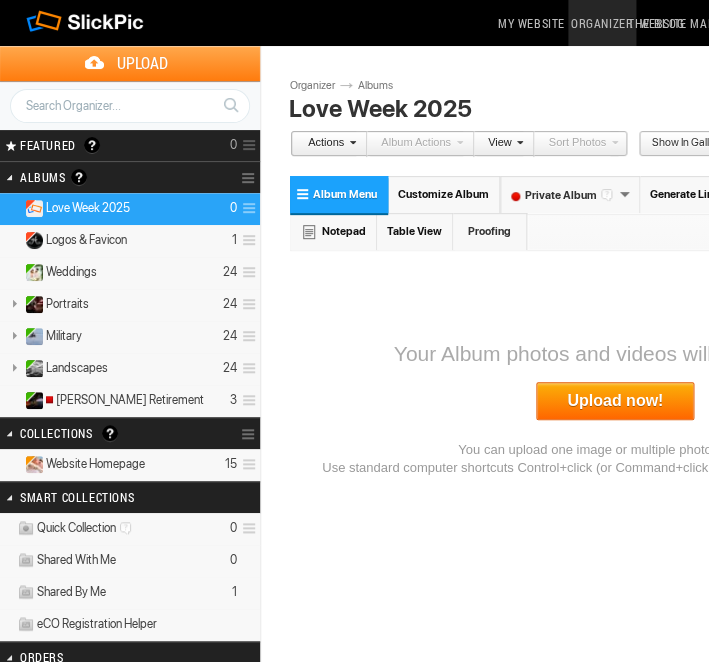click on "Private Album" at bounding box center [570, 194] 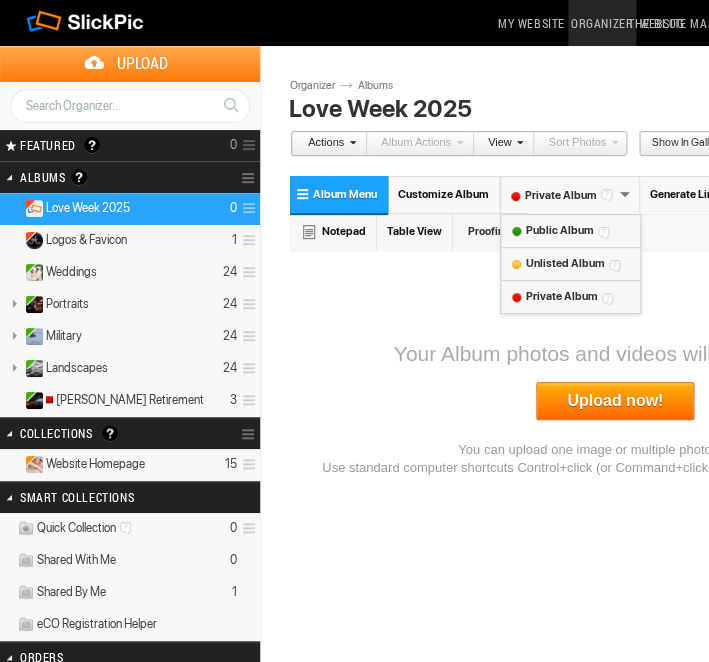 click on "Public Album" at bounding box center [559, 230] 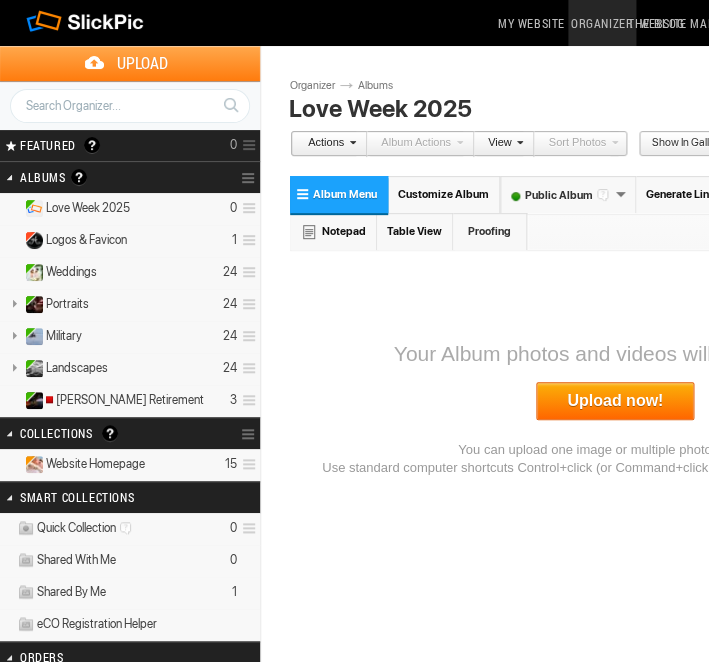 click on "Customize Album" at bounding box center (443, 194) 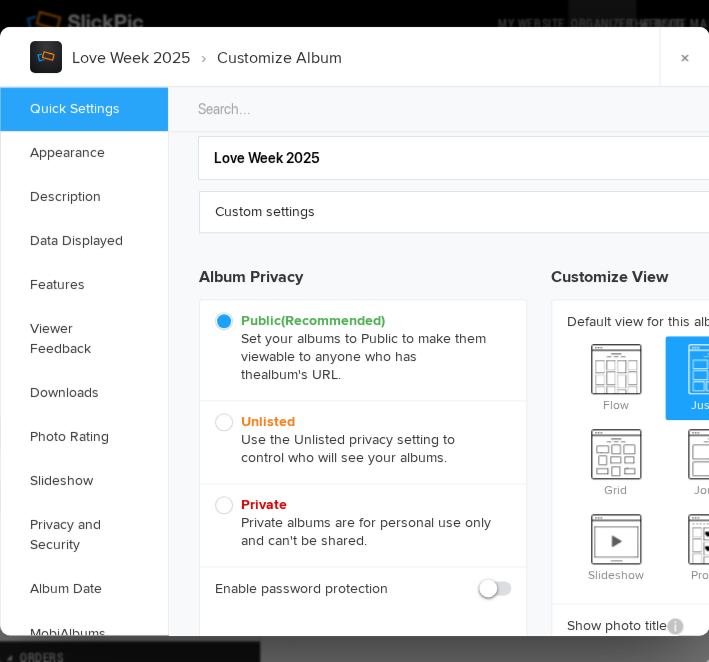 scroll, scrollTop: 55, scrollLeft: 0, axis: vertical 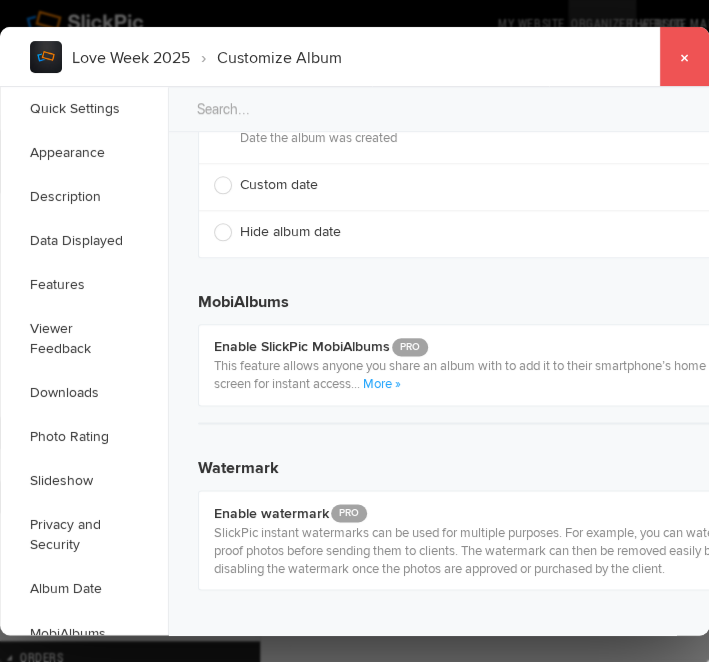 click on "×" 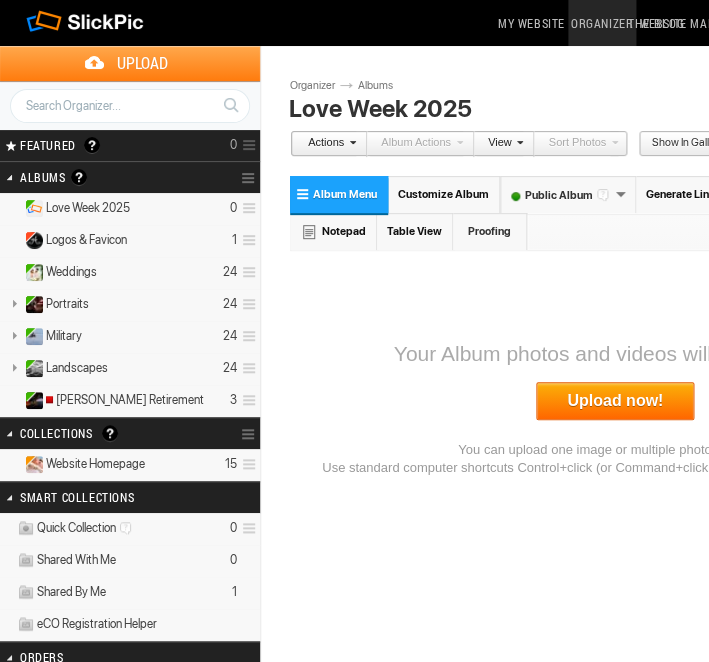 click on "Public Album" at bounding box center [558, 195] 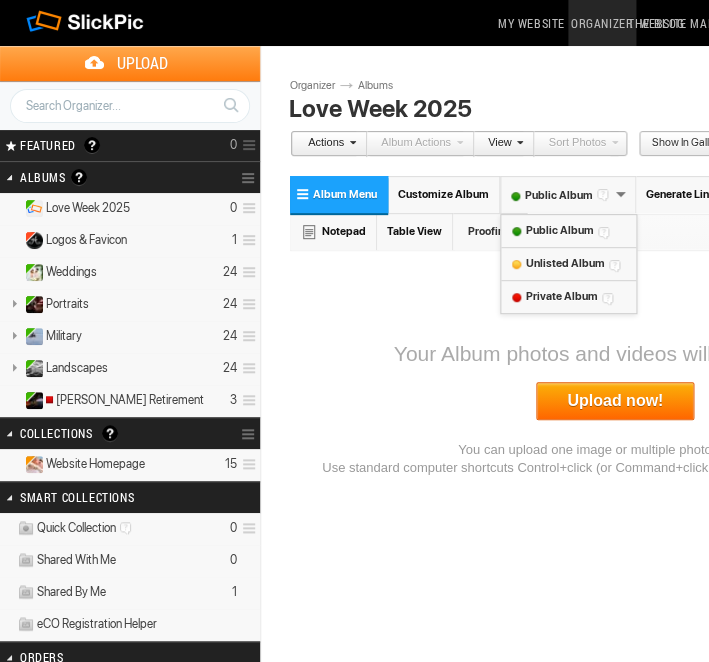 click on "Public Album" at bounding box center [558, 195] 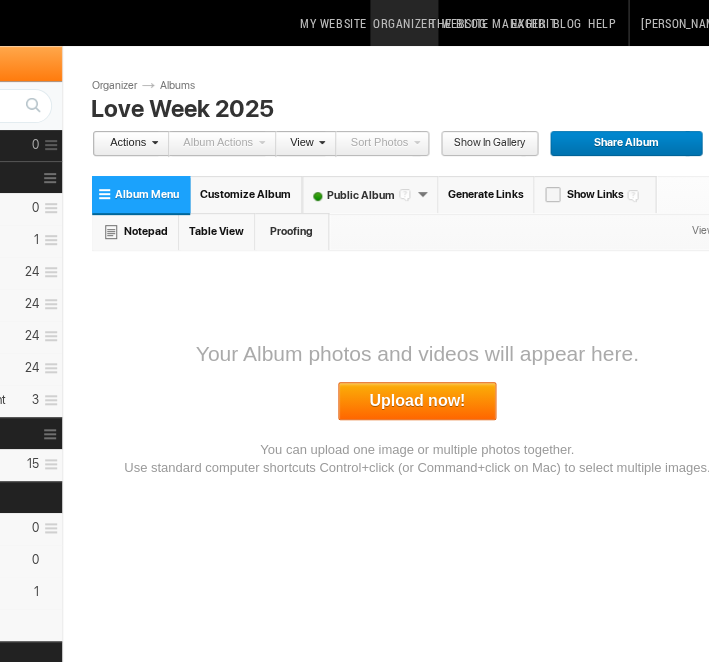 scroll, scrollTop: 0, scrollLeft: 170, axis: horizontal 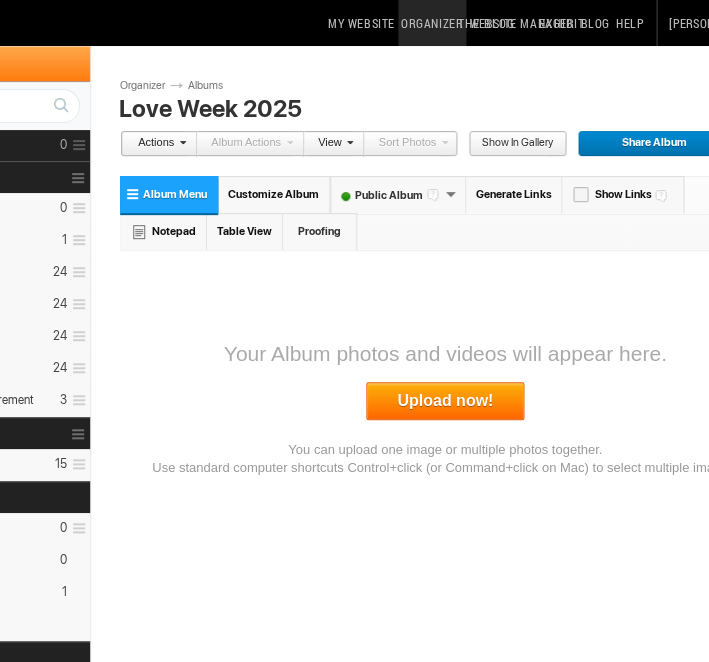 click on "Table View" at bounding box center (245, 231) 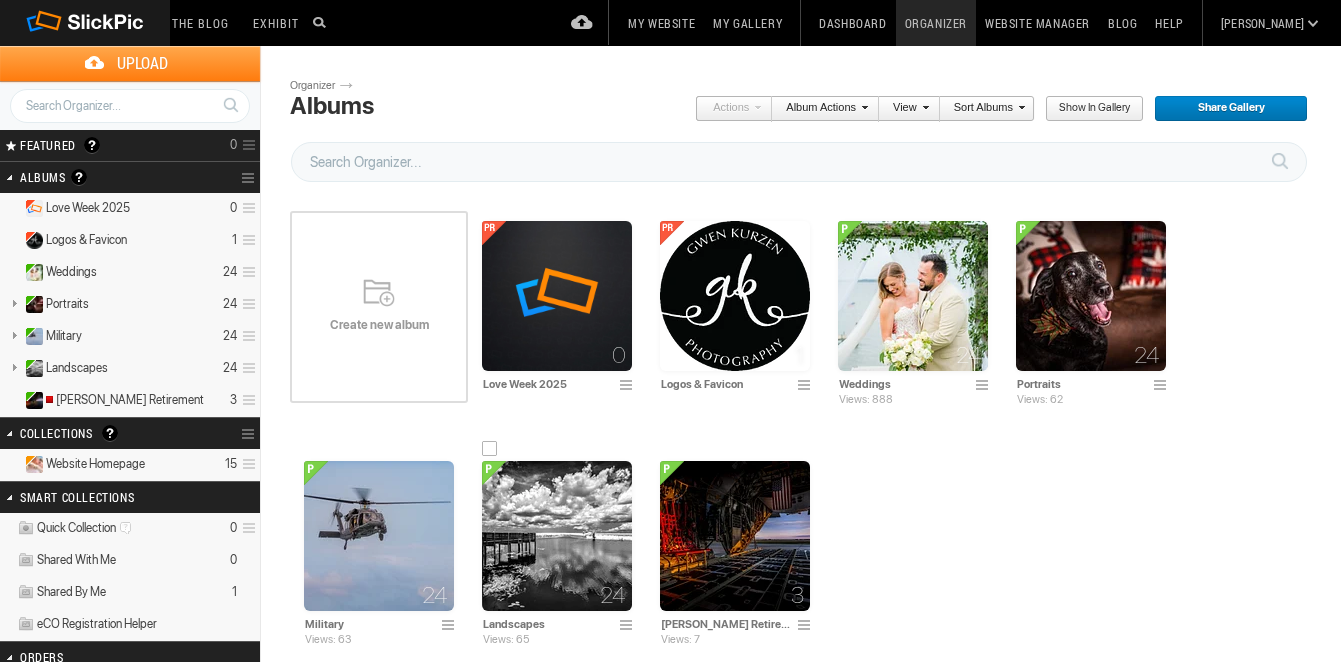 scroll, scrollTop: 0, scrollLeft: 0, axis: both 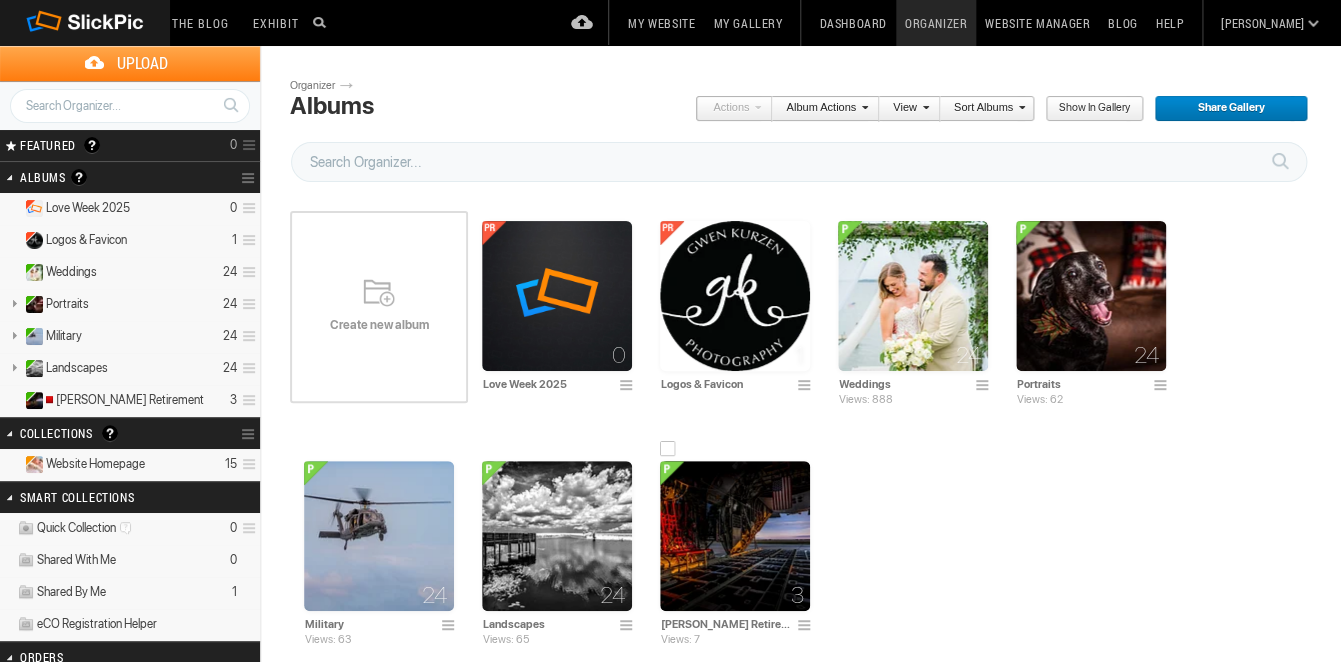click at bounding box center [735, 536] 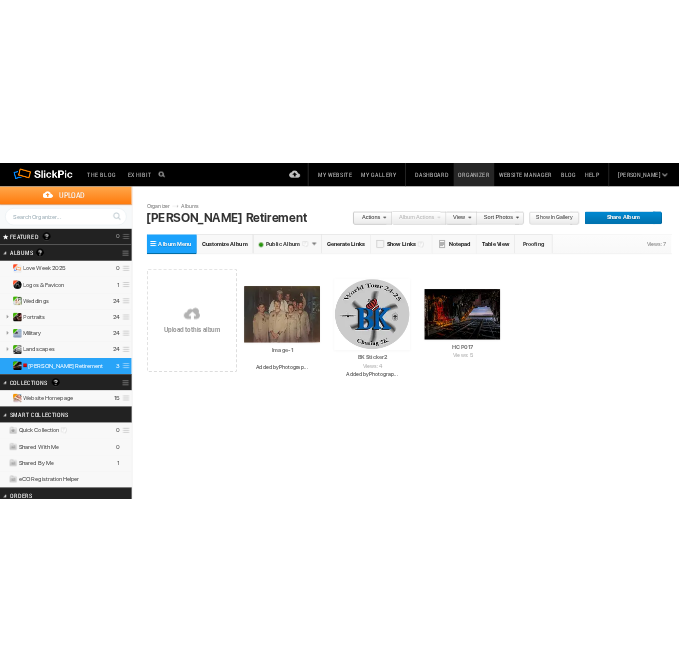 scroll, scrollTop: 0, scrollLeft: 0, axis: both 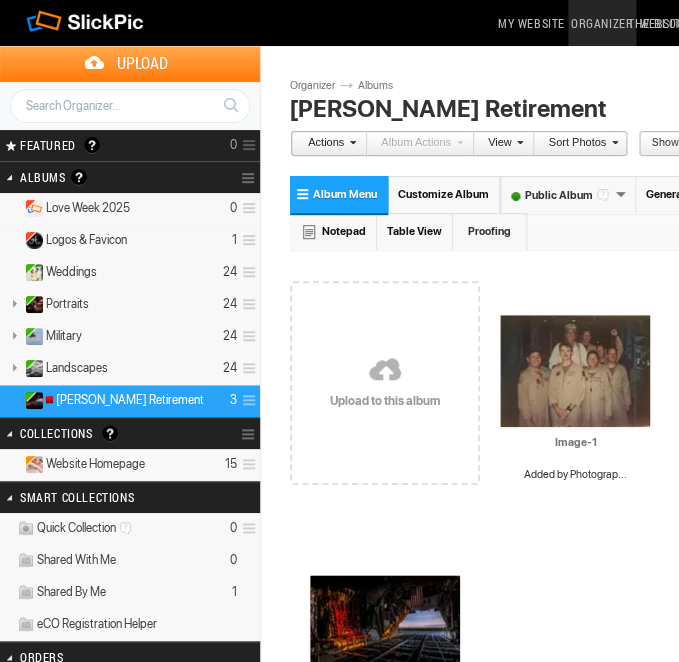 click on "Album Menu" at bounding box center [345, 194] 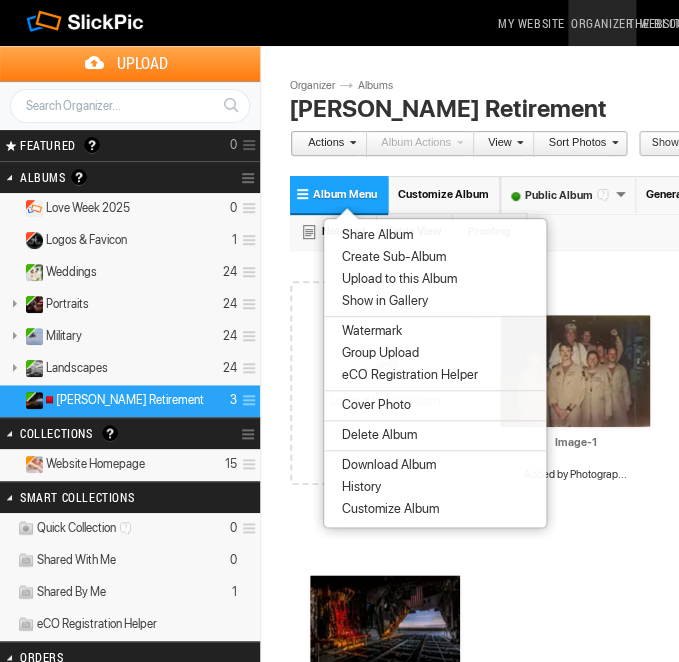 click on "Customize Album" at bounding box center [443, 194] 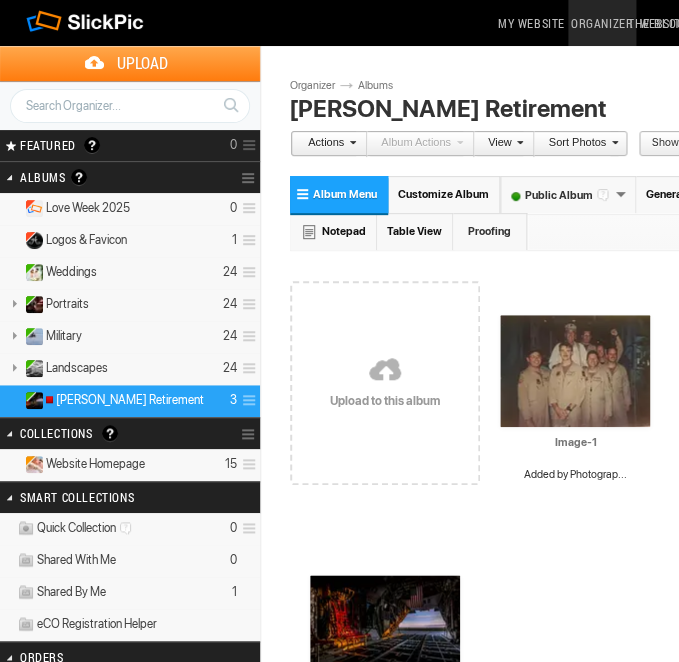 click on "Customize Album" at bounding box center (443, 194) 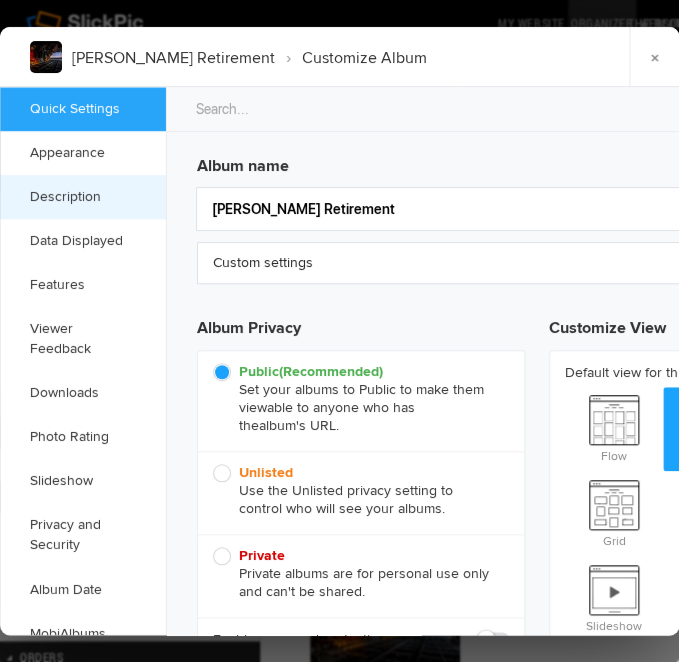 scroll, scrollTop: 0, scrollLeft: 0, axis: both 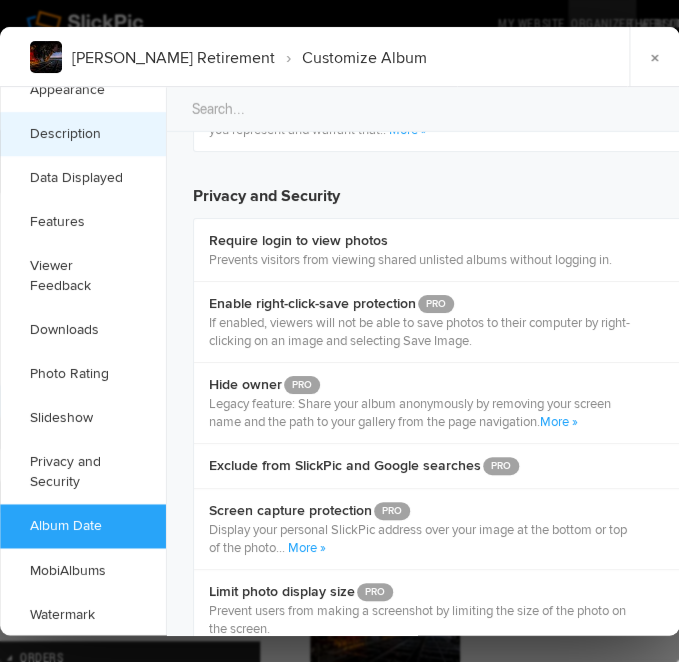 click on "Require login to view photos" 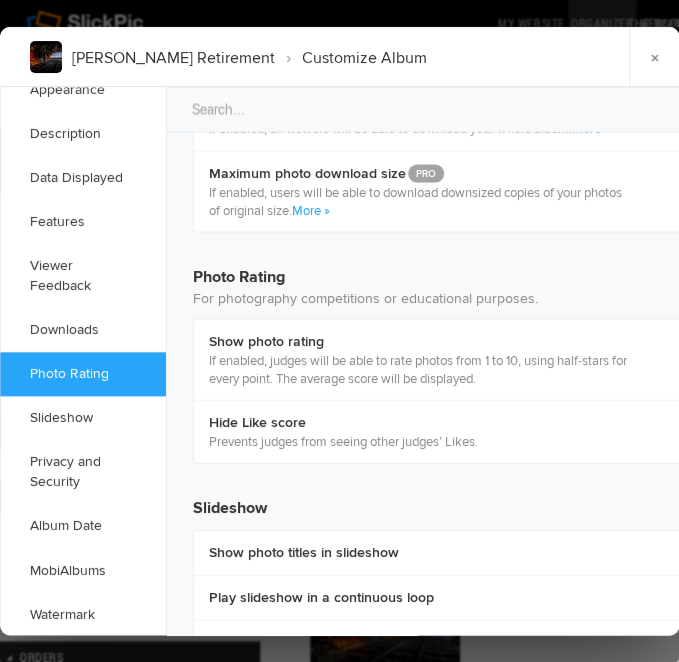 scroll, scrollTop: 3307, scrollLeft: 4, axis: both 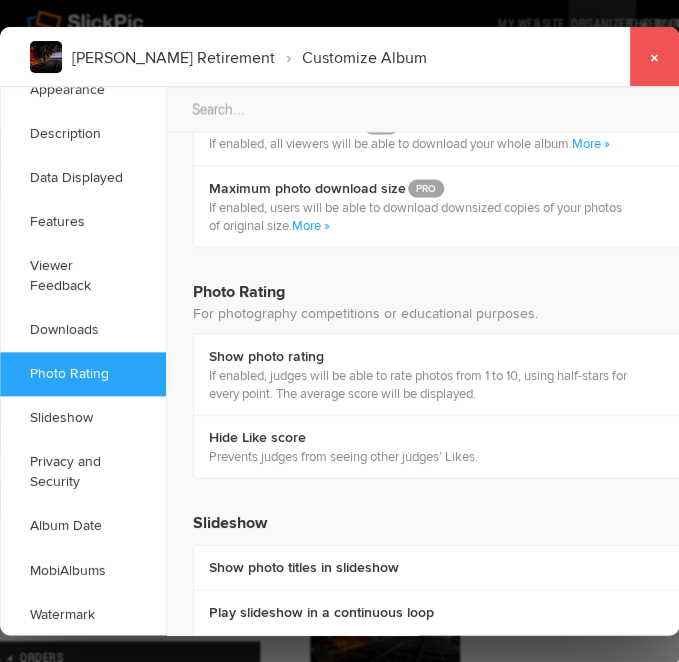 click on "×" 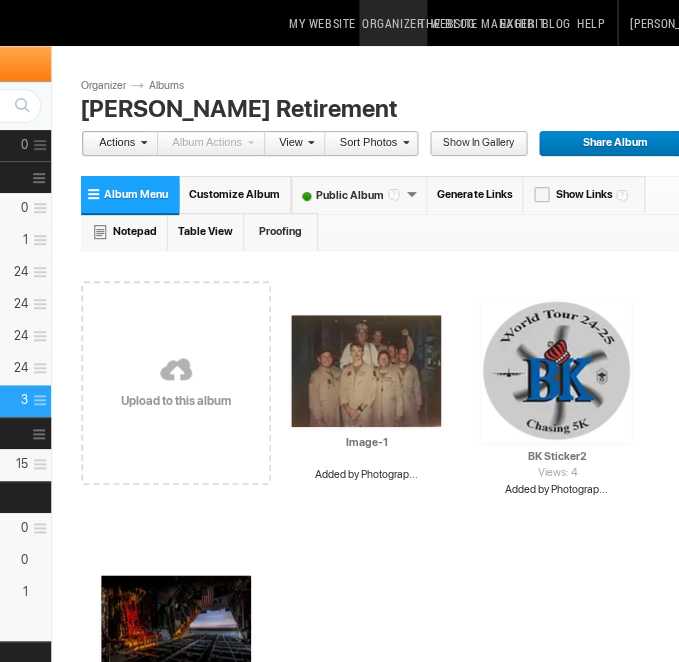 scroll, scrollTop: 0, scrollLeft: 216, axis: horizontal 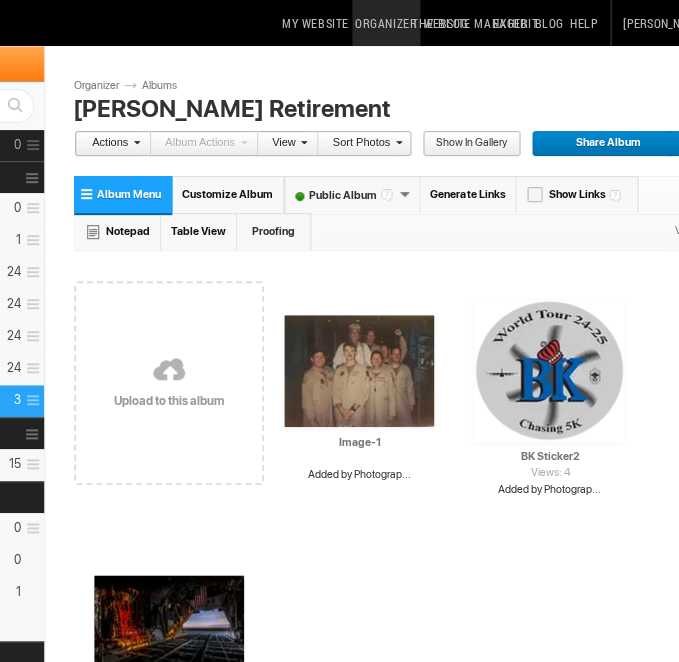 click on "Public Album" at bounding box center (342, 195) 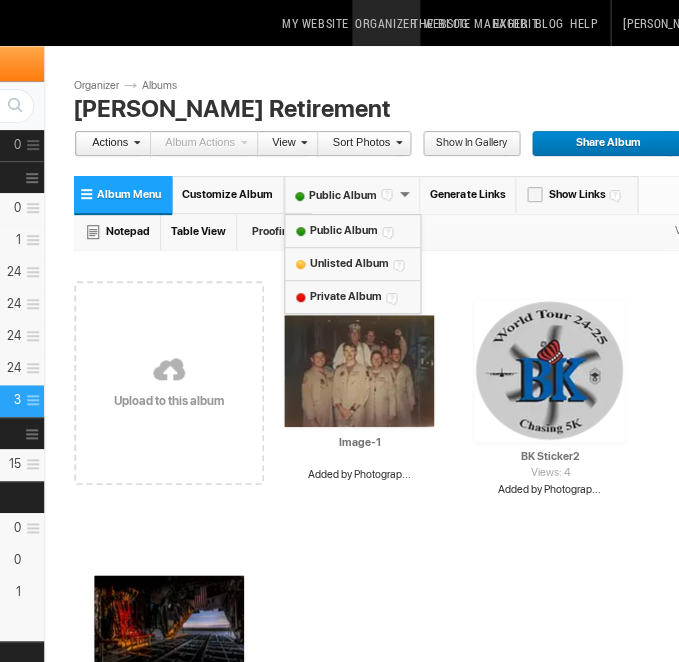 click on "Customize Album" at bounding box center [227, 194] 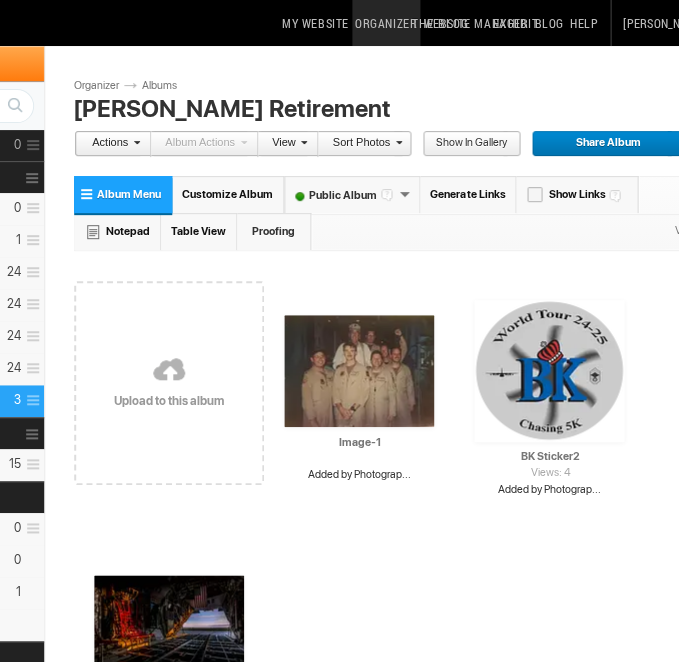 scroll, scrollTop: 0, scrollLeft: 0, axis: both 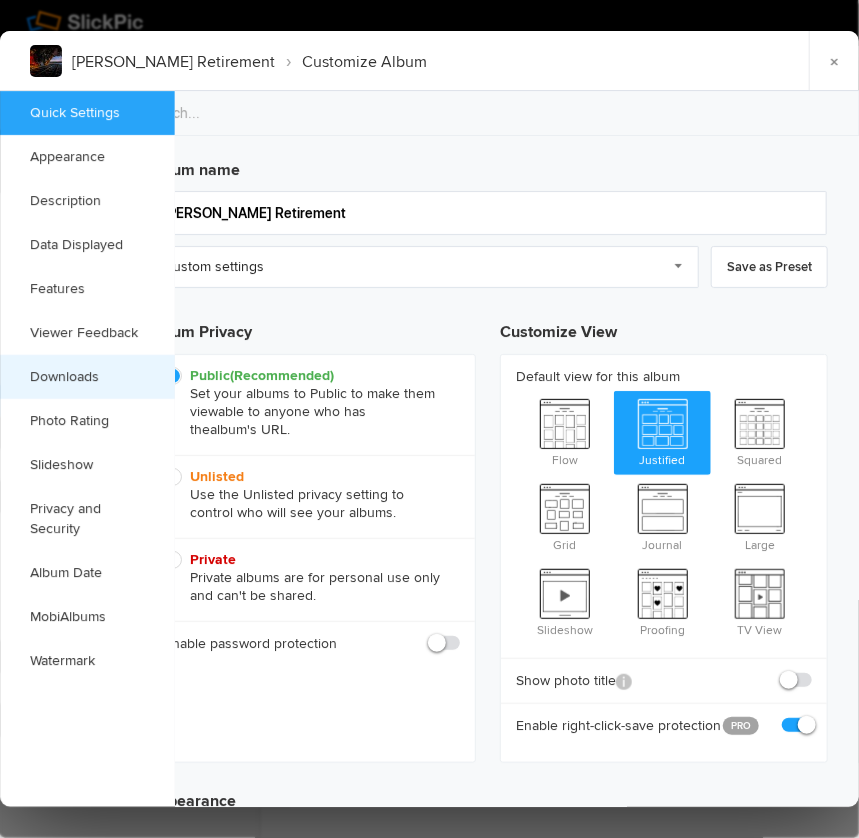 click on "×" 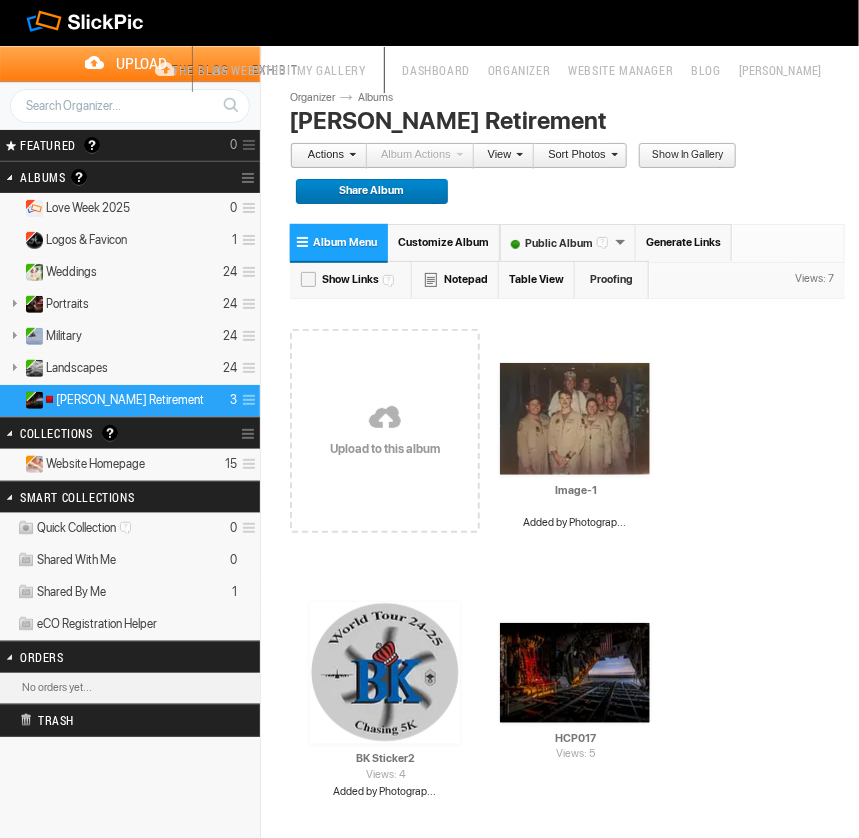 click on "Hide  Notepad" at bounding box center [455, 279] 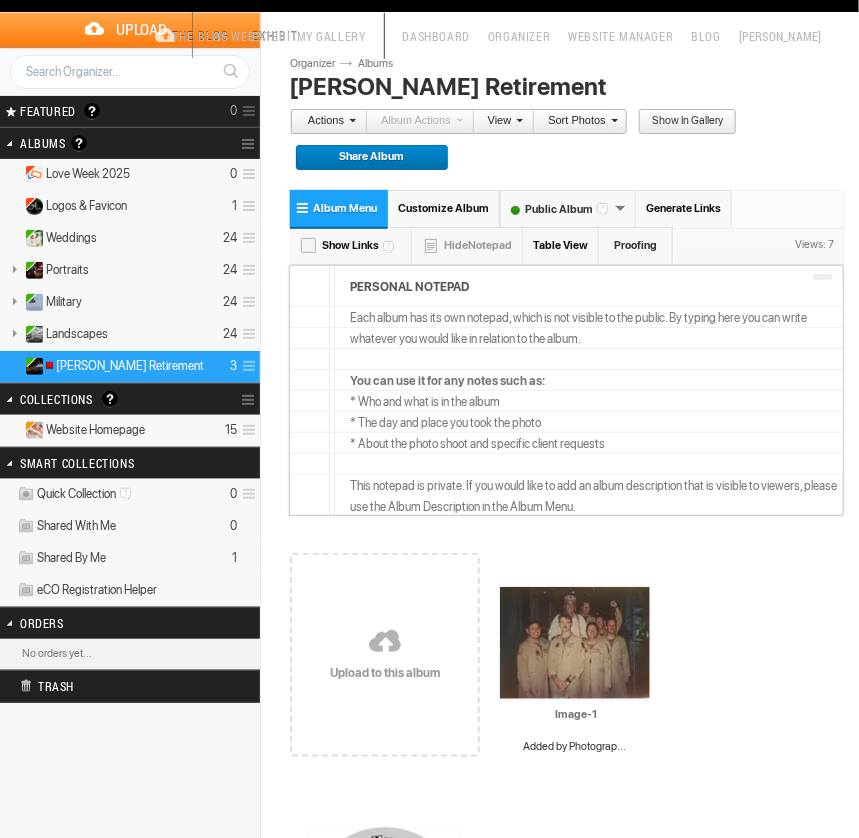 scroll, scrollTop: 0, scrollLeft: 0, axis: both 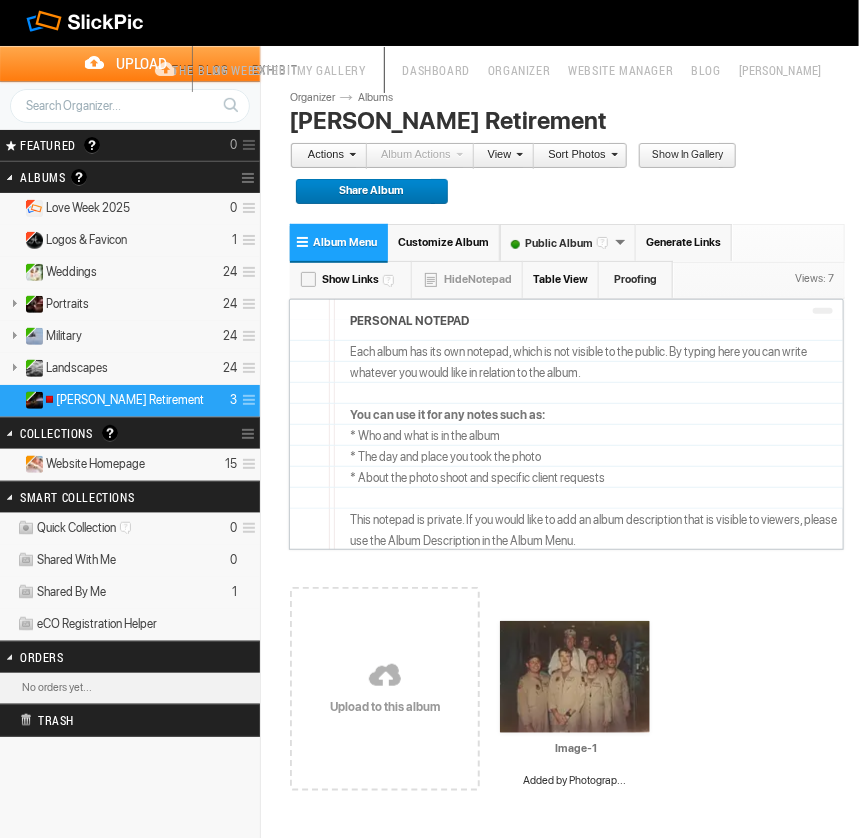 click on "Proofing" at bounding box center (636, 279) 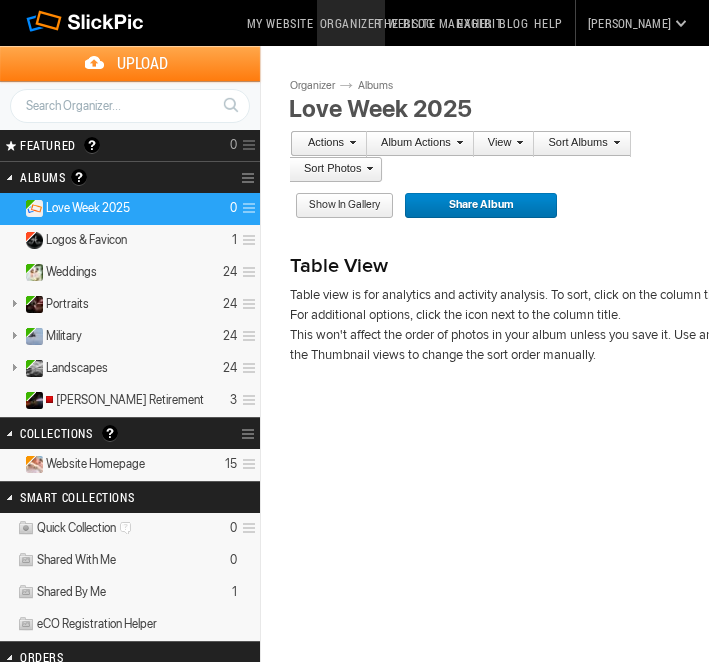 scroll, scrollTop: 0, scrollLeft: 0, axis: both 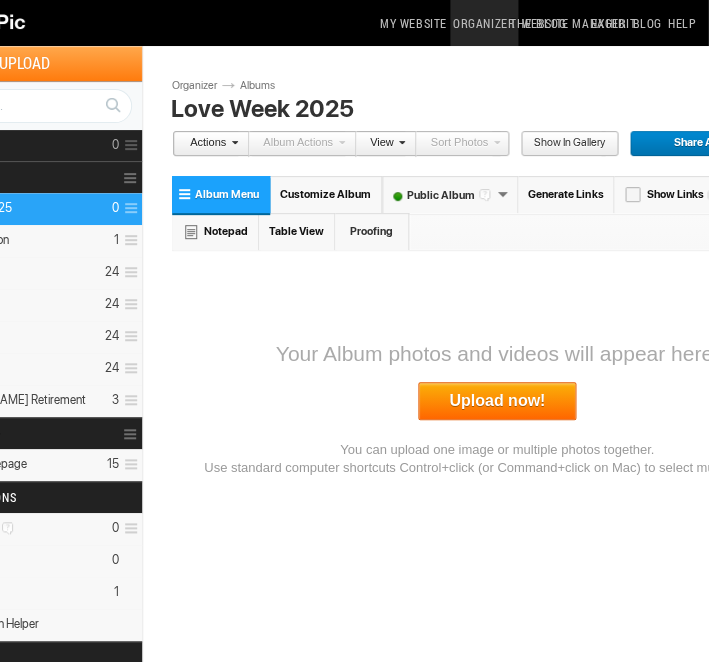 click at bounding box center [232, 142] 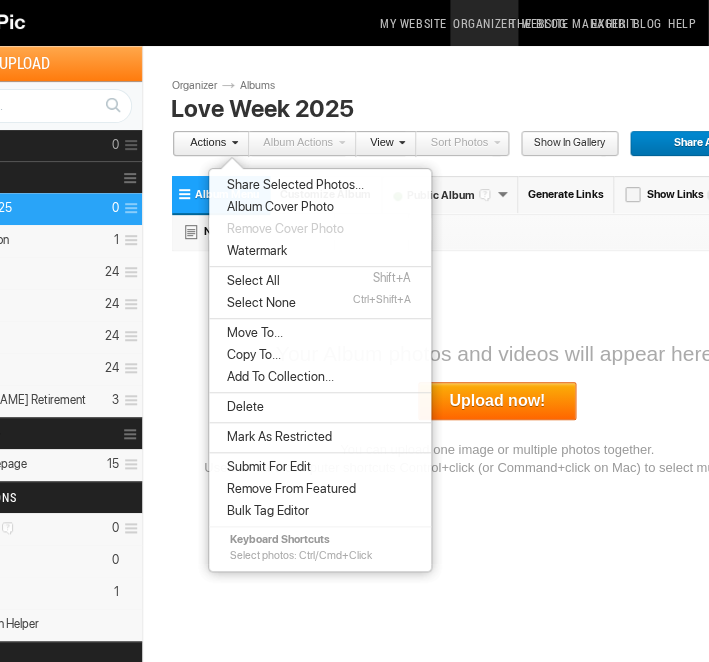 click at bounding box center [232, 142] 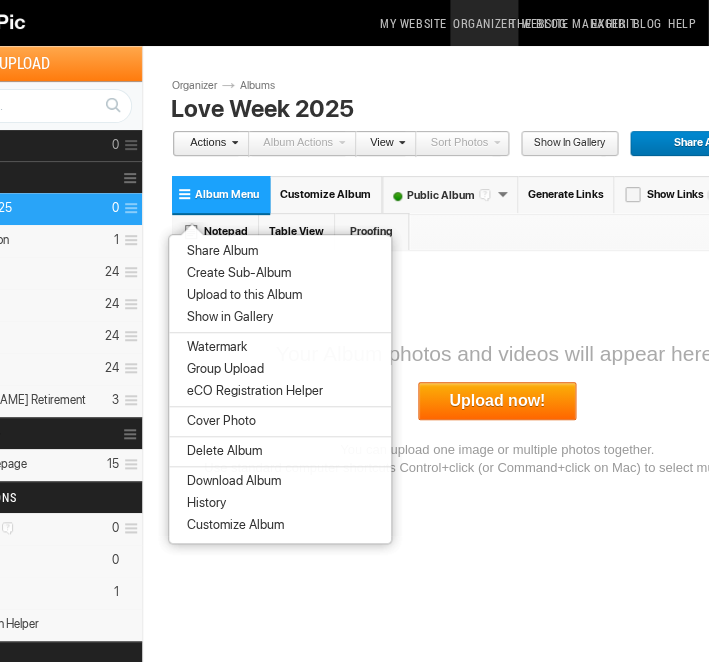click on "Customize Album" at bounding box center [325, 194] 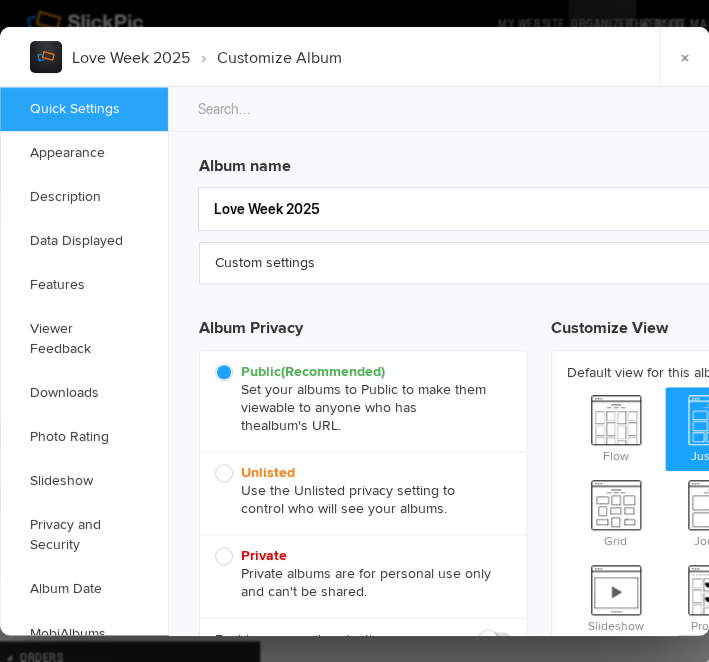 click on "Love Week 2025" 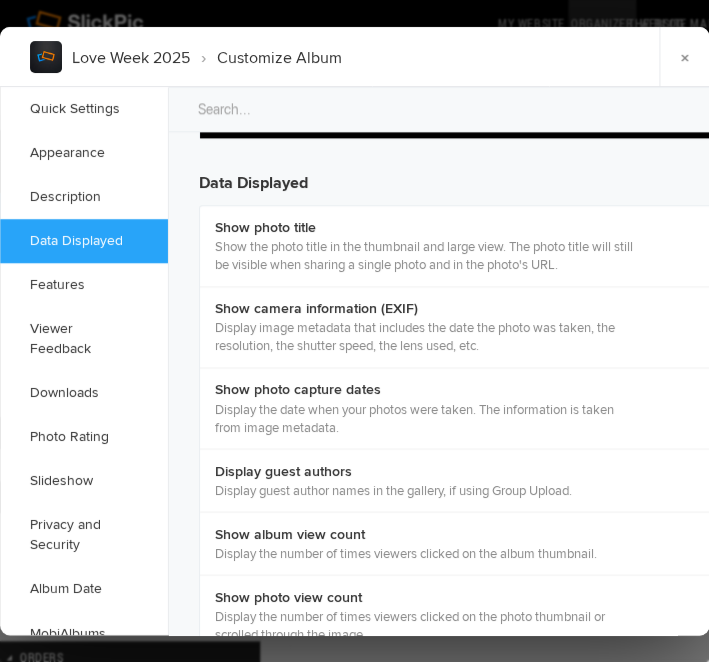 scroll, scrollTop: 1821, scrollLeft: 0, axis: vertical 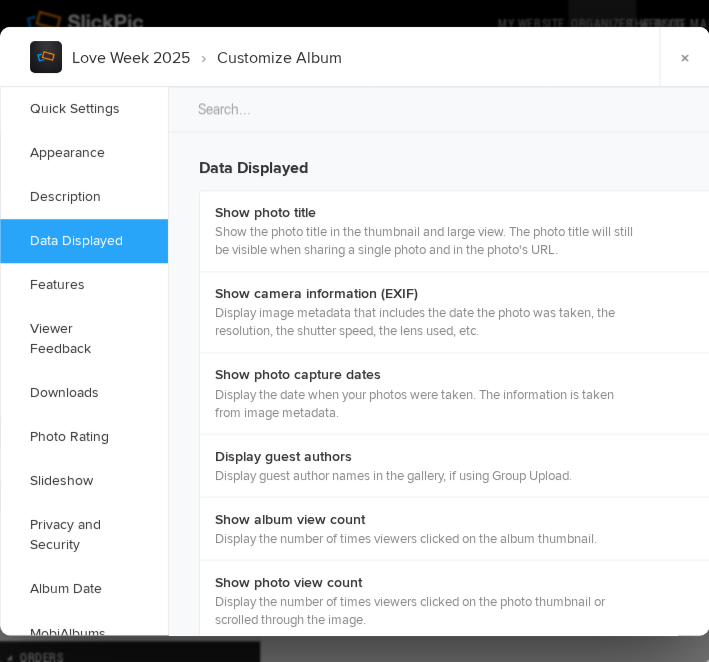 click on "Show the photo title in the thumbnail and large view. The photo title will still be visible when sharing a single photo and in the photo's URL." 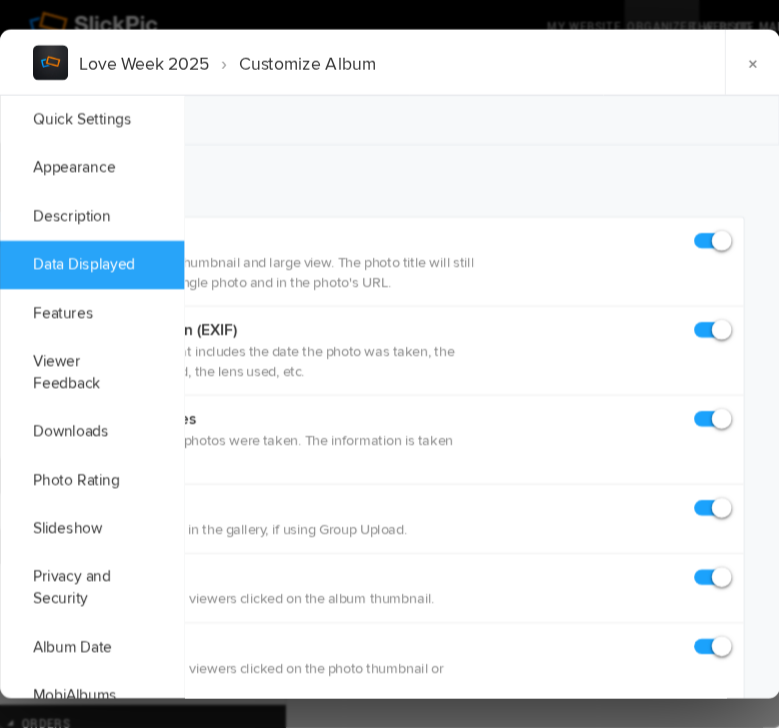 scroll, scrollTop: 1806, scrollLeft: 203, axis: both 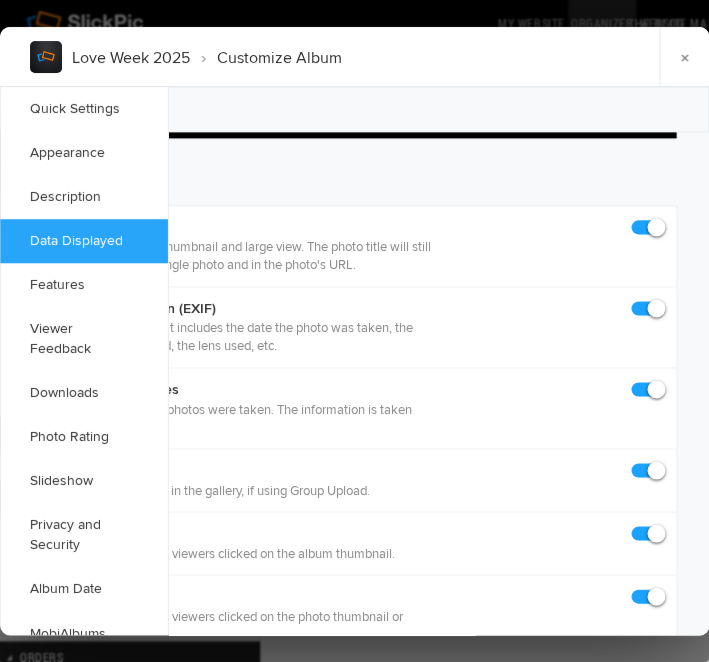 click 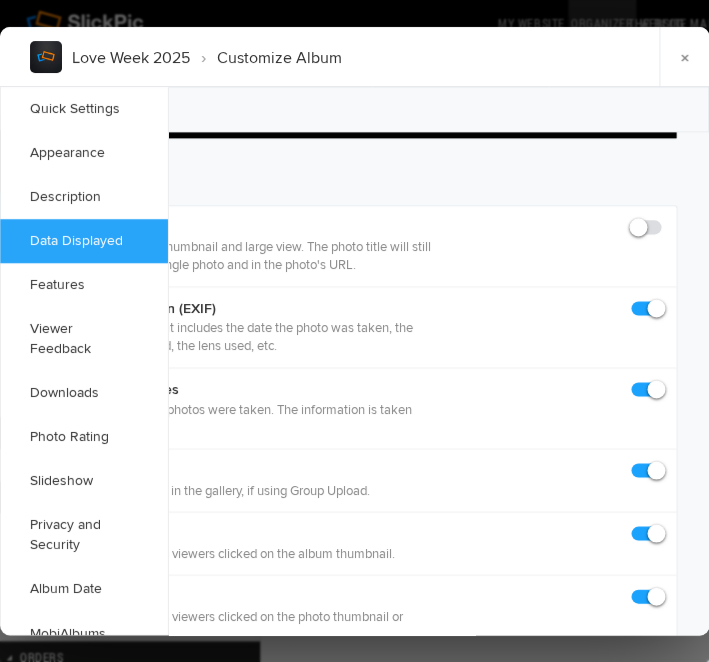 checkbox on "false" 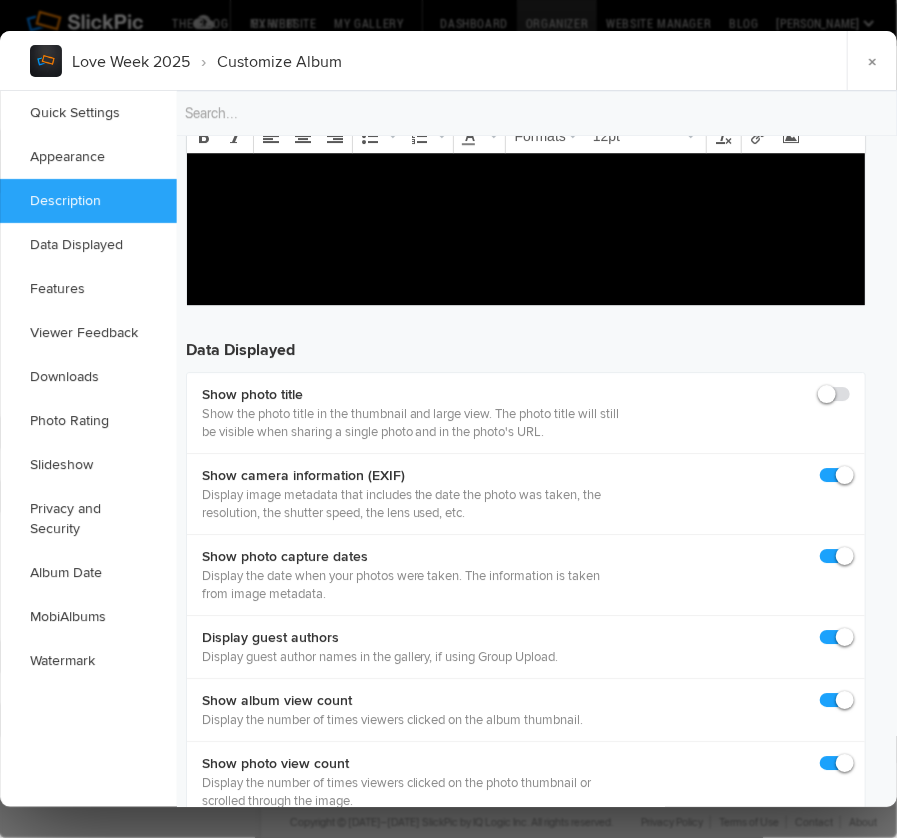 scroll, scrollTop: 1658, scrollLeft: 22, axis: both 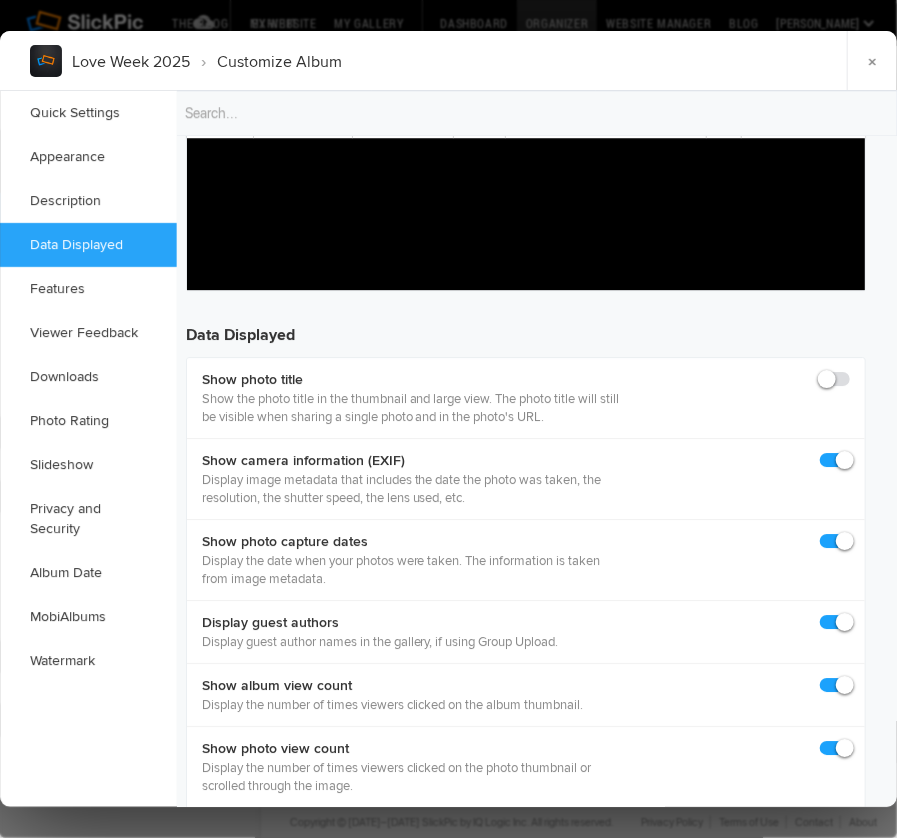 click 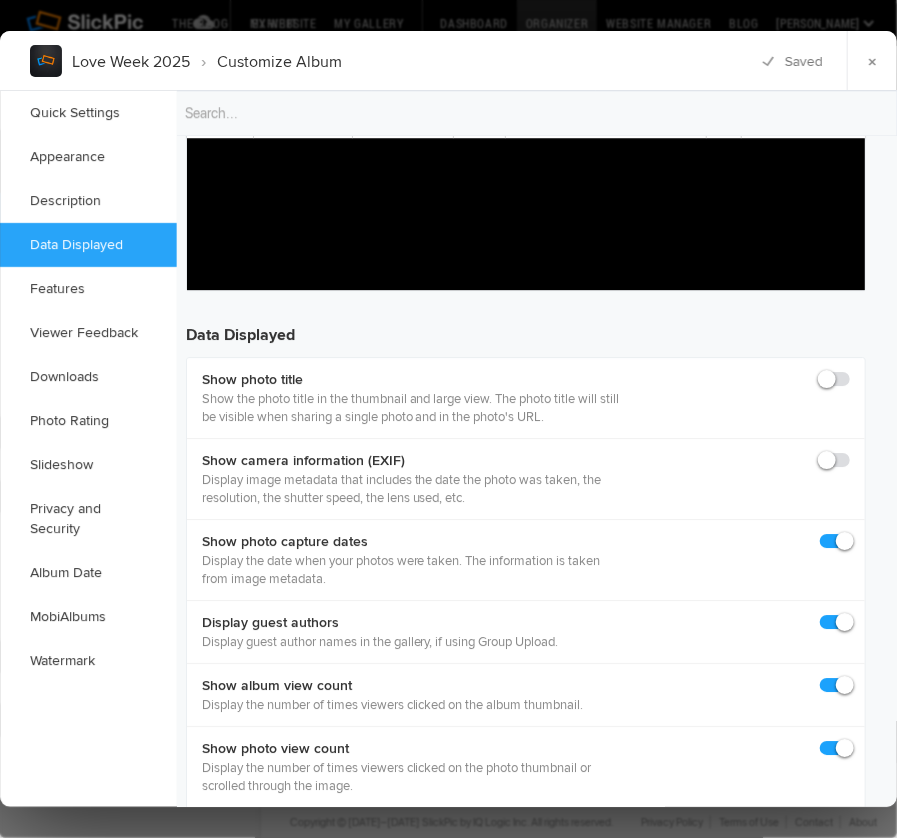 click 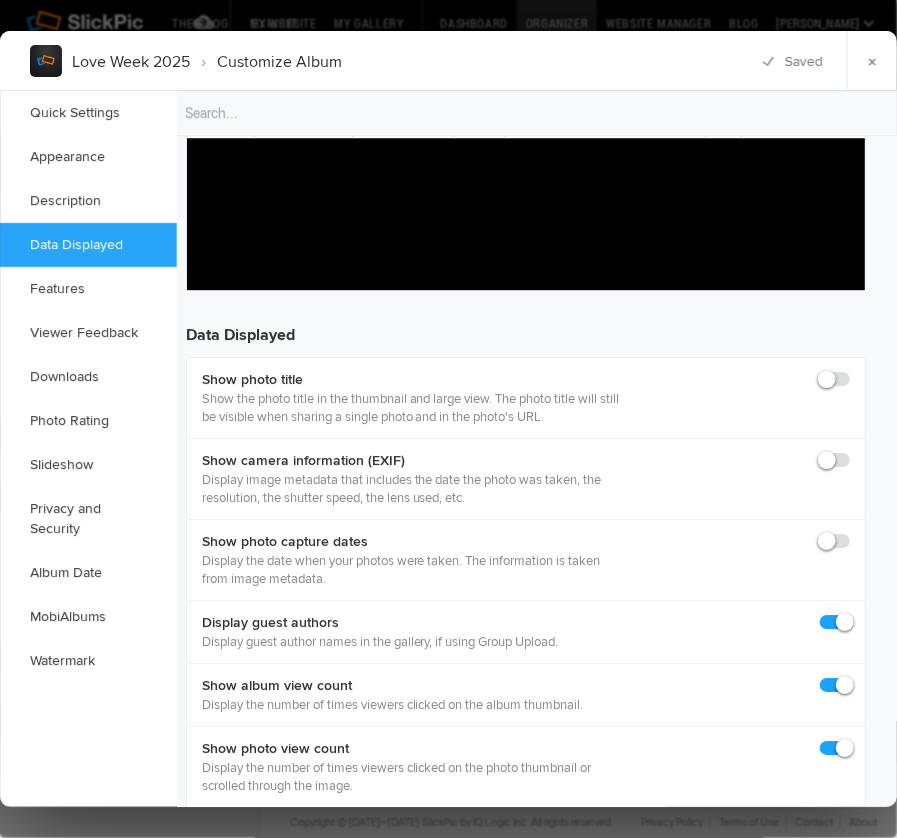 click 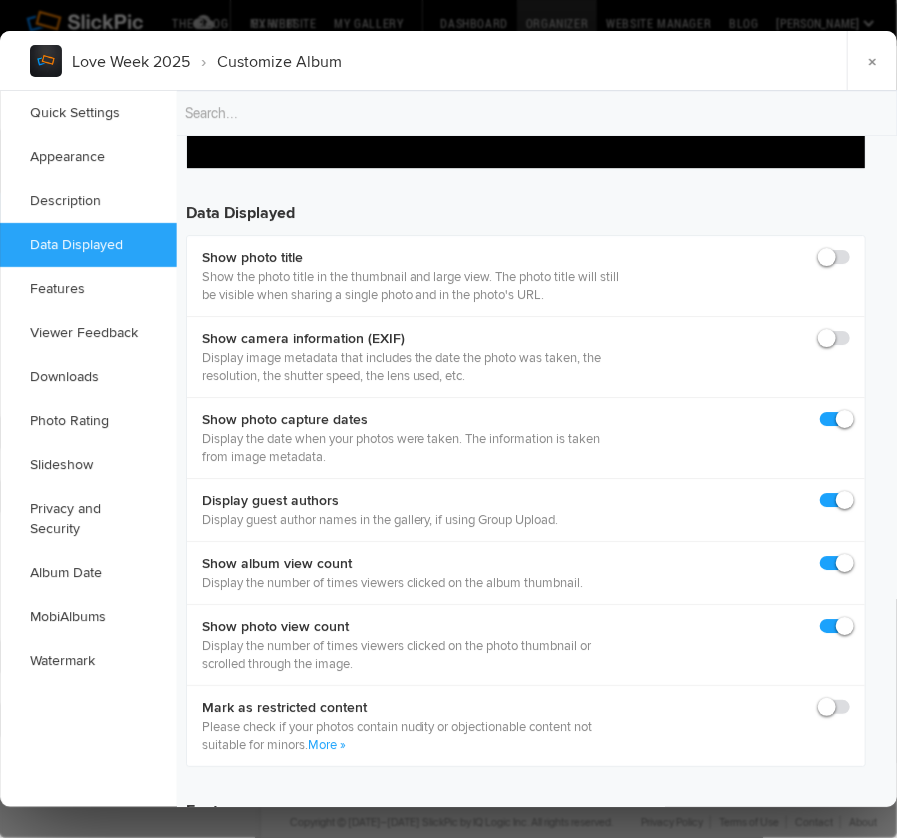 scroll, scrollTop: 1797, scrollLeft: 22, axis: both 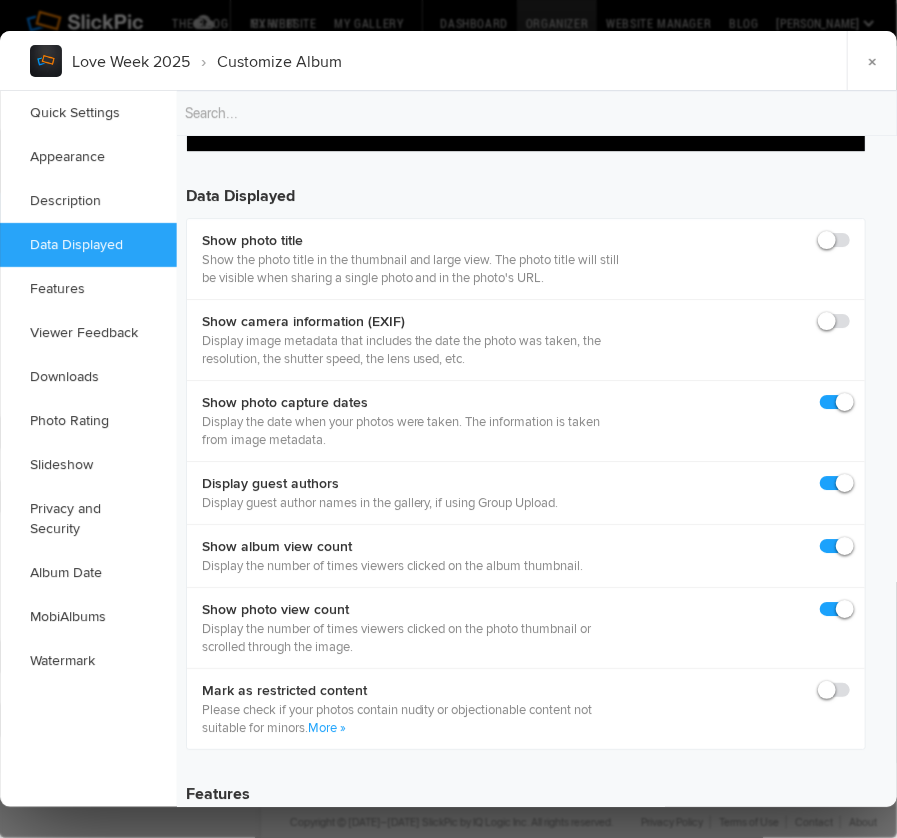 click 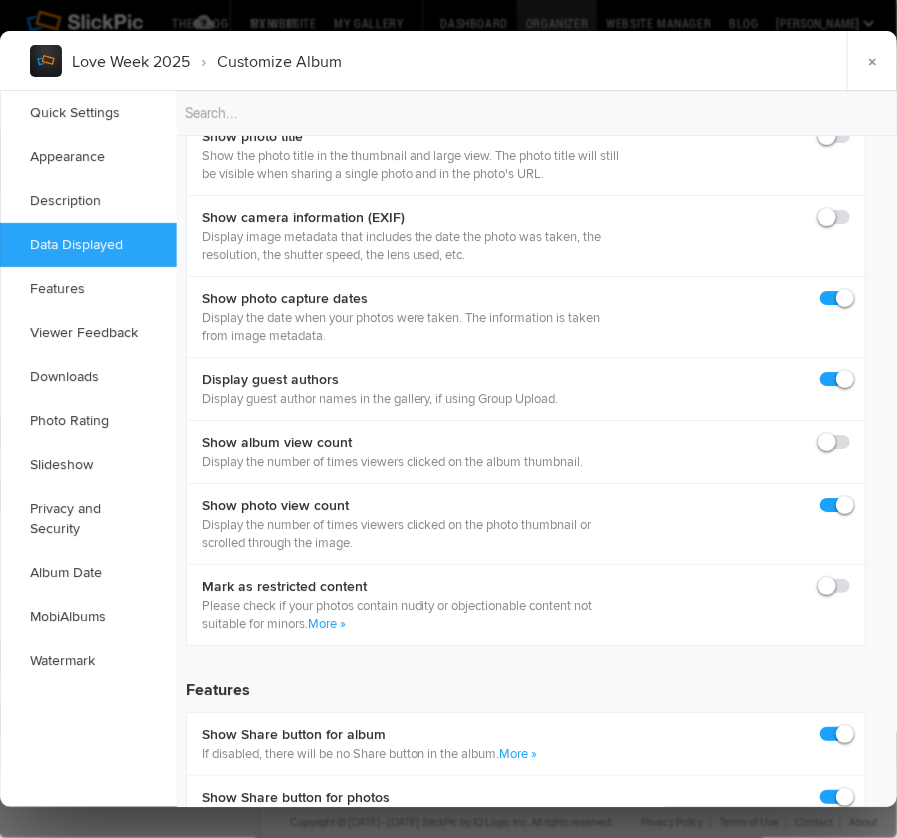 scroll, scrollTop: 1907, scrollLeft: 22, axis: both 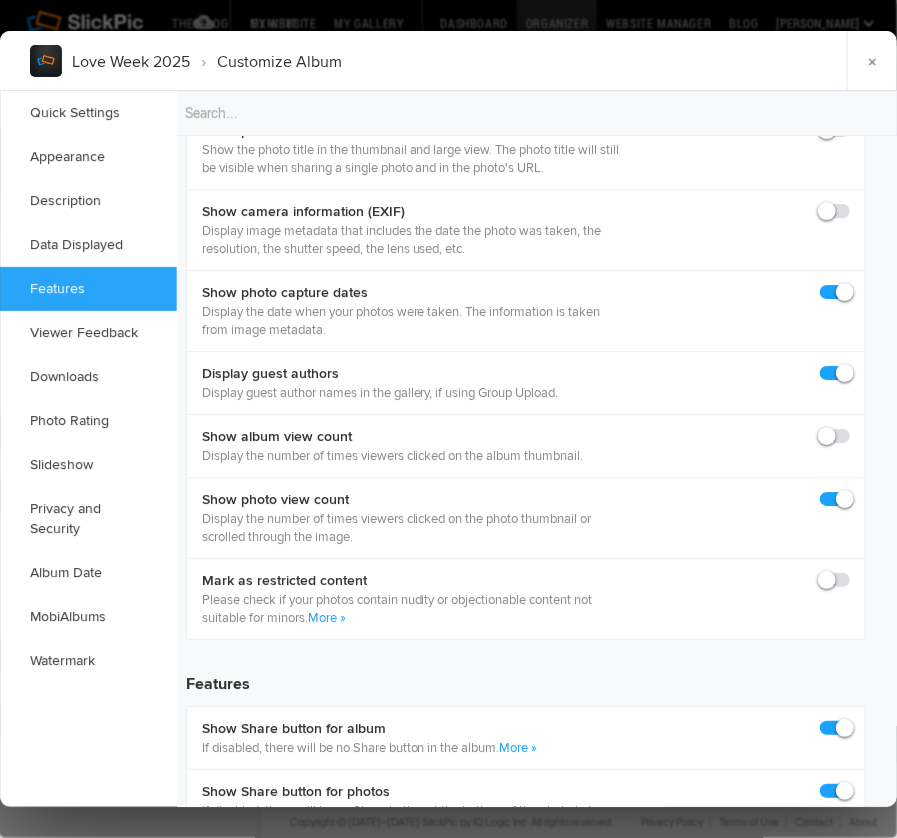 click 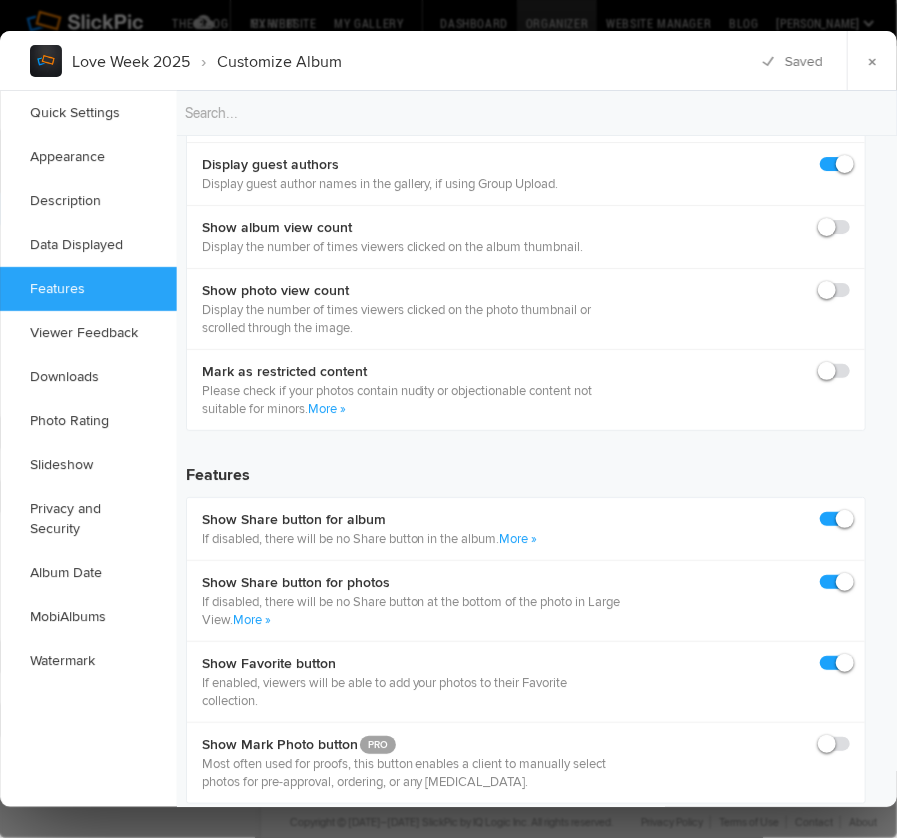 scroll, scrollTop: 2118, scrollLeft: 22, axis: both 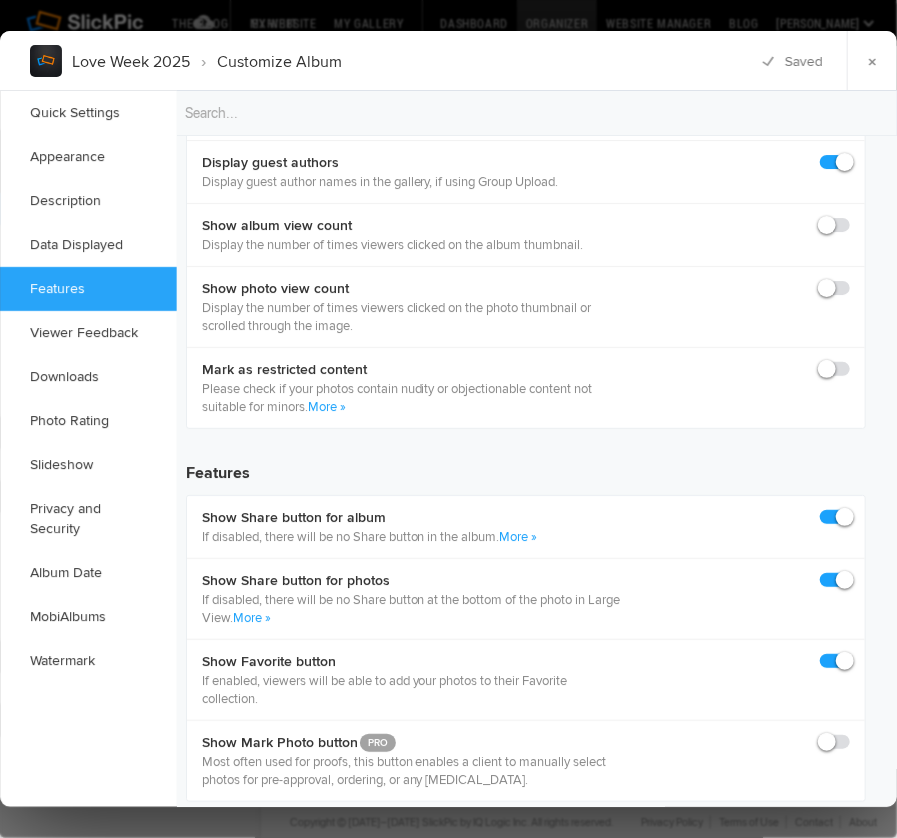 click 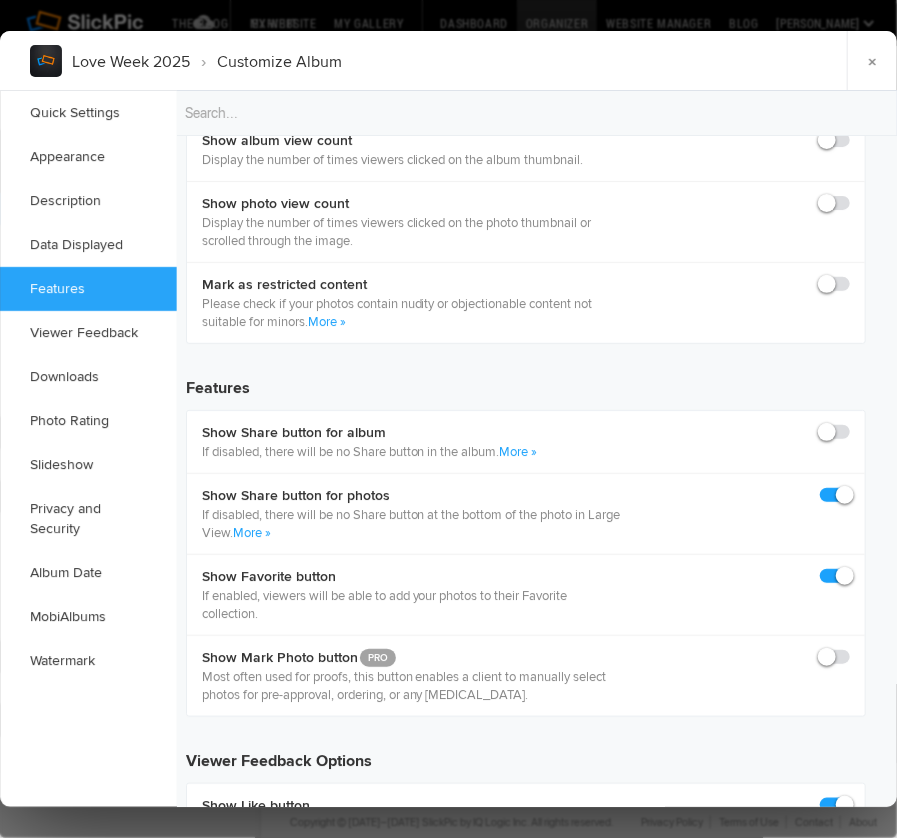scroll, scrollTop: 2219, scrollLeft: 22, axis: both 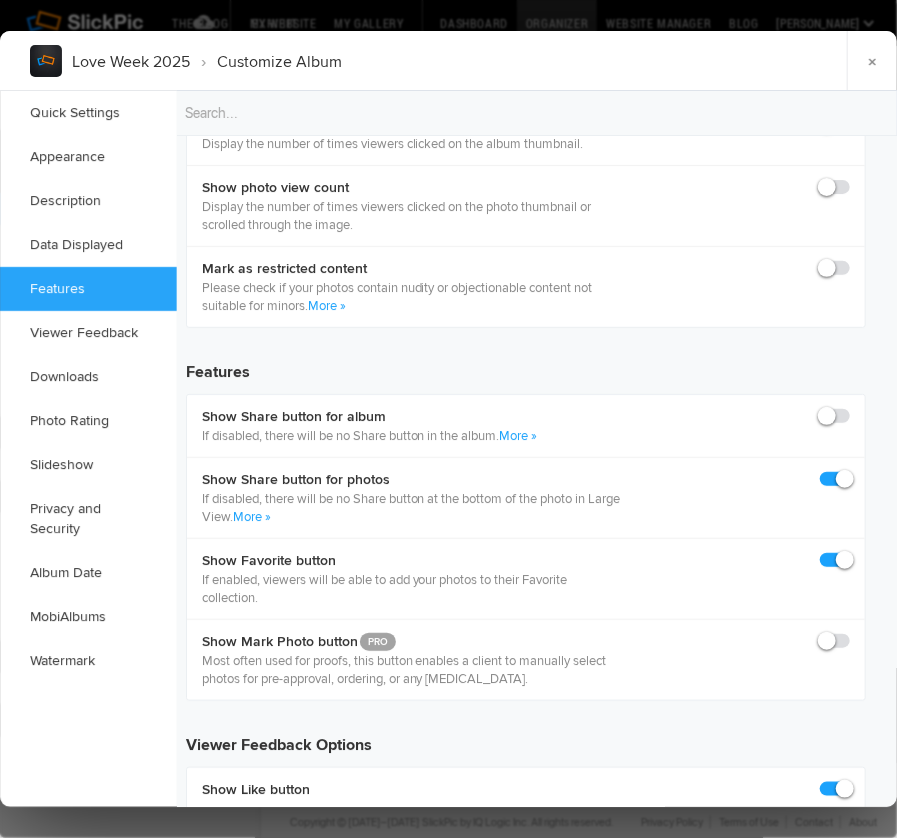 click 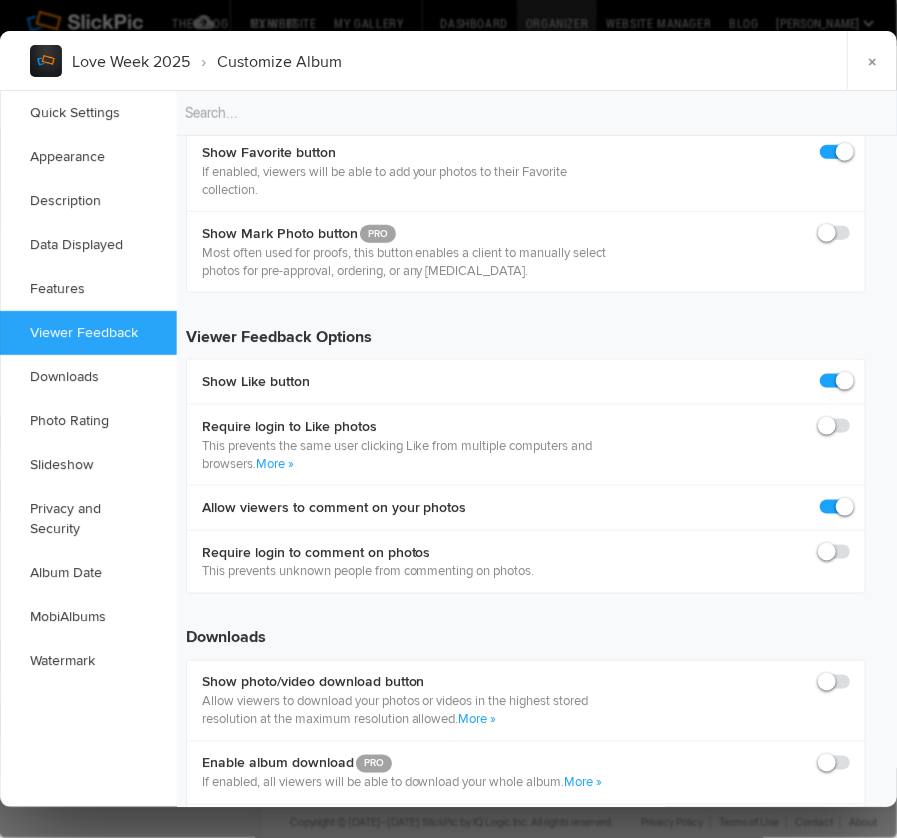 scroll, scrollTop: 2628, scrollLeft: 22, axis: both 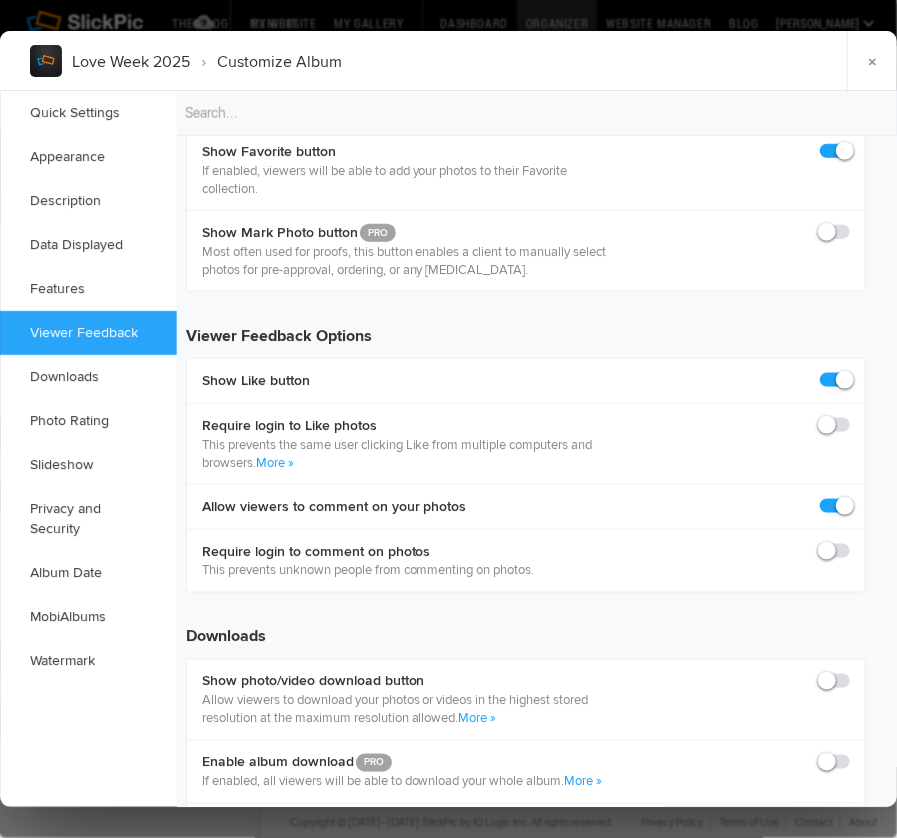 click 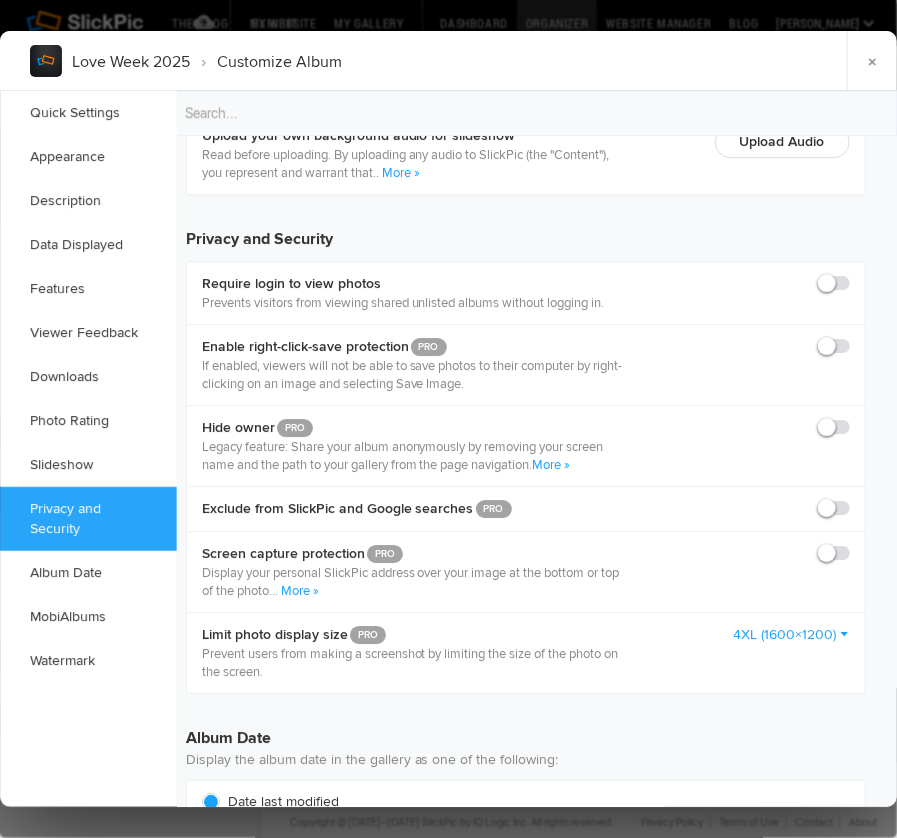 scroll, scrollTop: 3723, scrollLeft: 22, axis: both 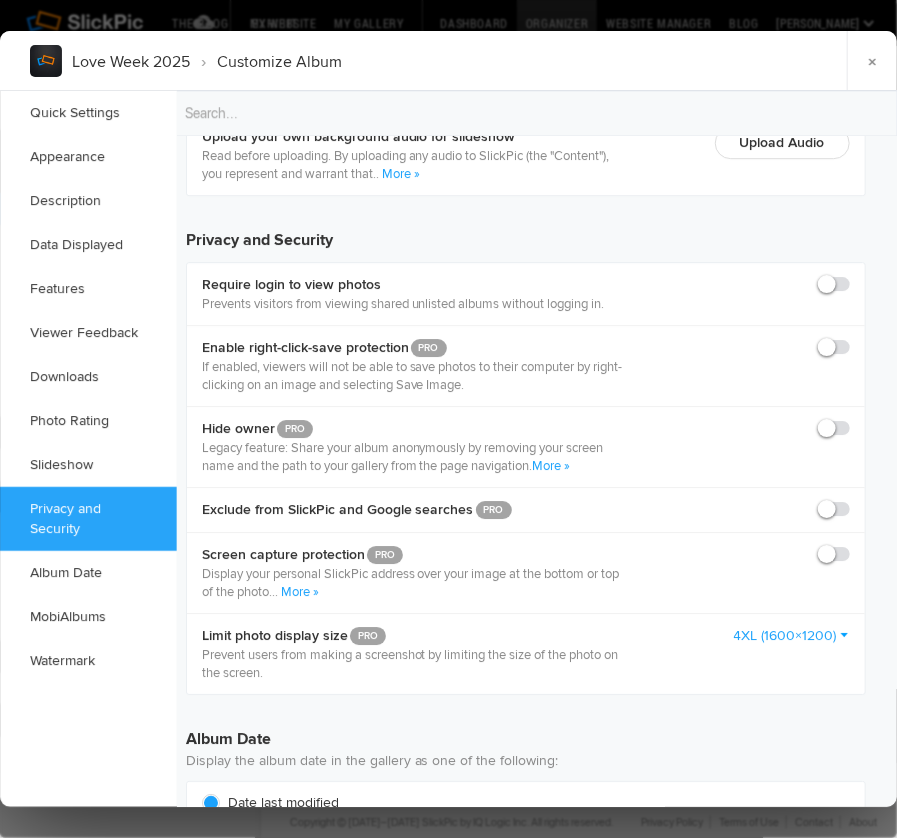 click 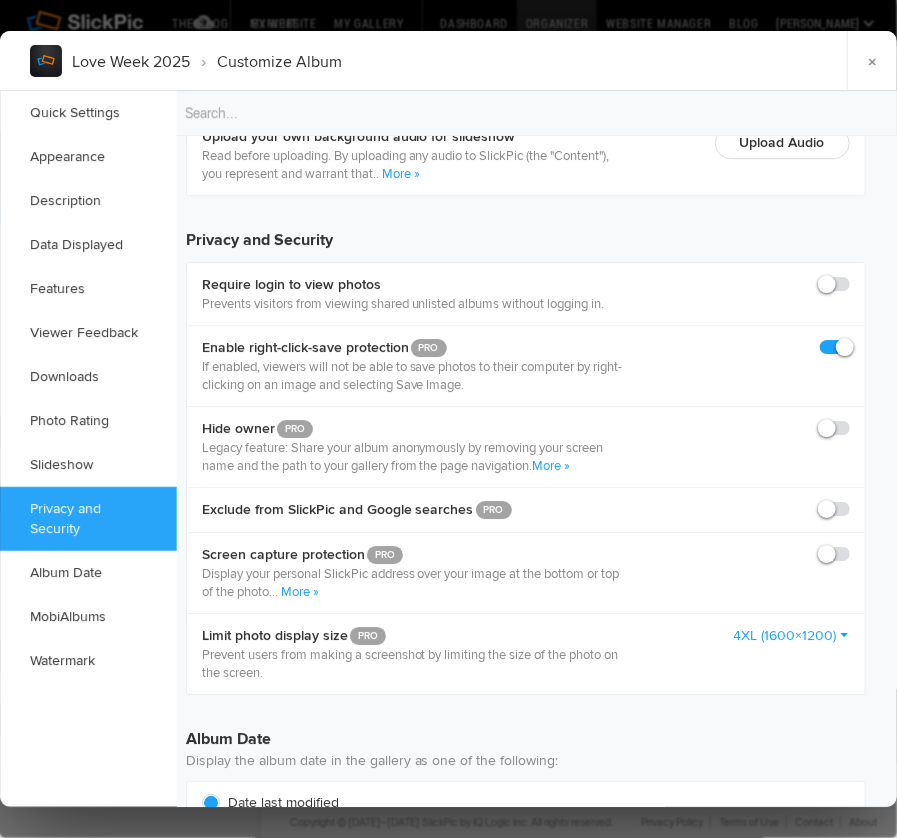 checkbox on "true" 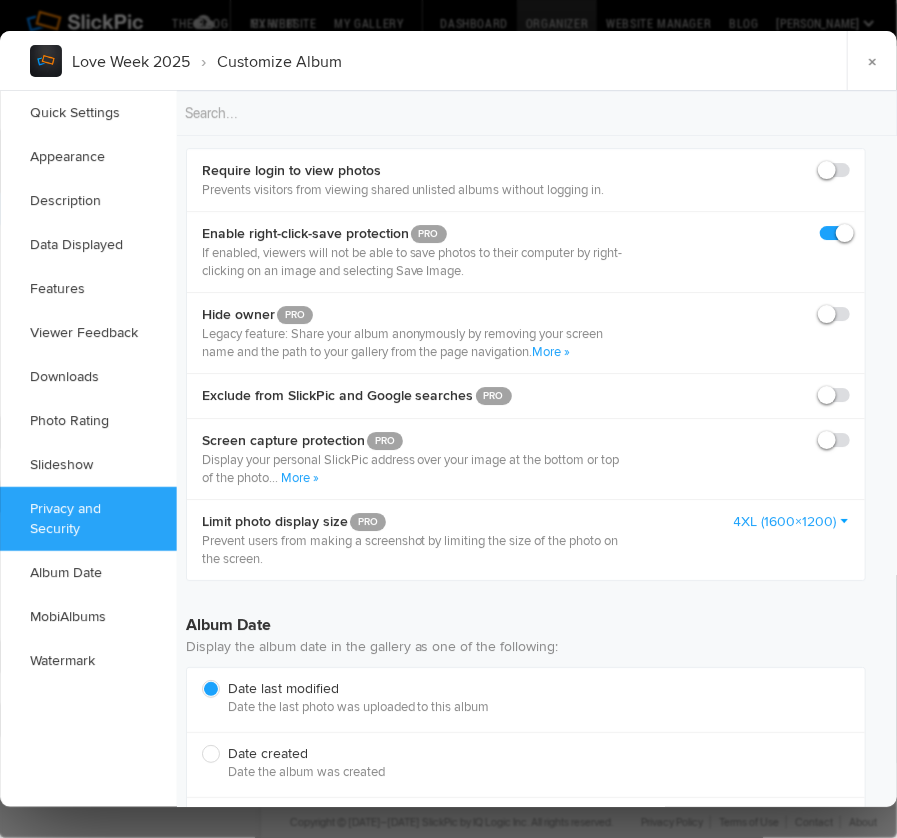 scroll, scrollTop: 3845, scrollLeft: 22, axis: both 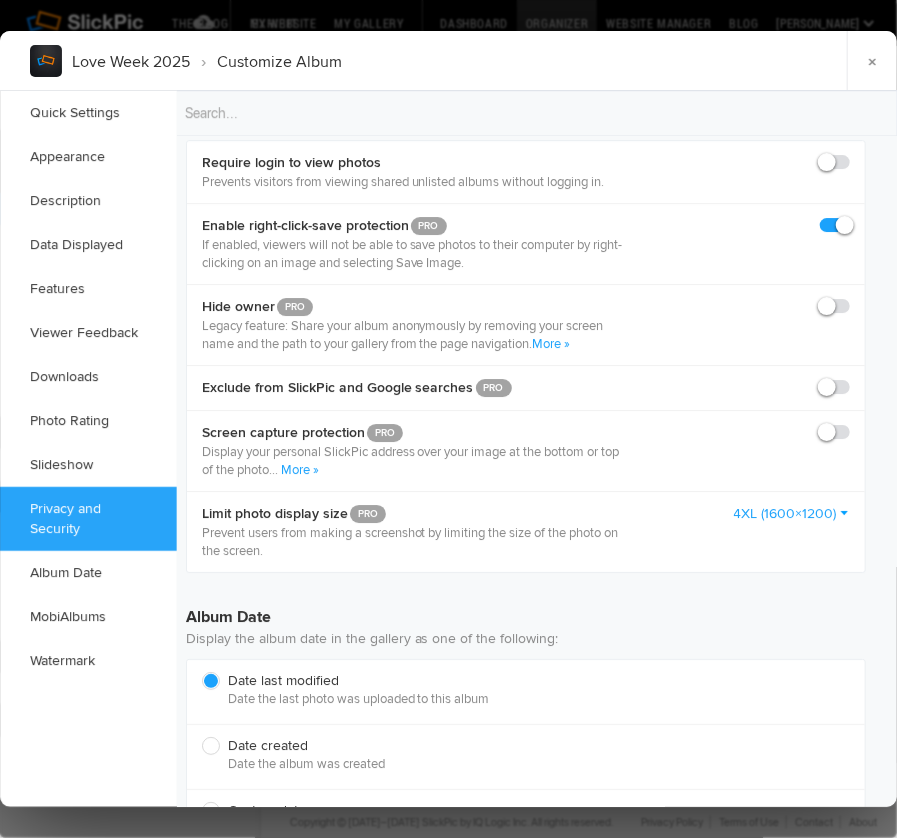 click 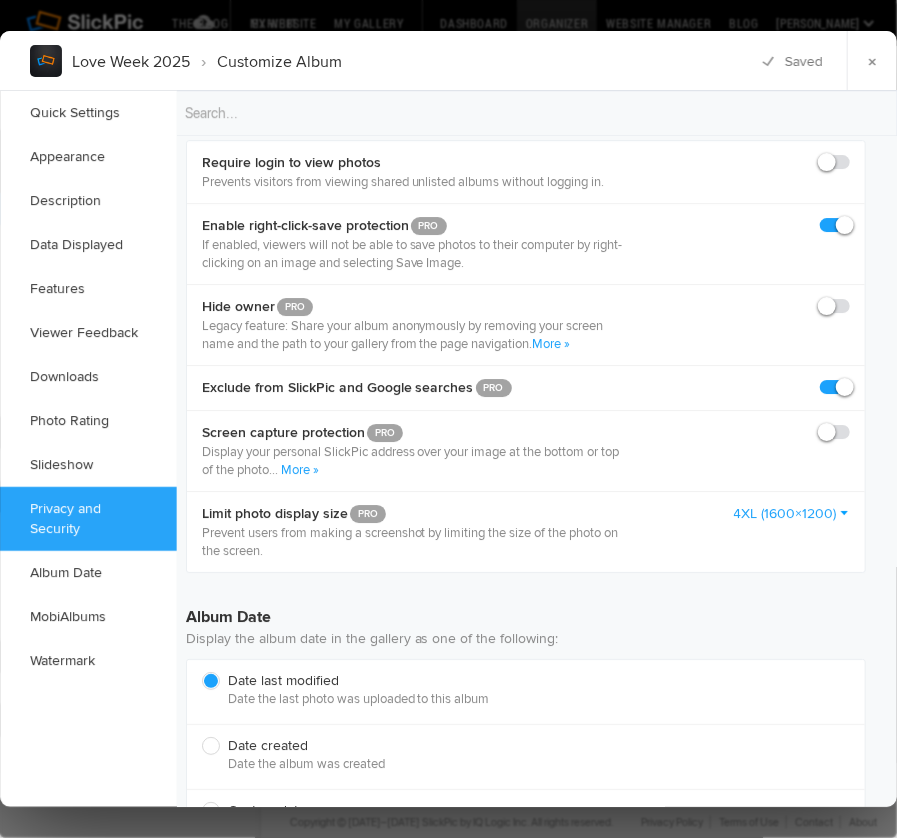 click 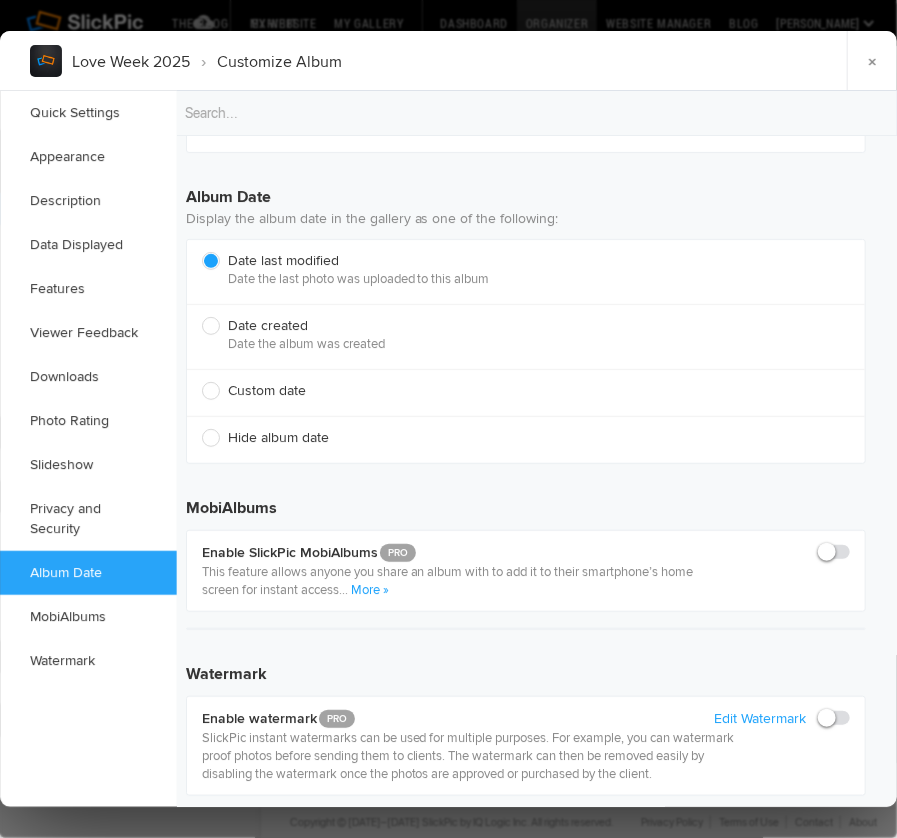 scroll, scrollTop: 4277, scrollLeft: 22, axis: both 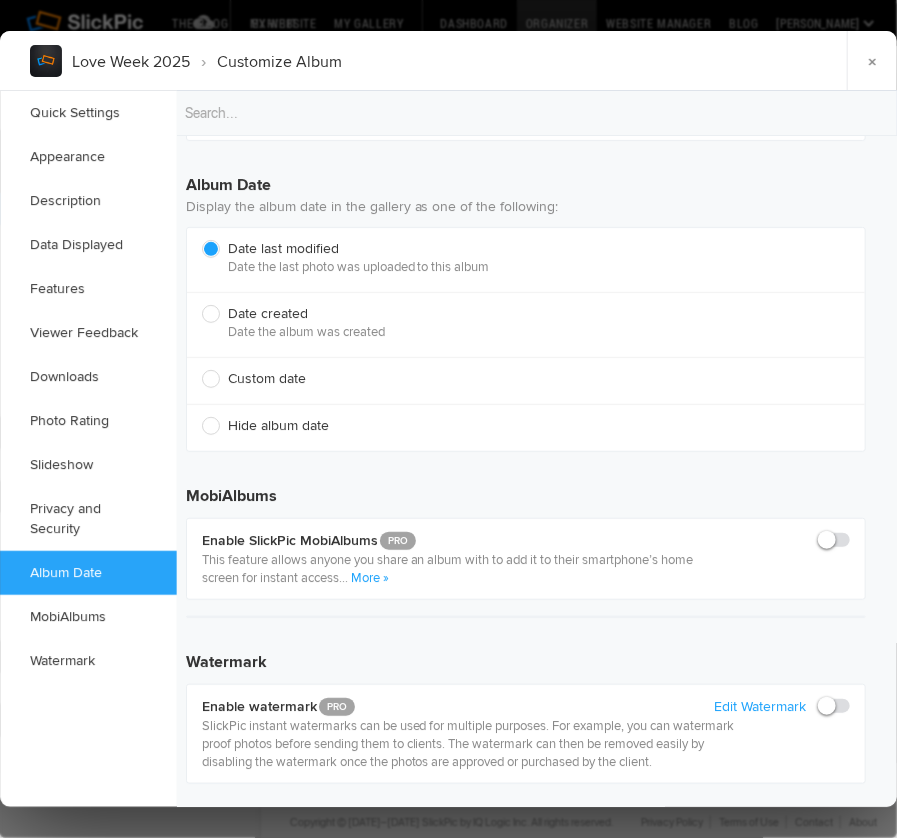 click on "MobiAlbums  Enable SlickPic MobiAlbums  PRO  This feature allows anyone you share an album with to add it to their smartphone’s home screen for instant access.  ..  It will automatically refresh on the smartphone when new images are added to the album, making it easy to keep friends, family and clients updated with your latest photos! This feature works for albums set to Public and Unlisted visibility only.  More » « Less" 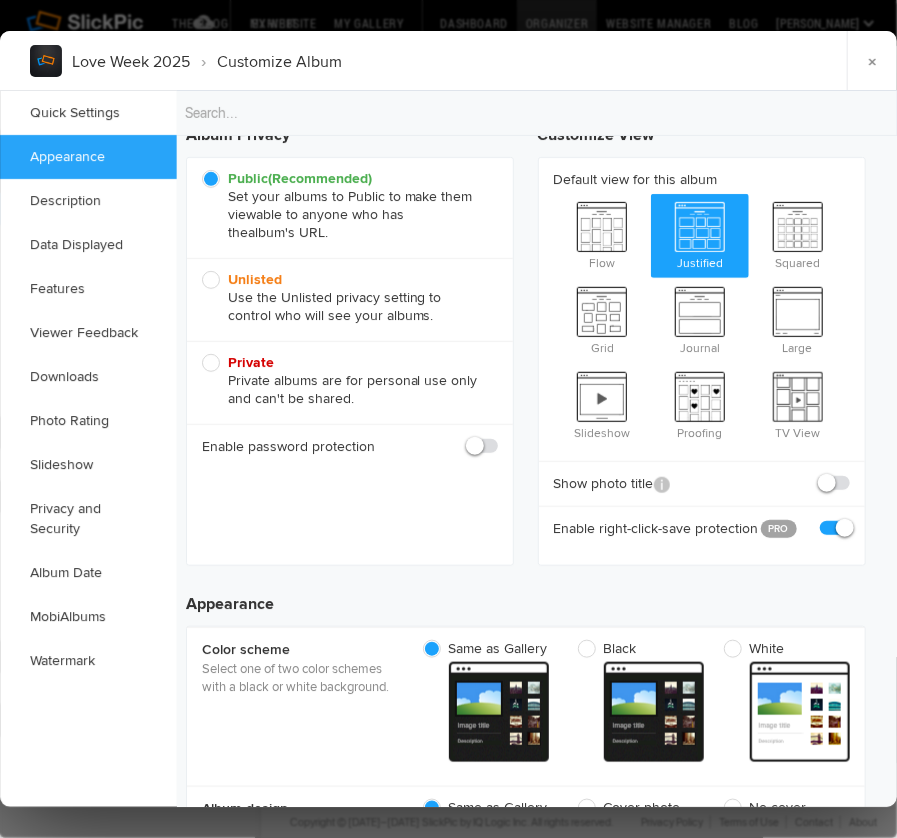 scroll, scrollTop: 0, scrollLeft: 22, axis: horizontal 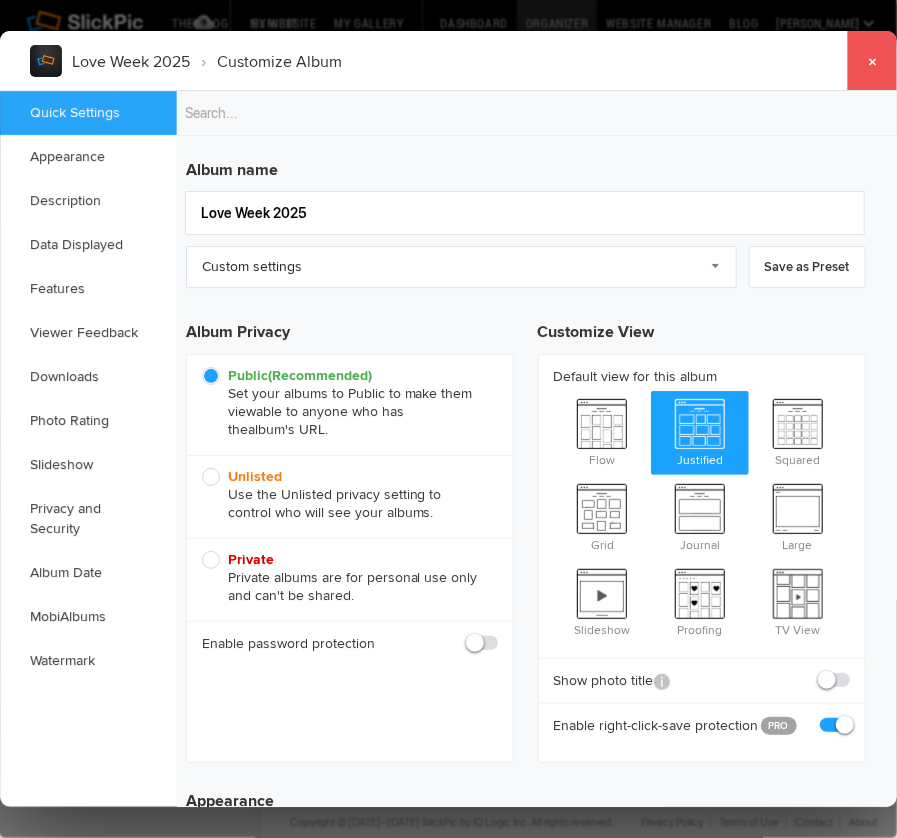 click on "×" 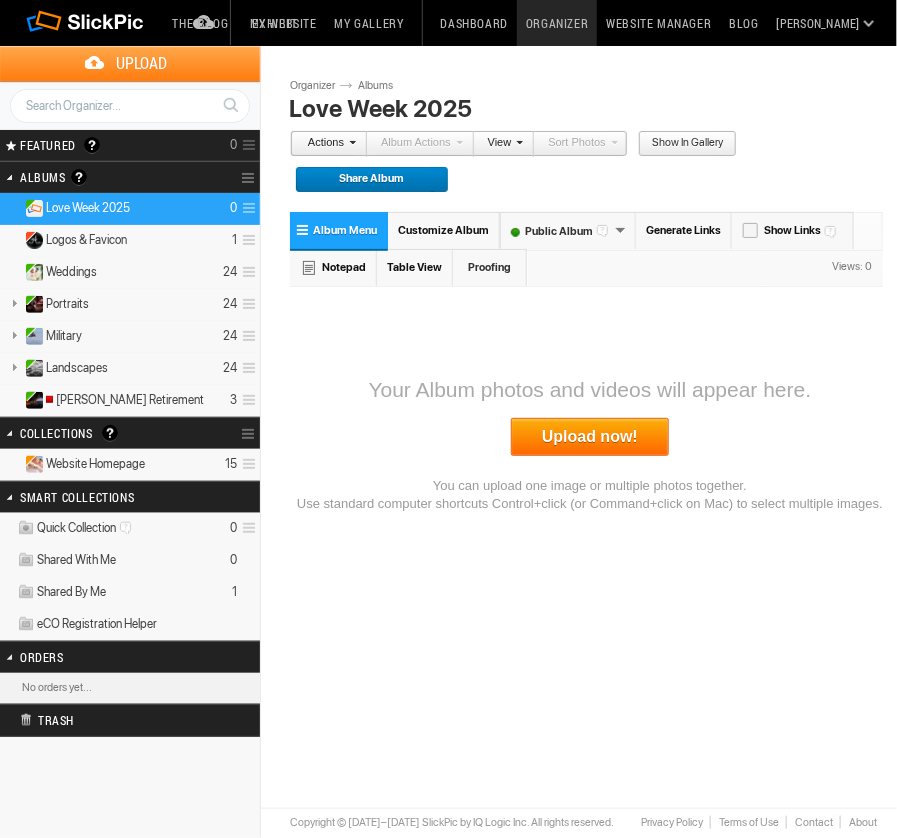 click on "Hide  Notepad" at bounding box center [333, 267] 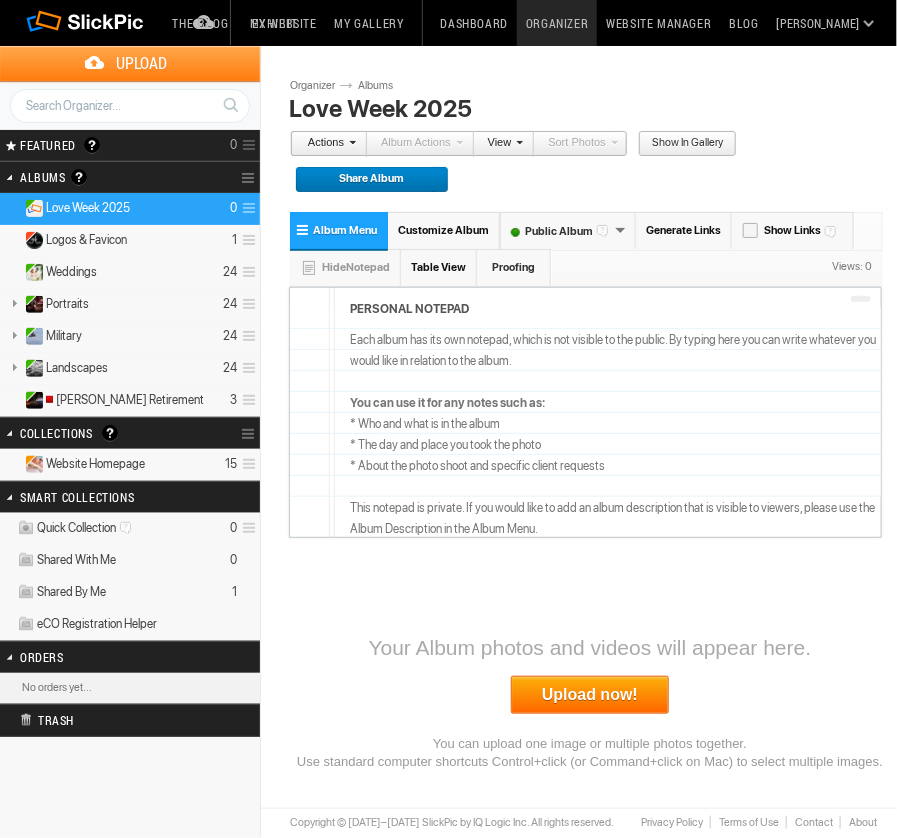 click on "Proofing" at bounding box center [514, 267] 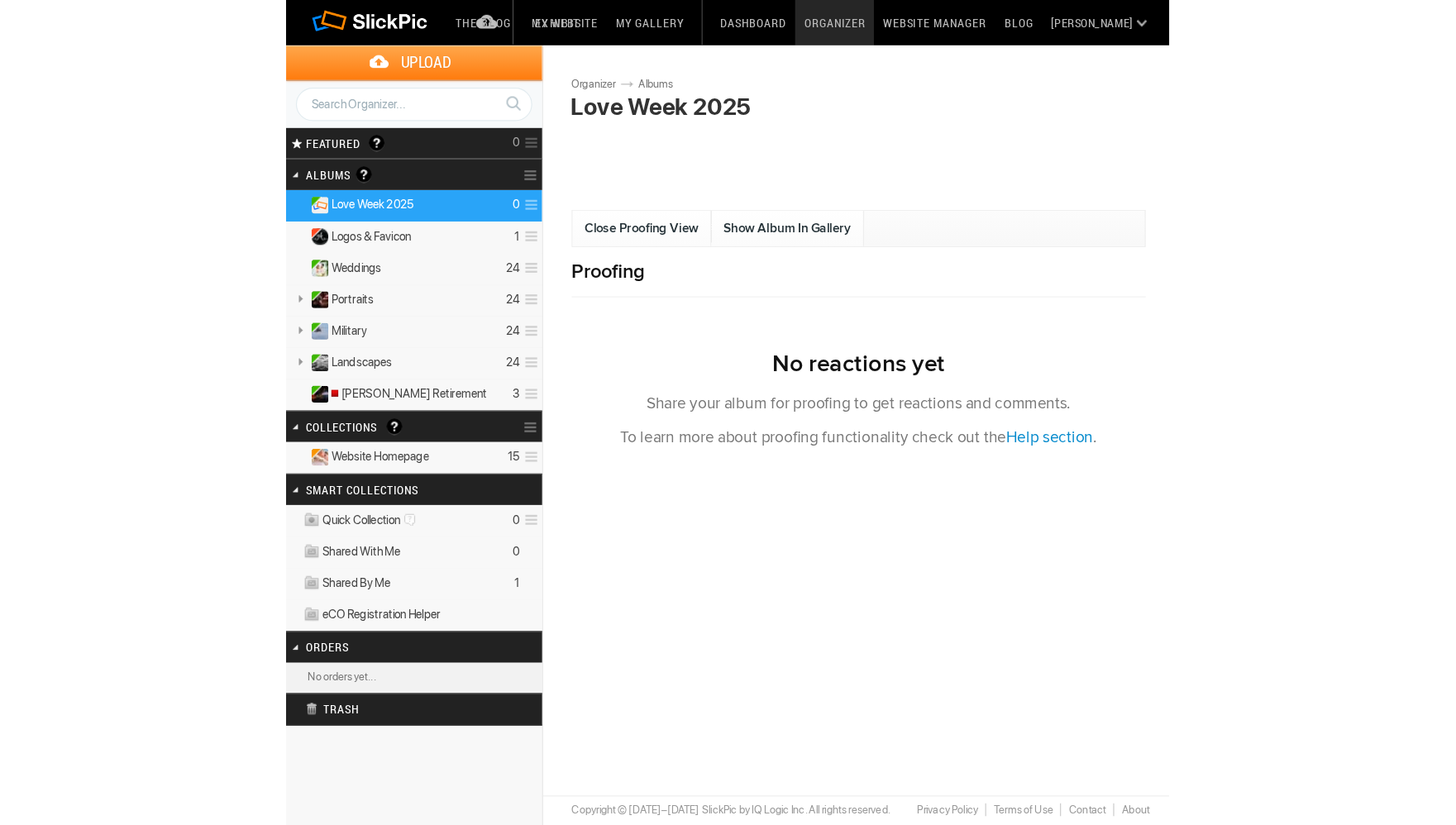 scroll, scrollTop: 0, scrollLeft: 0, axis: both 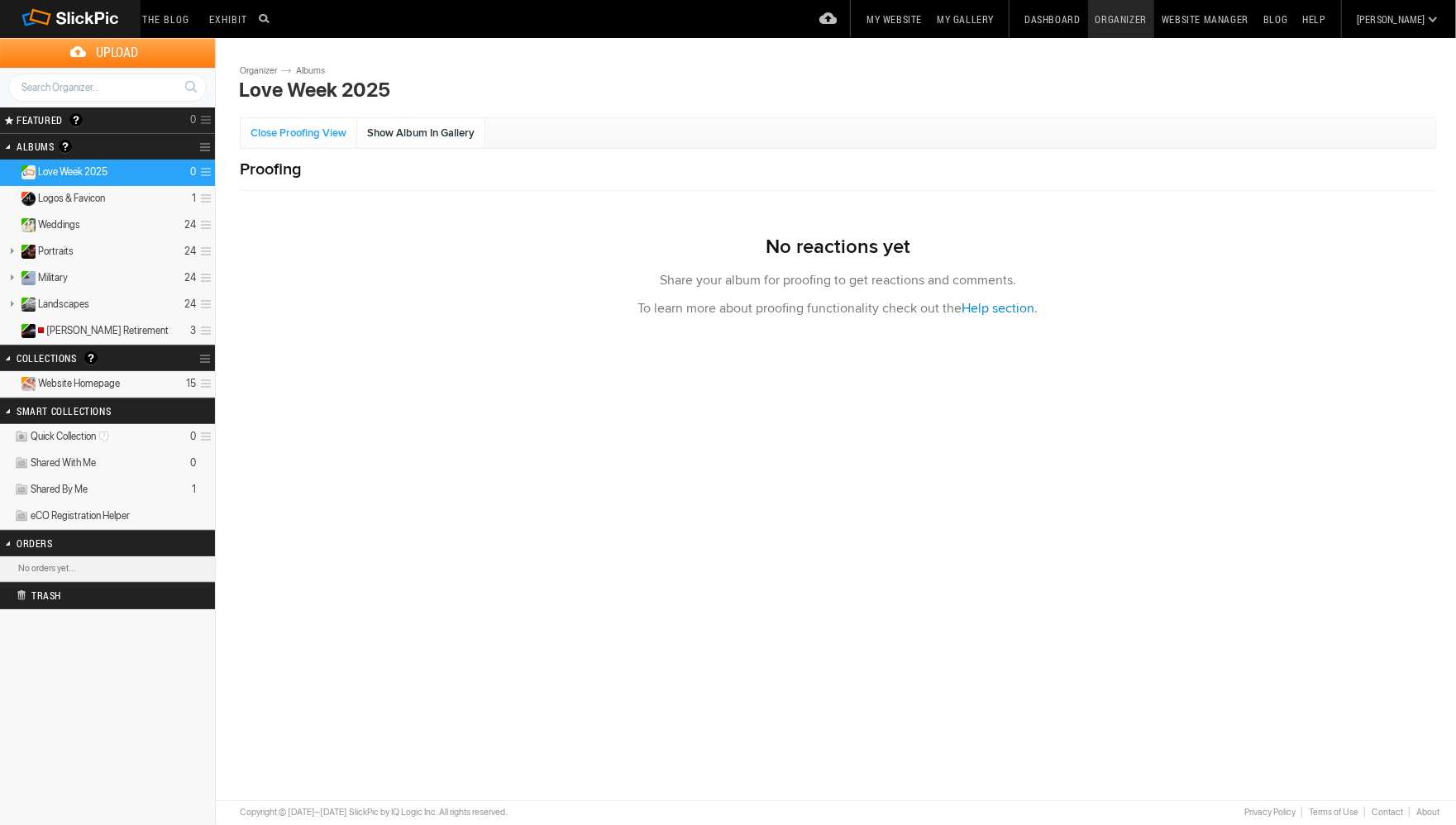 click on "Close Proofing View" at bounding box center (298, 133) 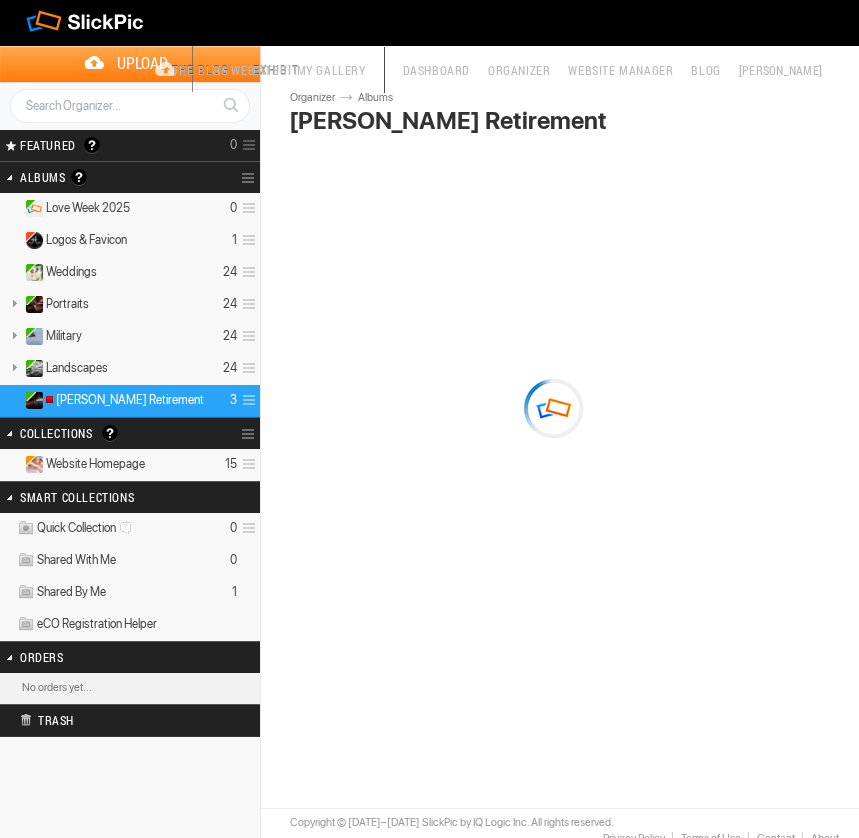 scroll, scrollTop: 0, scrollLeft: 0, axis: both 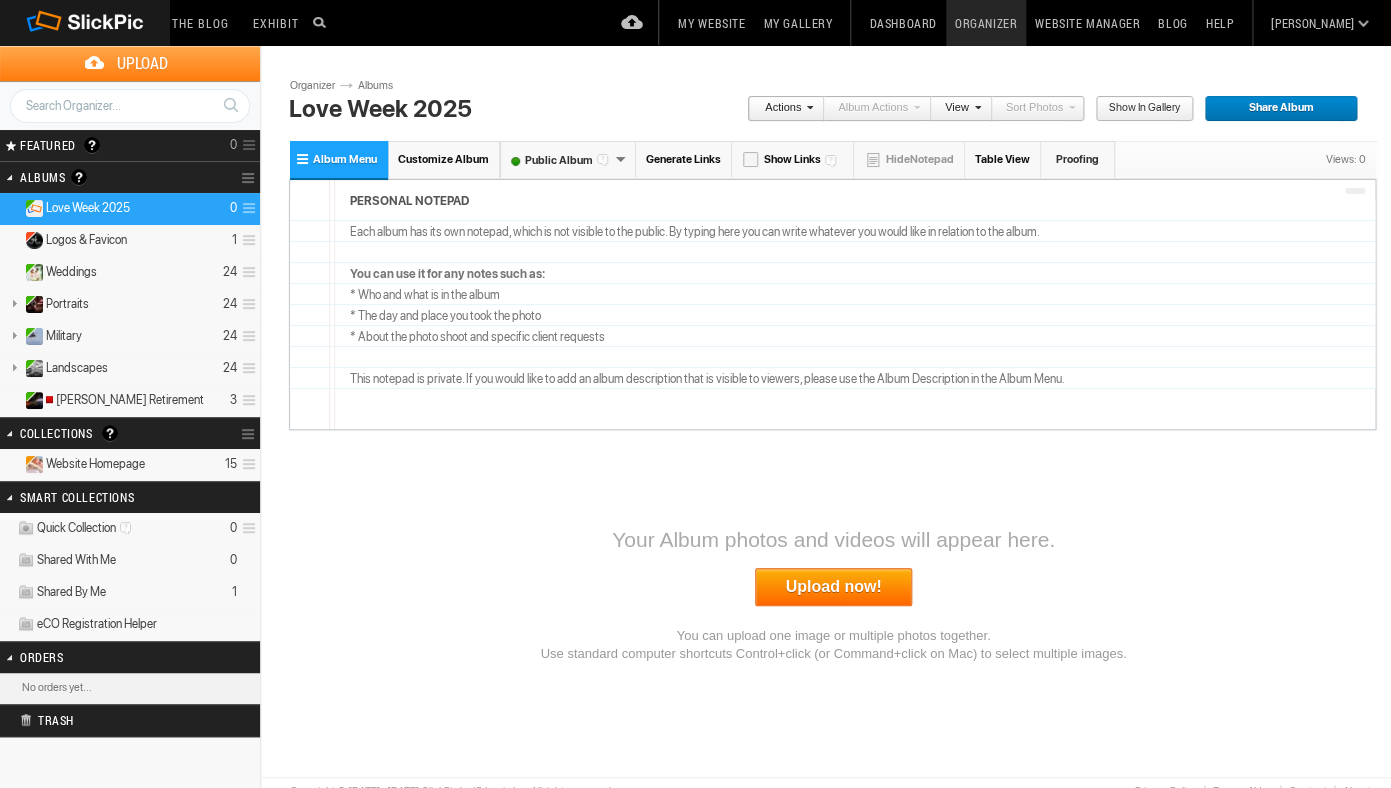 click on "Customize Album" at bounding box center [443, 159] 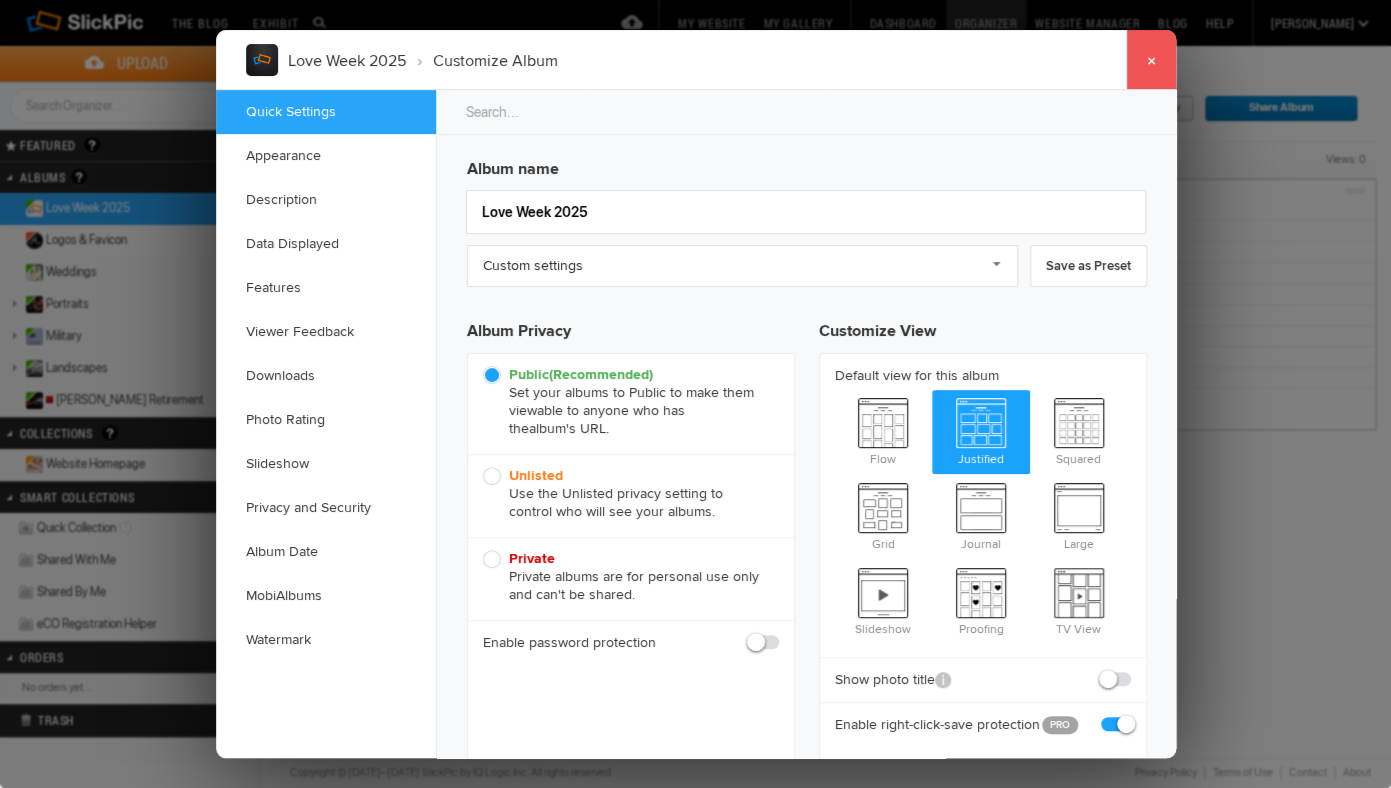 click on "×" 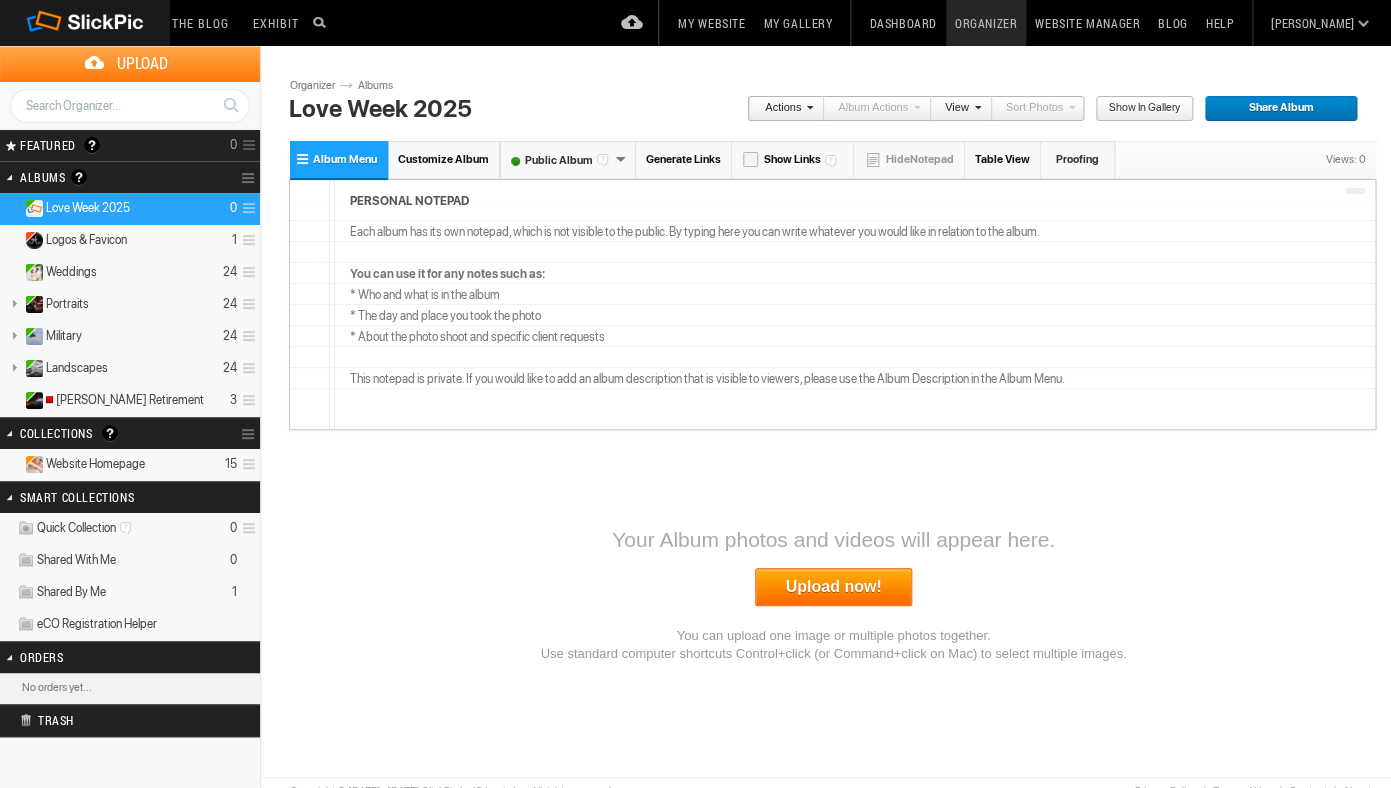 click on "Upload now!" at bounding box center (834, 587) 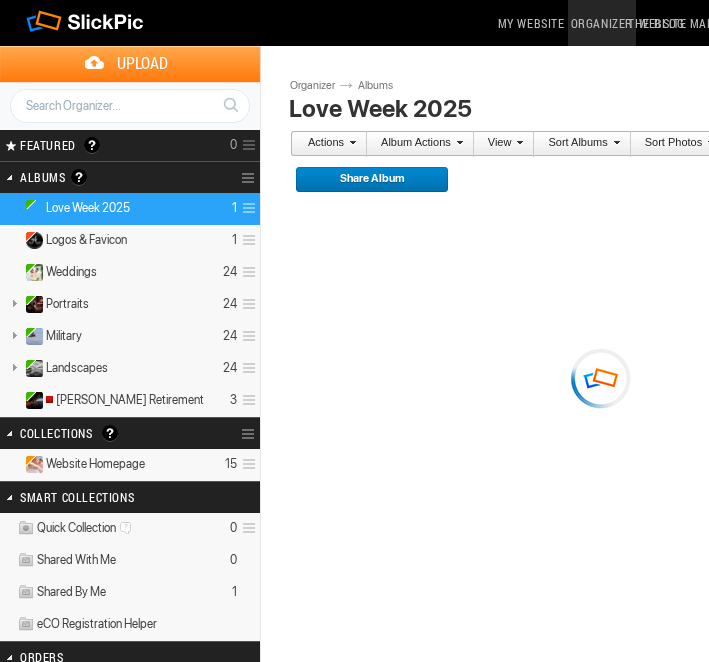 scroll, scrollTop: 0, scrollLeft: 0, axis: both 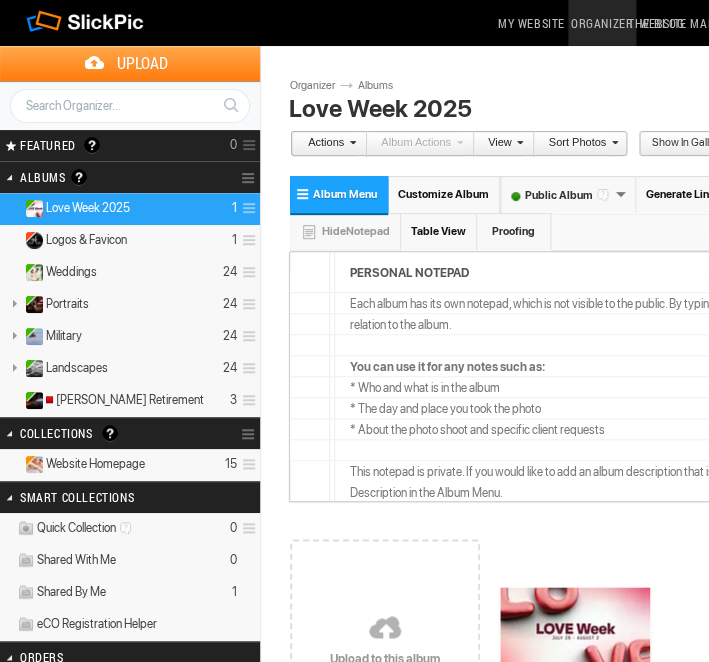 click on "Customize Album" at bounding box center (443, 194) 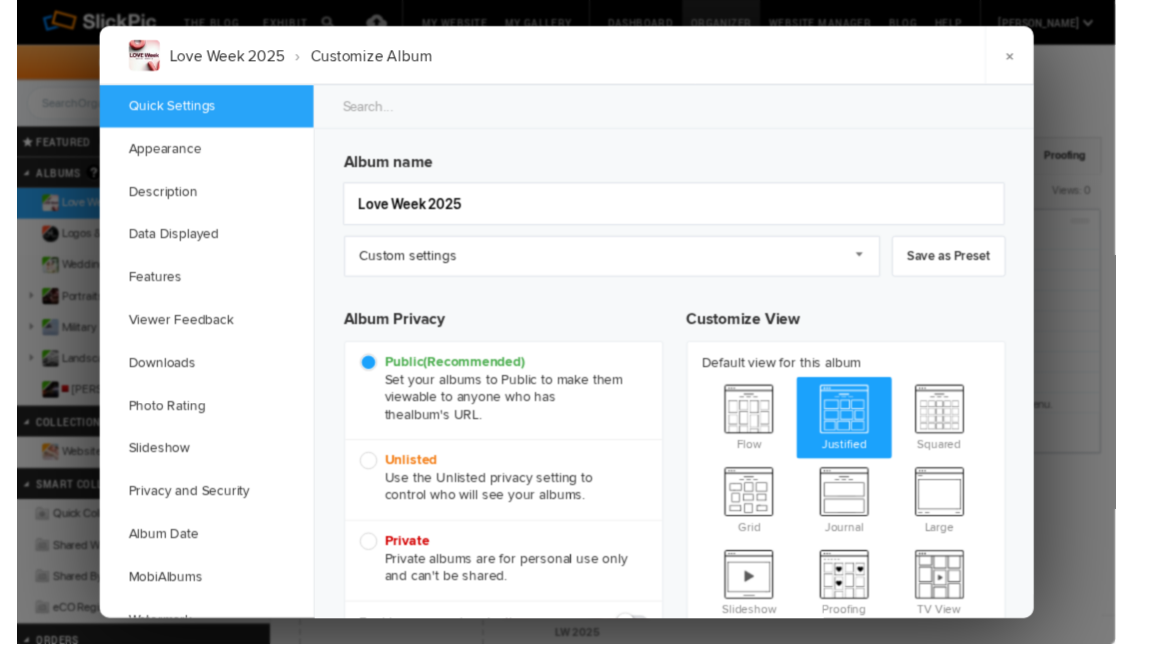 scroll, scrollTop: 0, scrollLeft: 0, axis: both 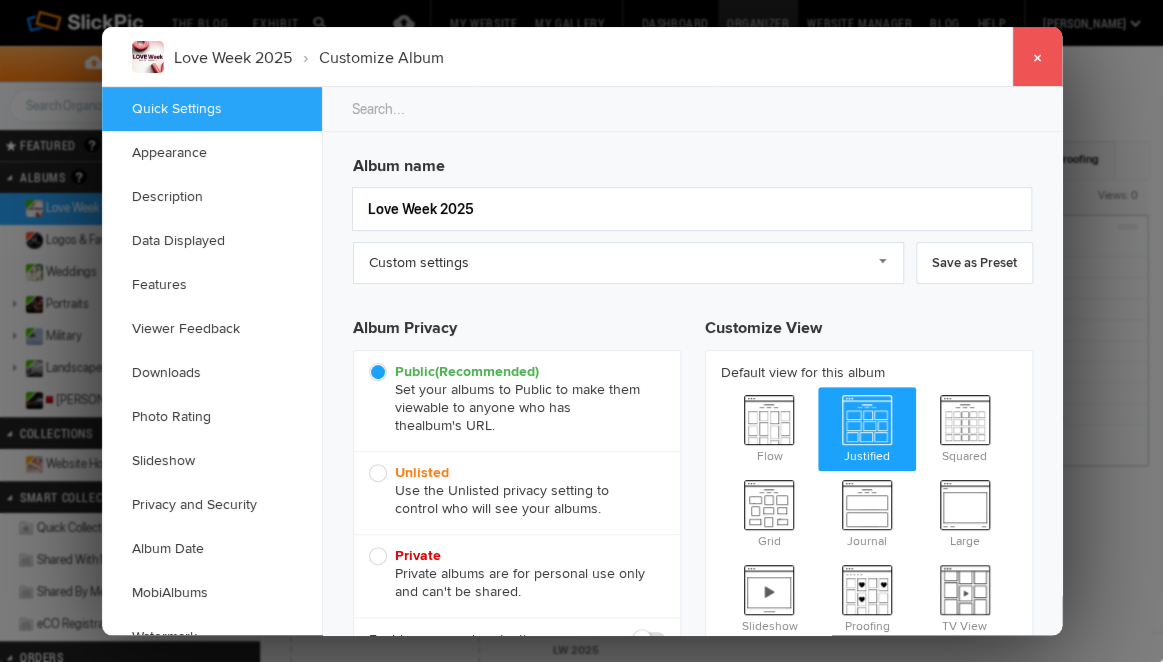 click on "×" 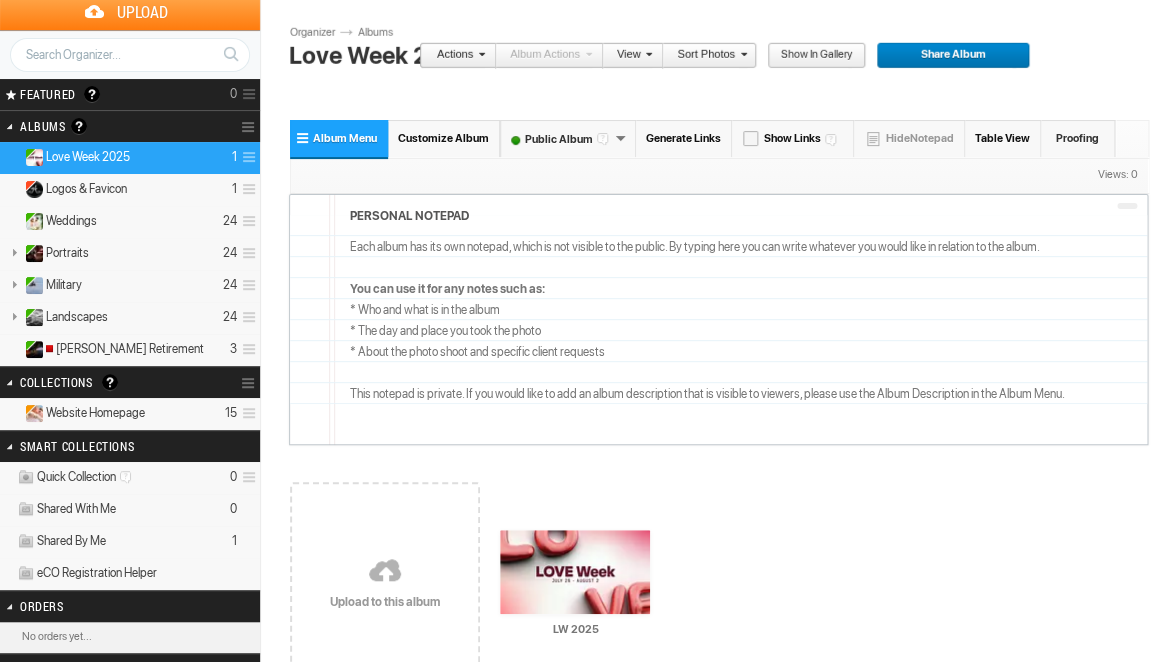 scroll, scrollTop: 50, scrollLeft: 0, axis: vertical 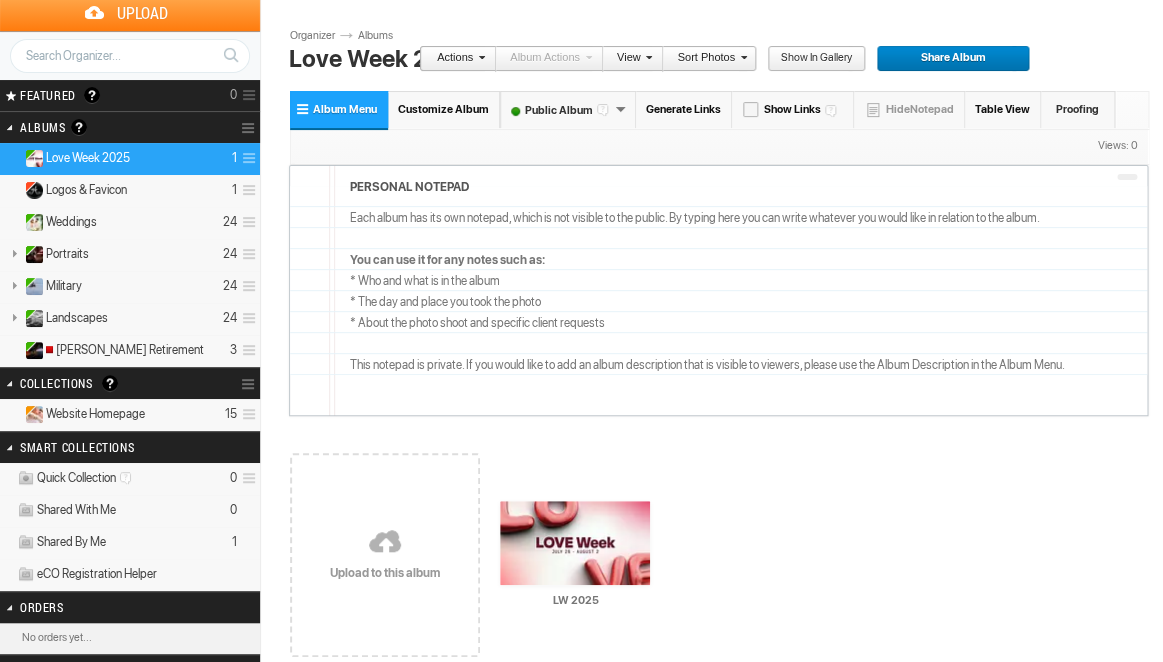 click on "Generate Links" at bounding box center [684, 109] 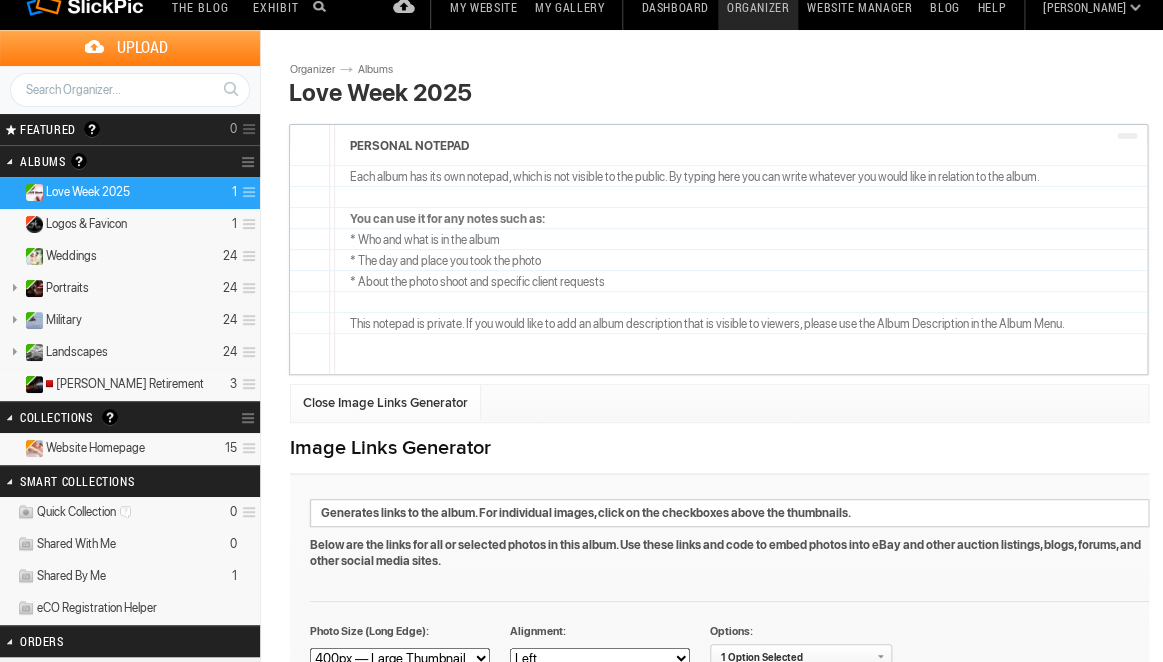 scroll, scrollTop: 0, scrollLeft: 0, axis: both 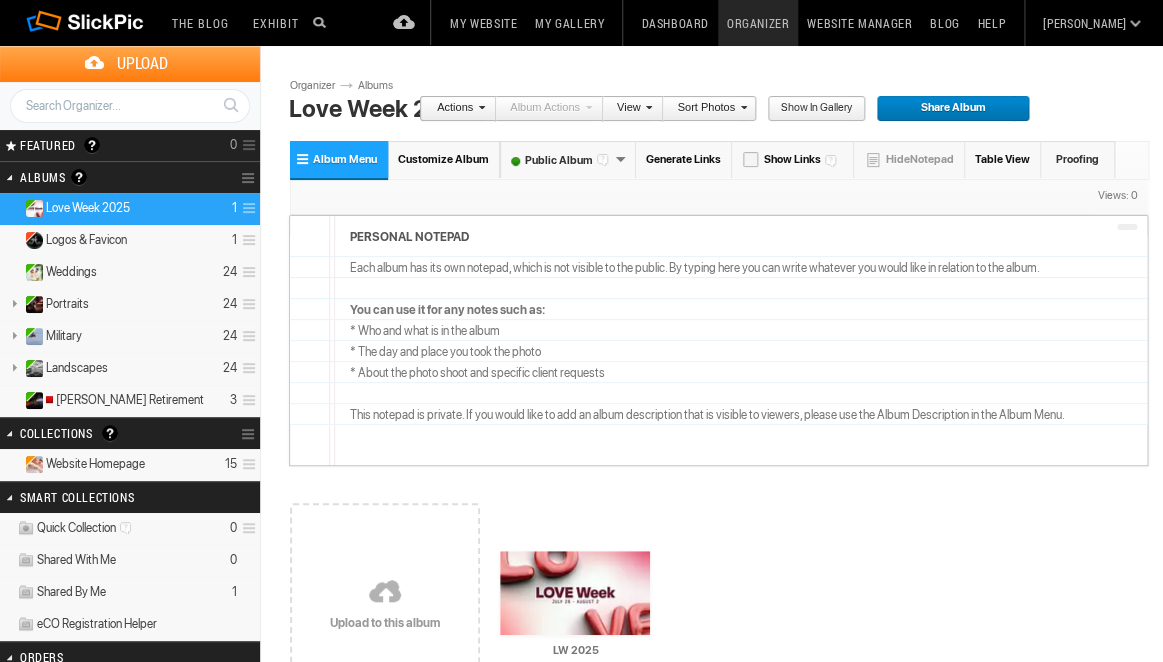 click on "Show Links" at bounding box center (793, 159) 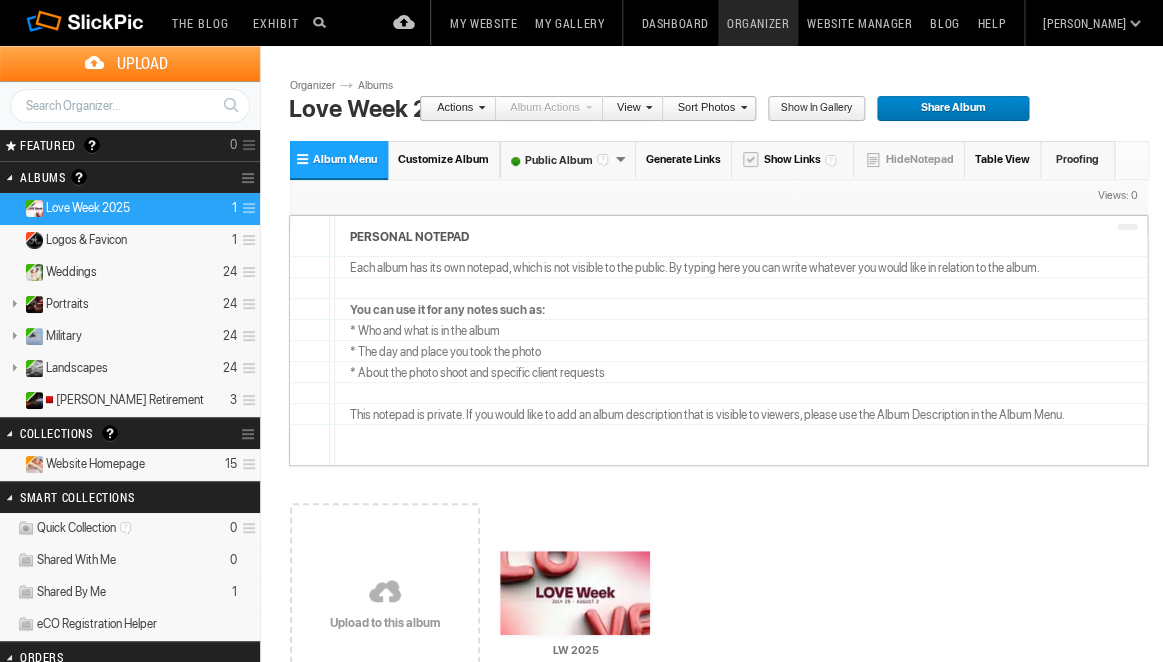 type on "<a href='[URL][DOMAIN_NAME]' target='_blank'><img src='[URL][DOMAIN_NAME]' border='0' style='padding: 0 5px 5px 0' alt='LW 2025' title='LW 2025'/></a><br><br>" 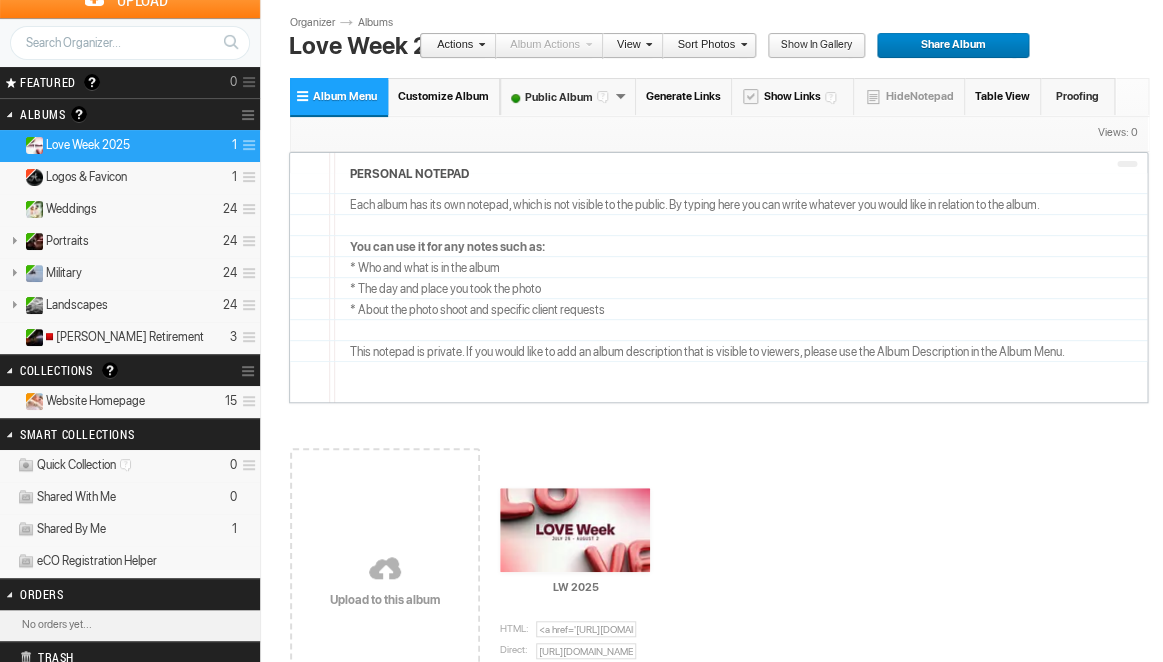scroll, scrollTop: 47, scrollLeft: 0, axis: vertical 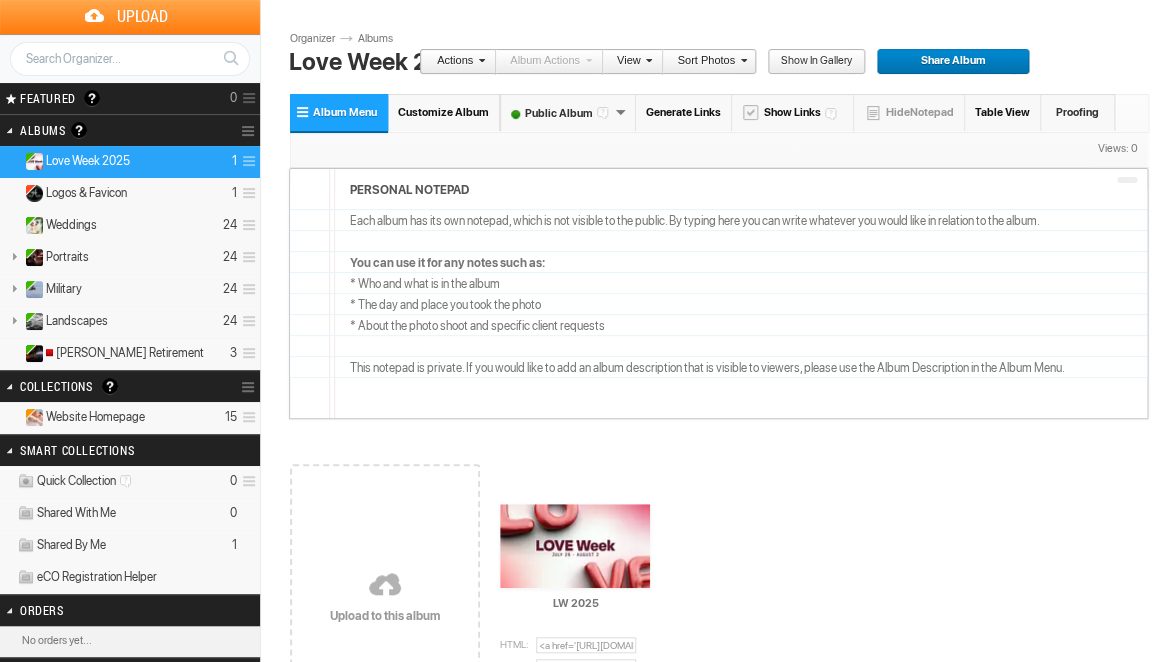 click on "Show Links" at bounding box center (793, 112) 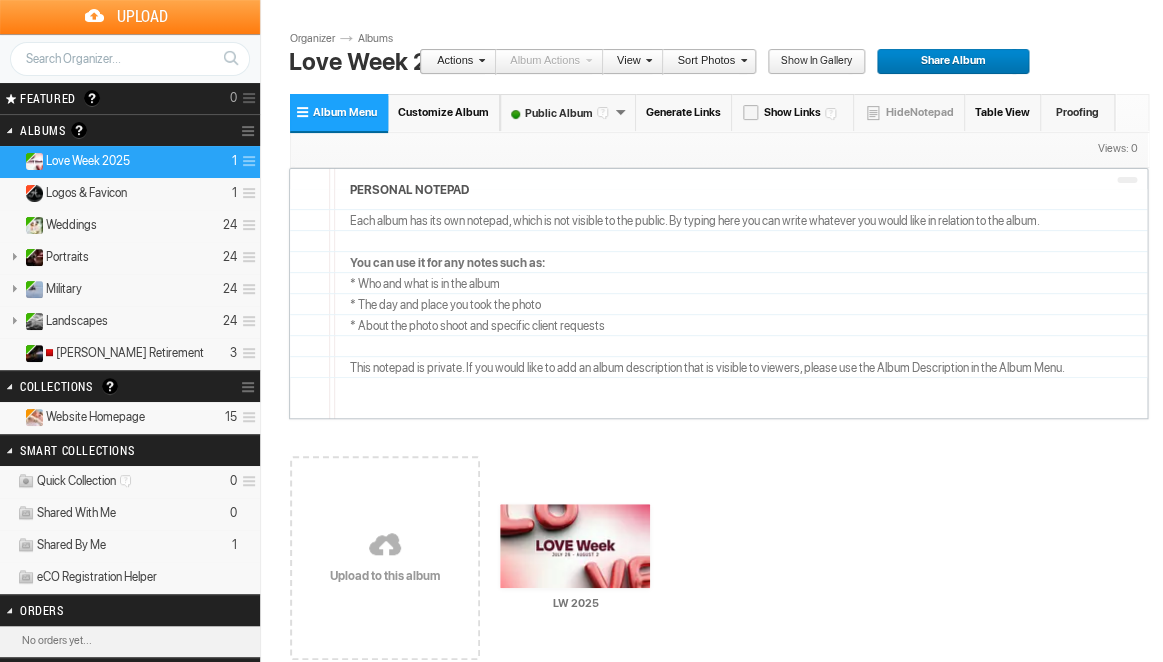 click on "Proofing" at bounding box center (1078, 112) 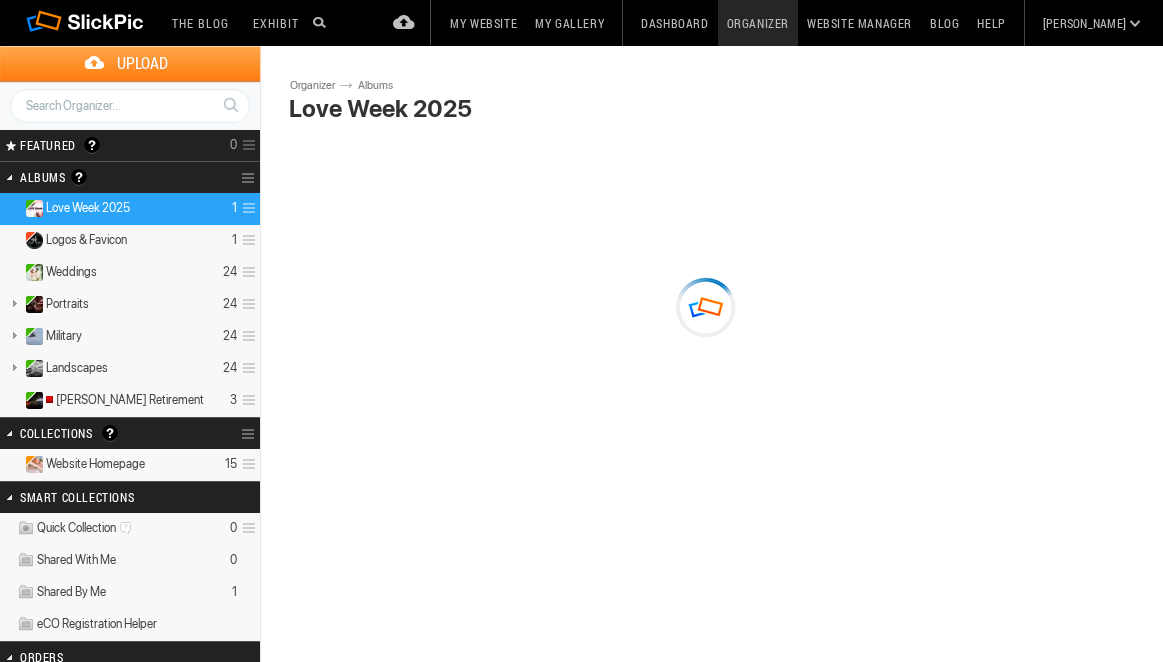 scroll, scrollTop: 0, scrollLeft: 0, axis: both 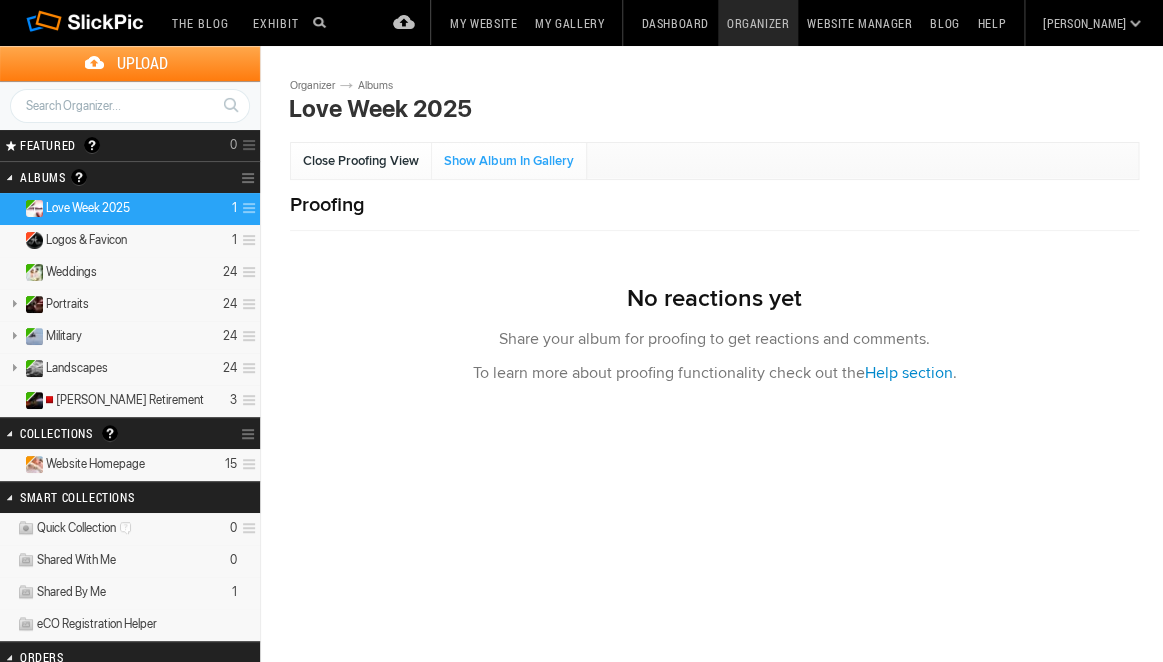 click on "Show Album In Gallery" at bounding box center (509, 161) 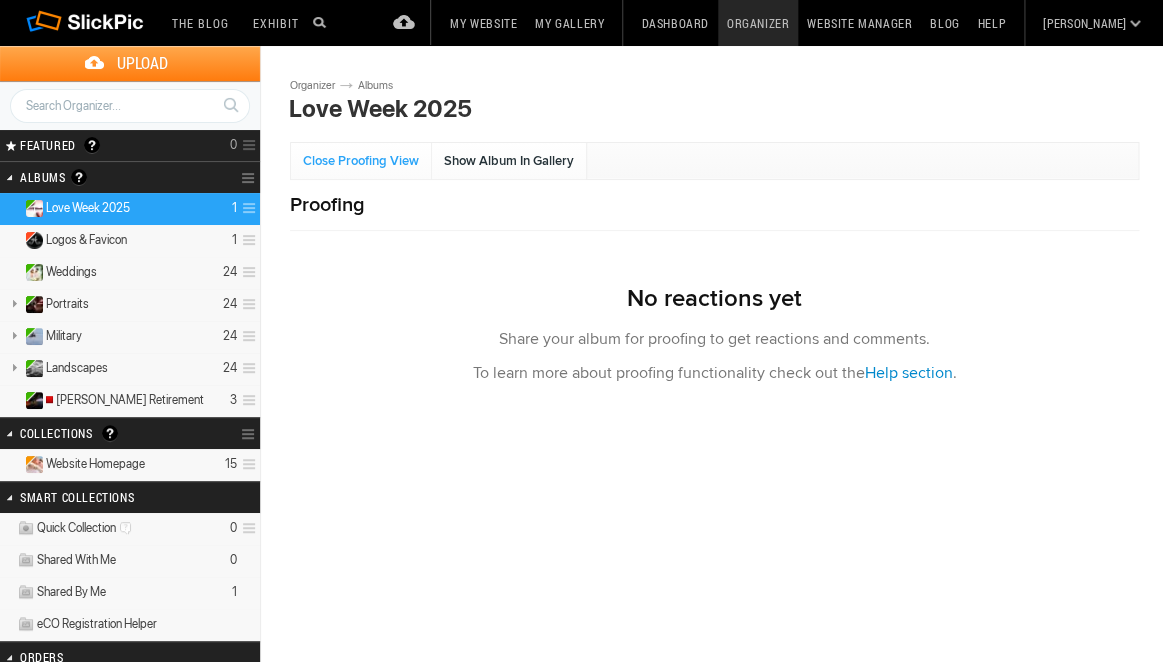 click on "Close Proofing View" at bounding box center (361, 161) 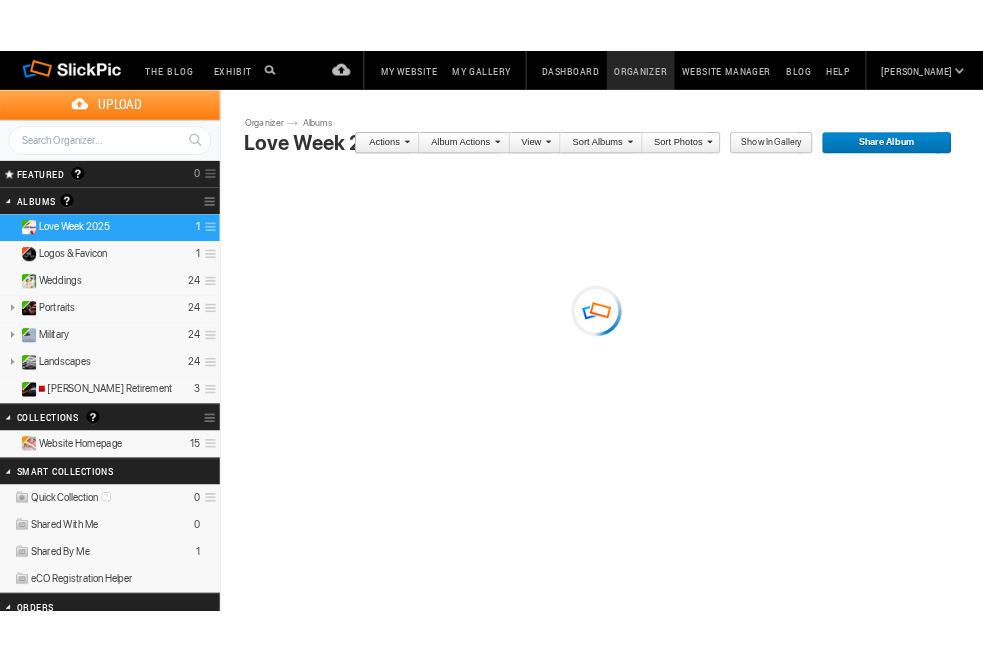scroll, scrollTop: 0, scrollLeft: 0, axis: both 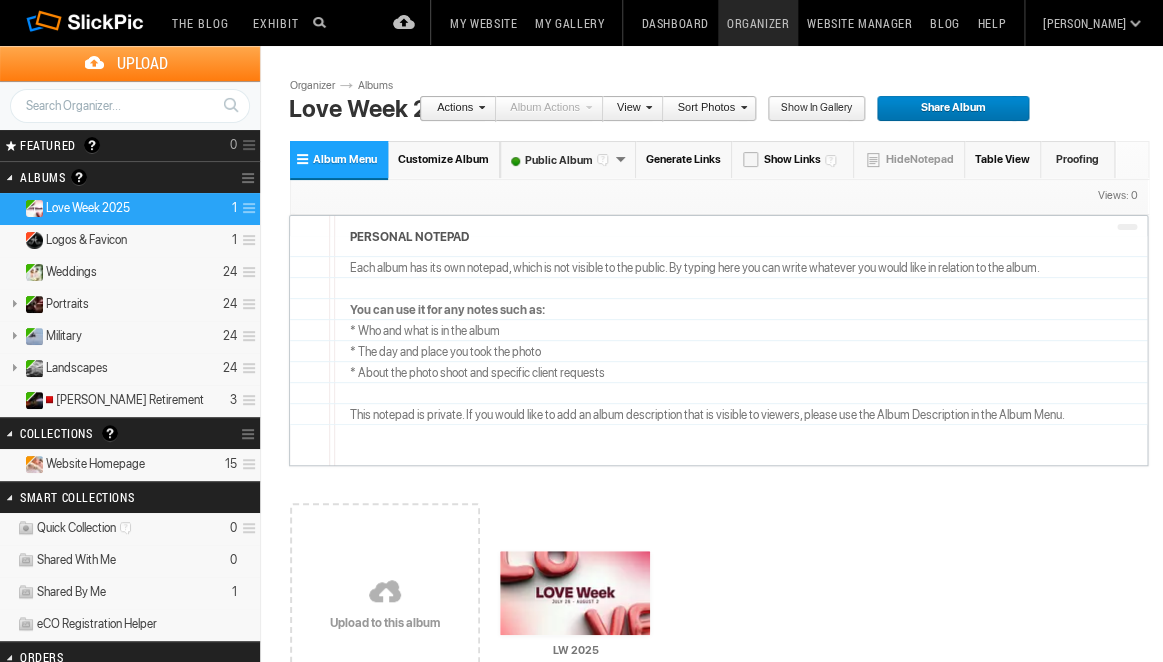 click on "Share Album" at bounding box center [946, 109] 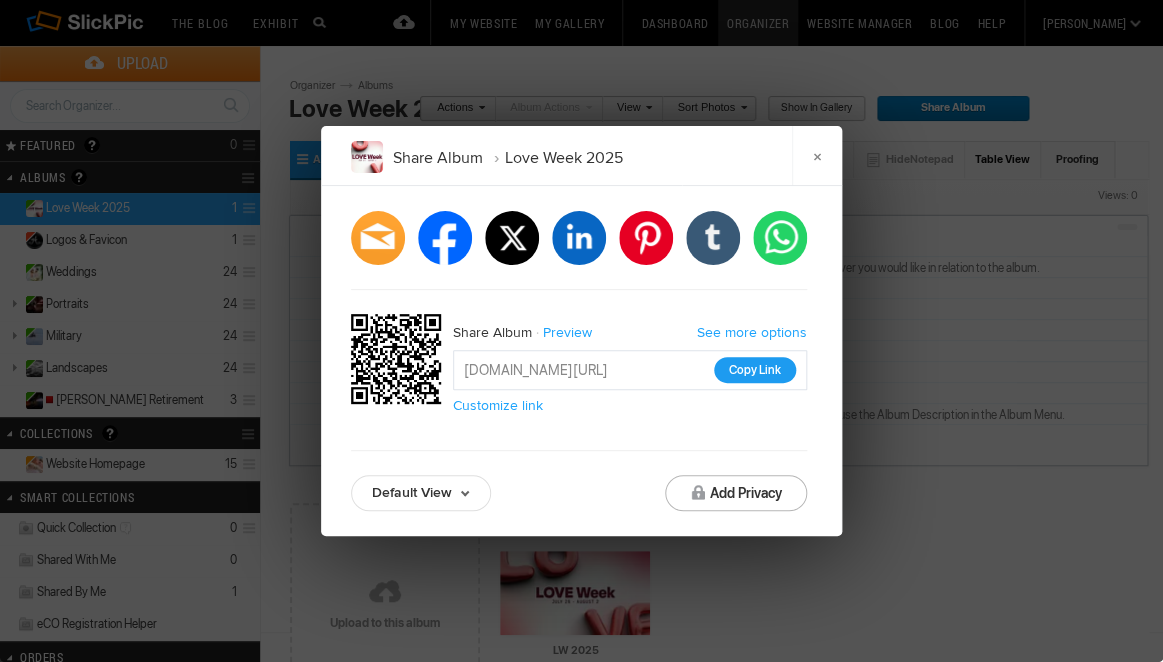 click on "Copy Link" 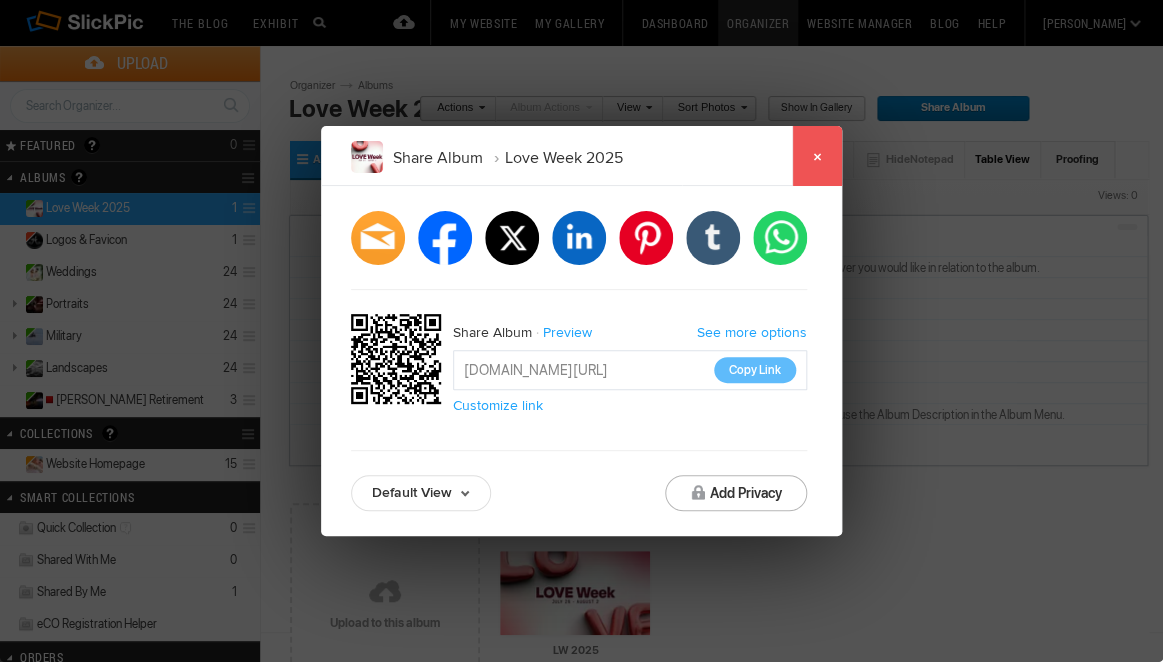 click on "×" 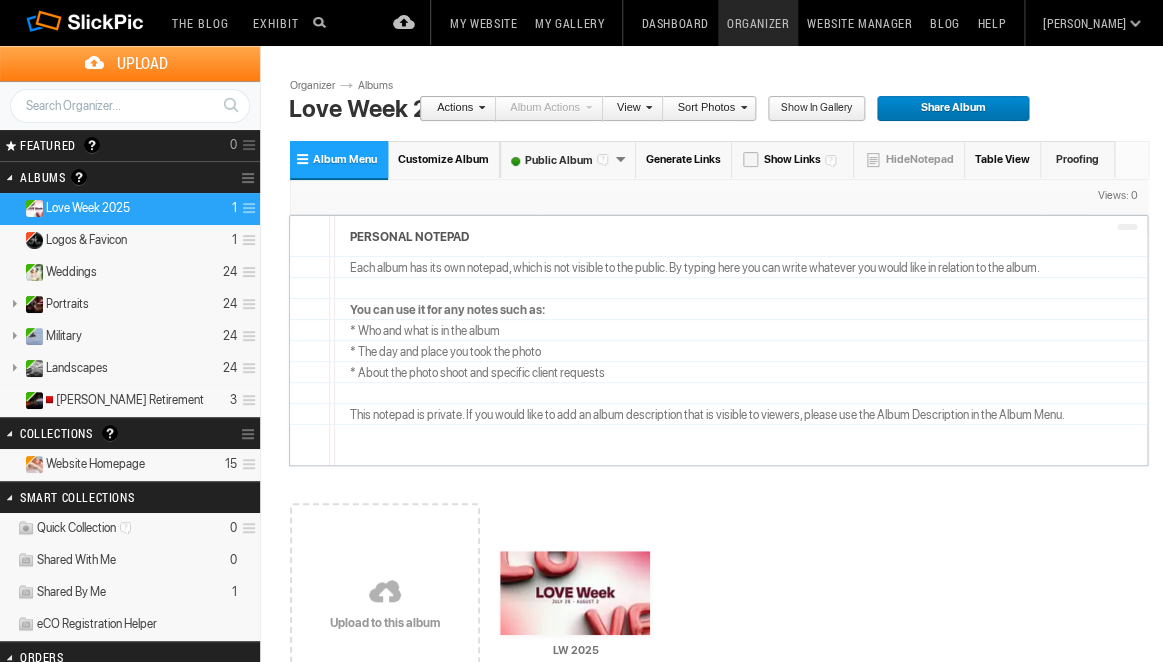 click at bounding box center (741, 107) 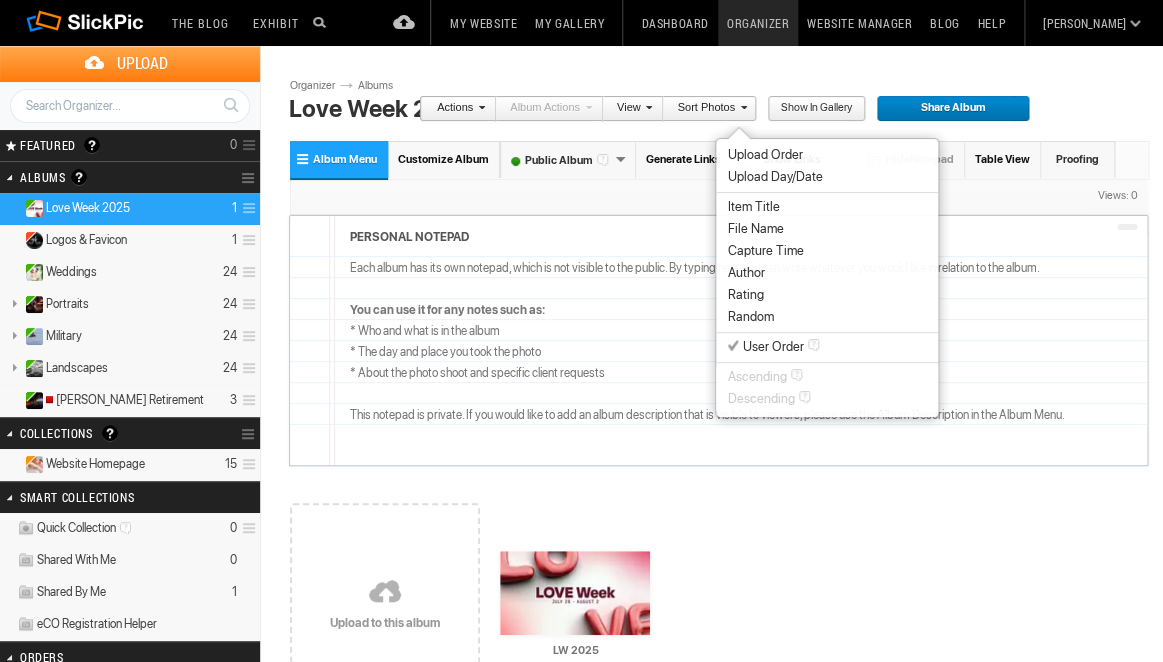 click on "View" at bounding box center (628, 109) 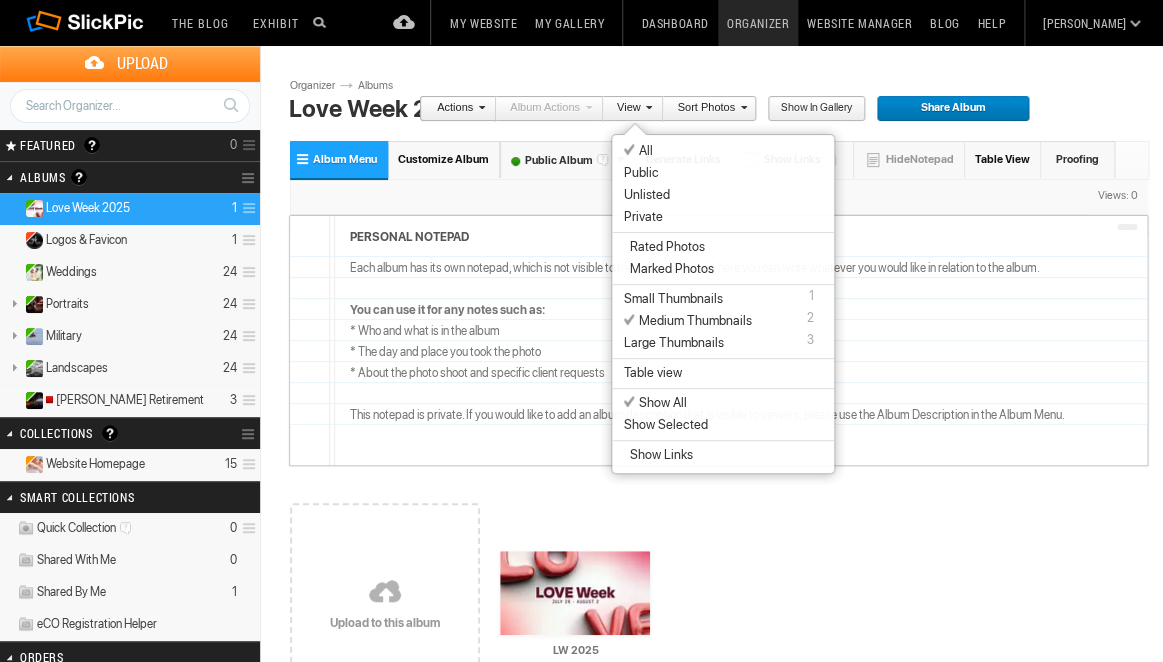 click at bounding box center (479, 107) 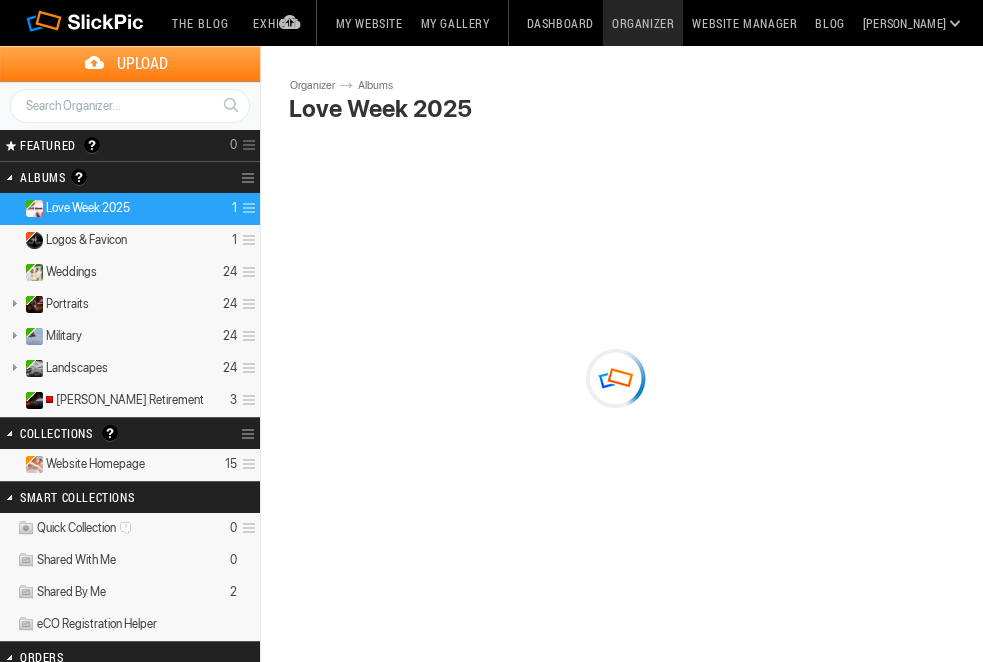 scroll, scrollTop: 0, scrollLeft: 0, axis: both 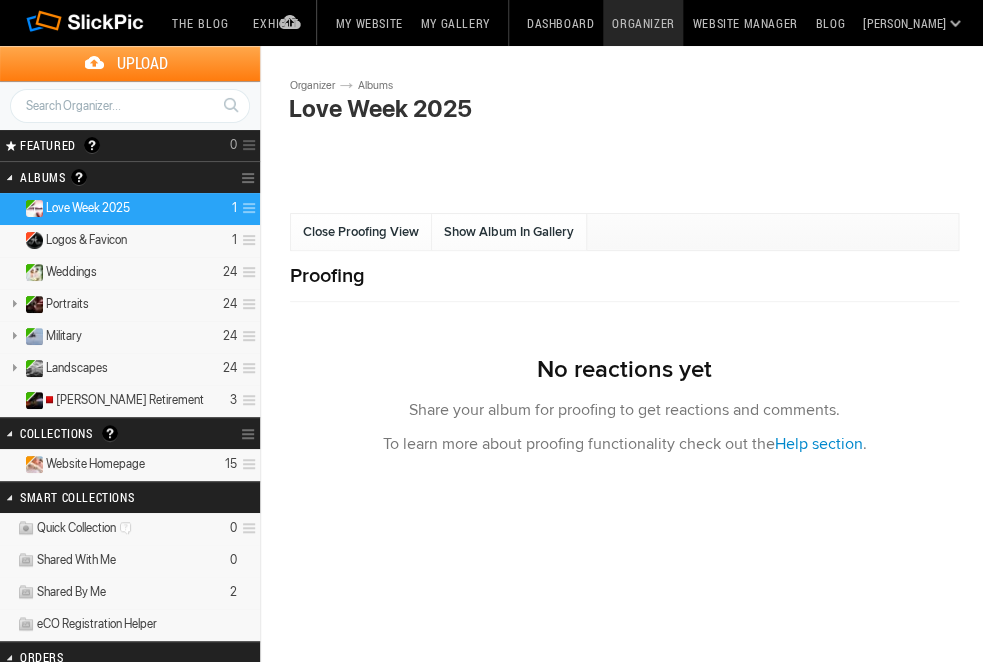 click on "Albums
Love Week 2025" at bounding box center [354, 85] 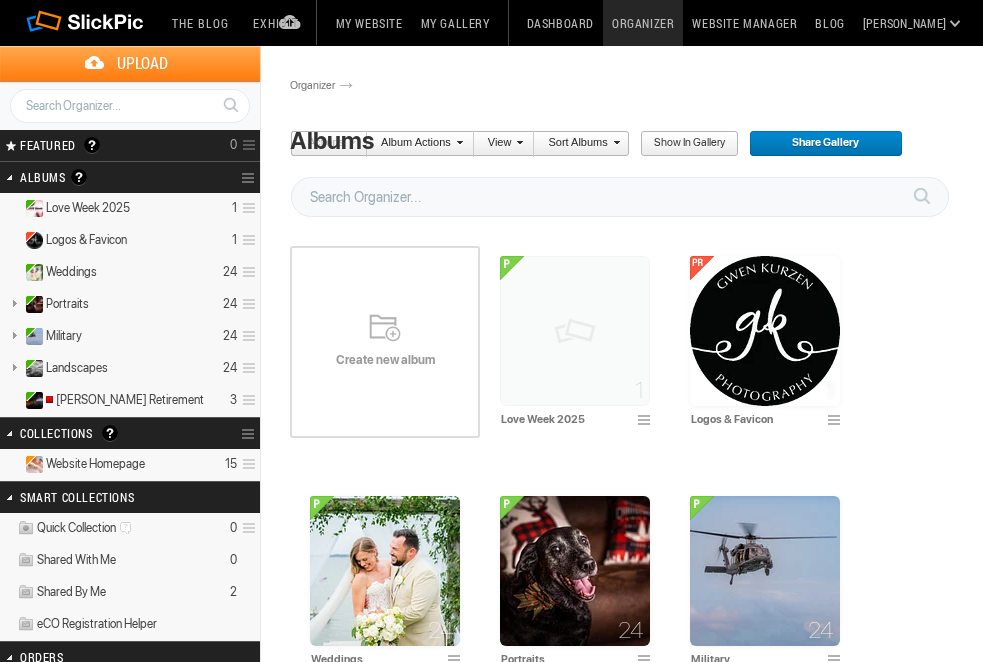 scroll, scrollTop: 0, scrollLeft: 0, axis: both 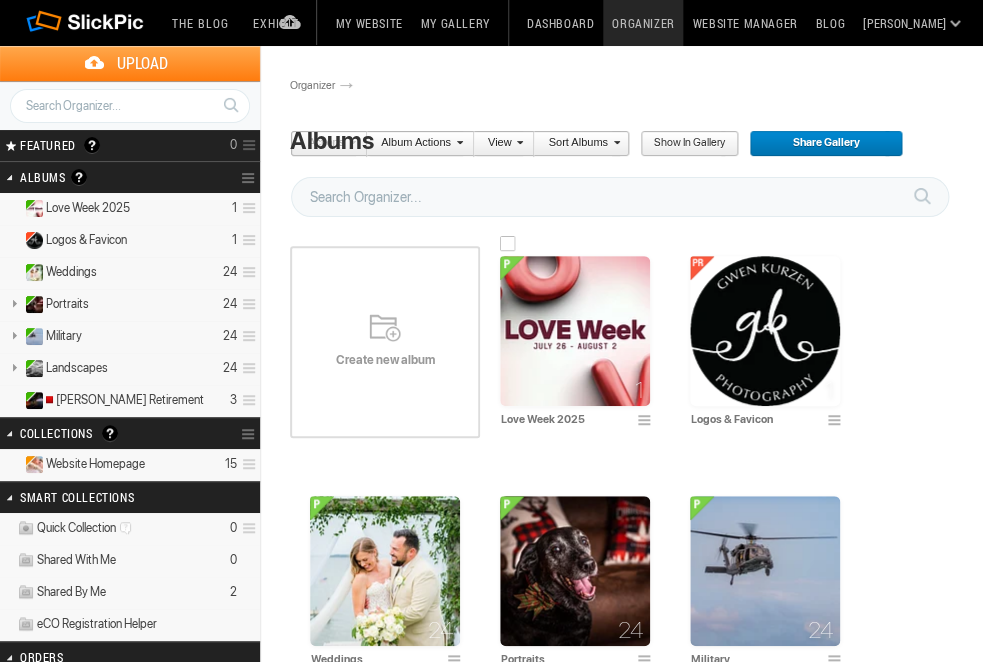 click at bounding box center [647, 421] 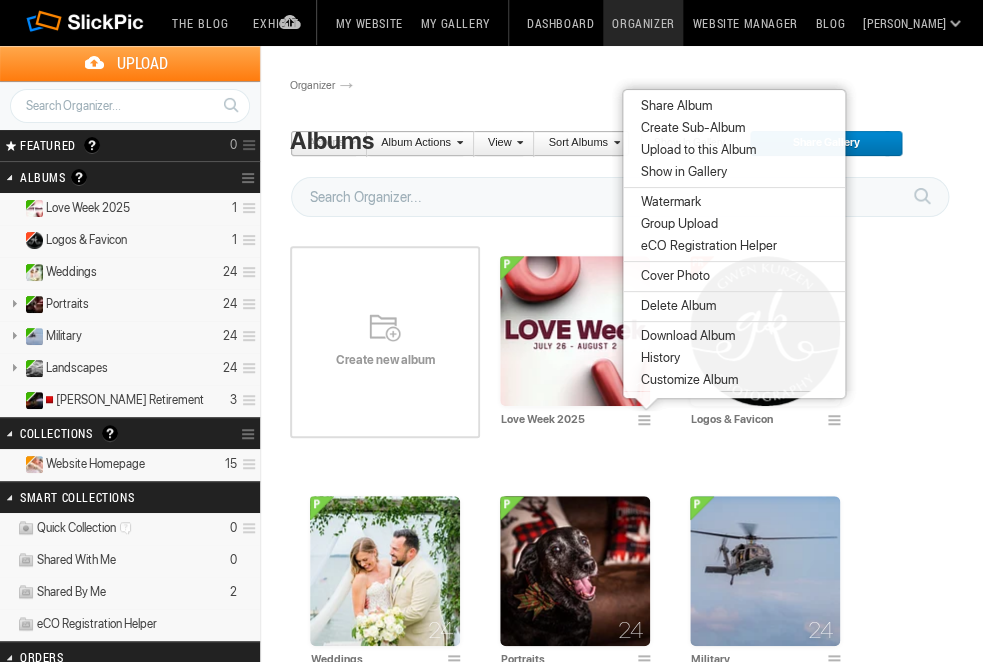 click on "Group Upload" at bounding box center [676, 224] 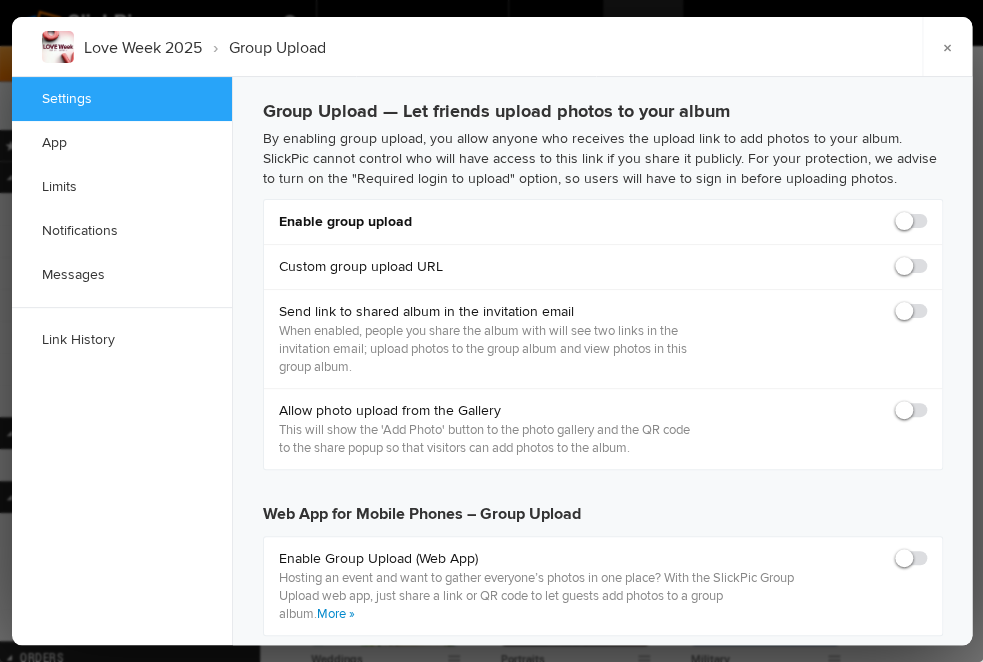 checkbox on "false" 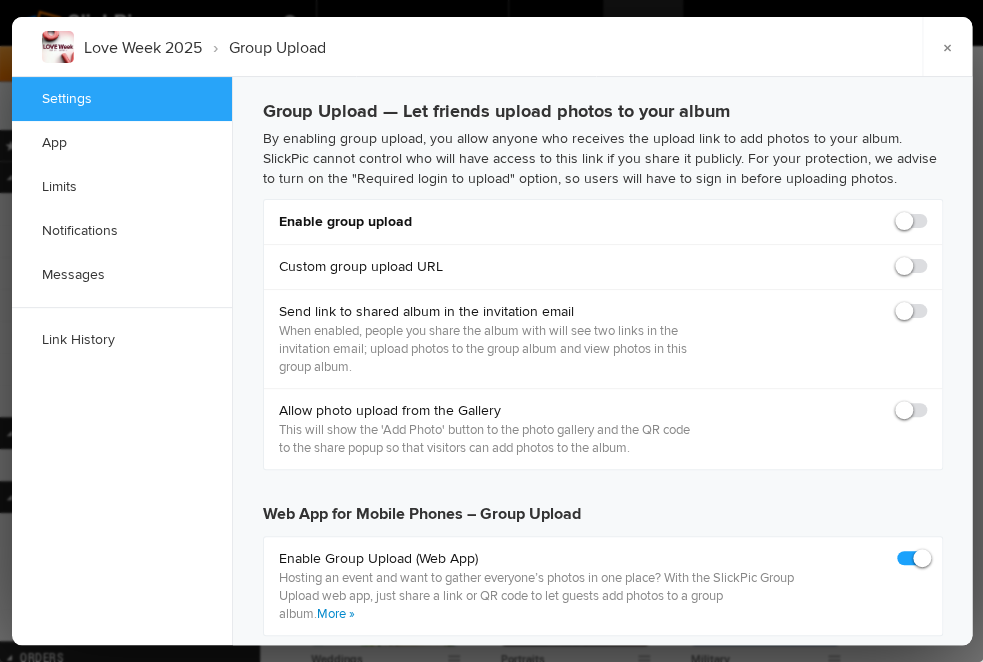 checkbox on "true" 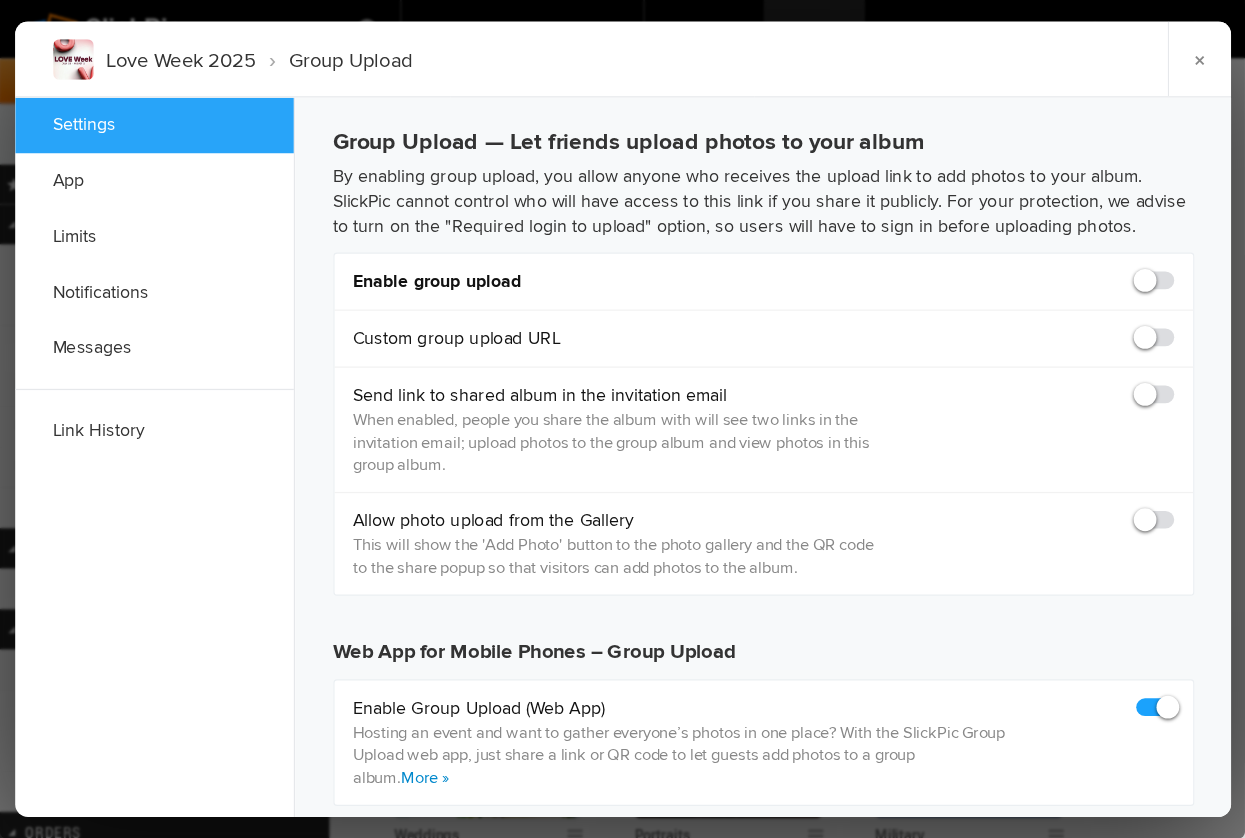 scroll, scrollTop: 0, scrollLeft: 0, axis: both 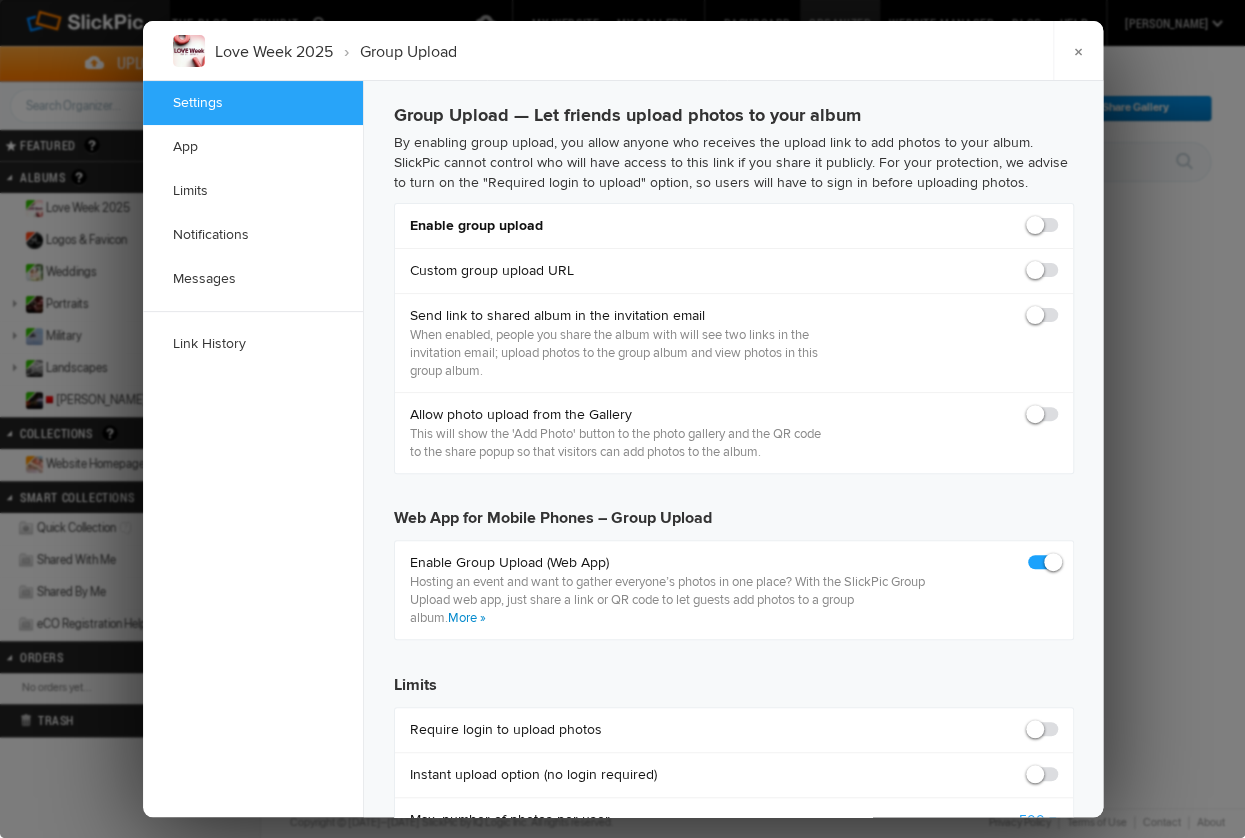 click 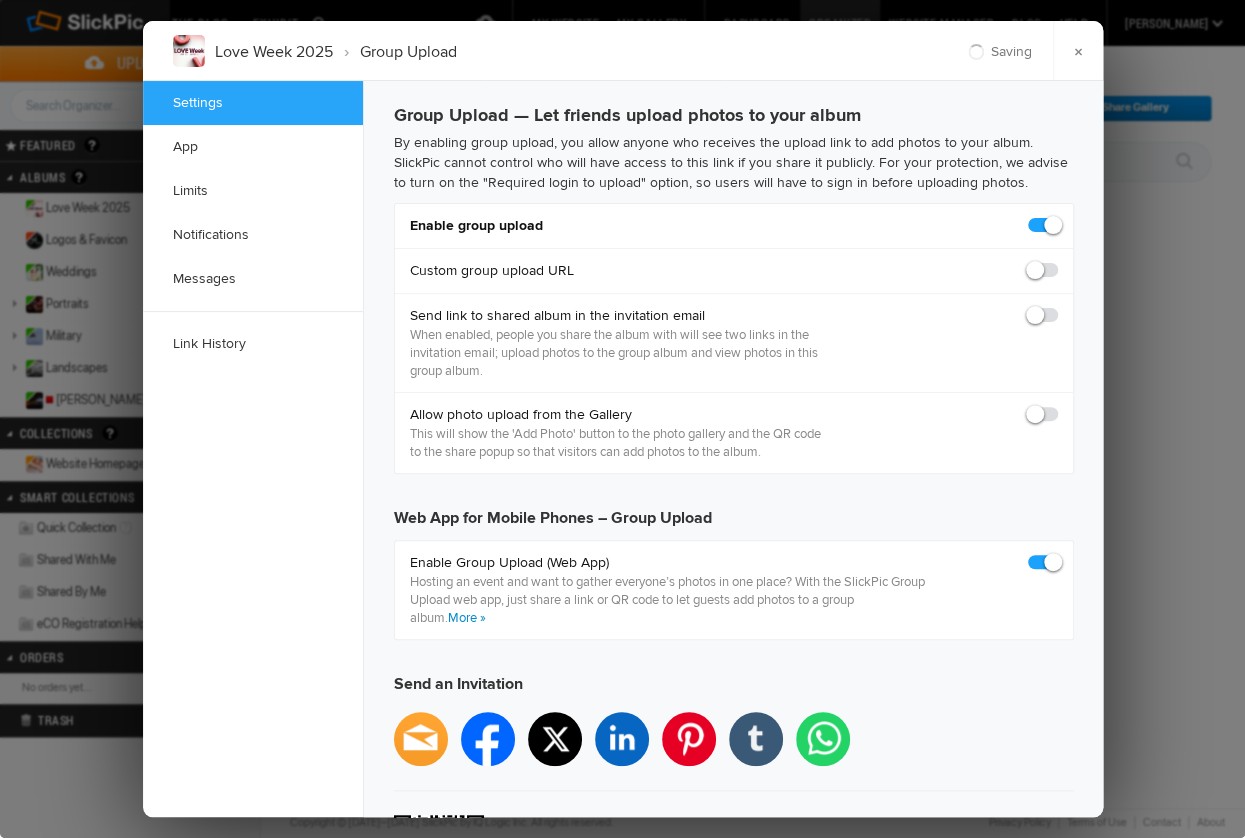 type on "https://slickpic.us/17504196gZZG" 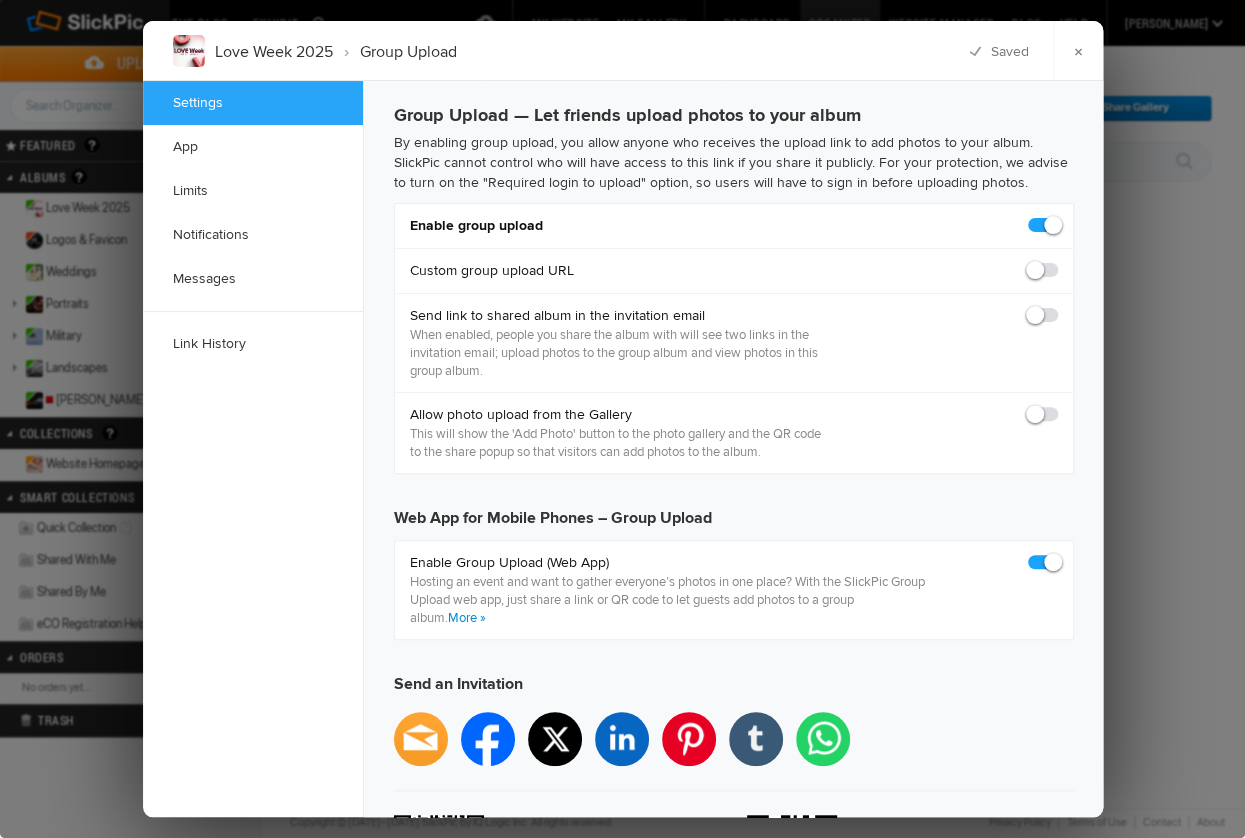 click 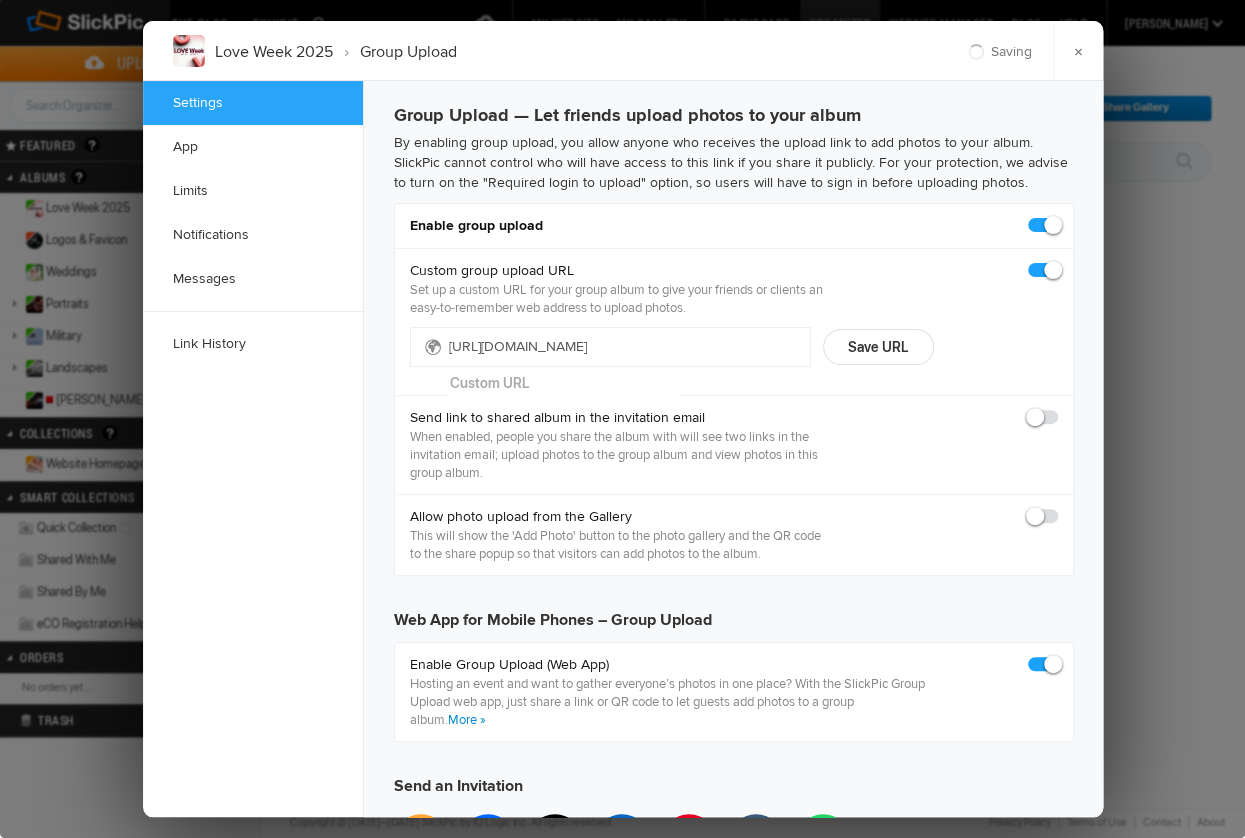 type on "https://slickpic.us/17504198DNcN" 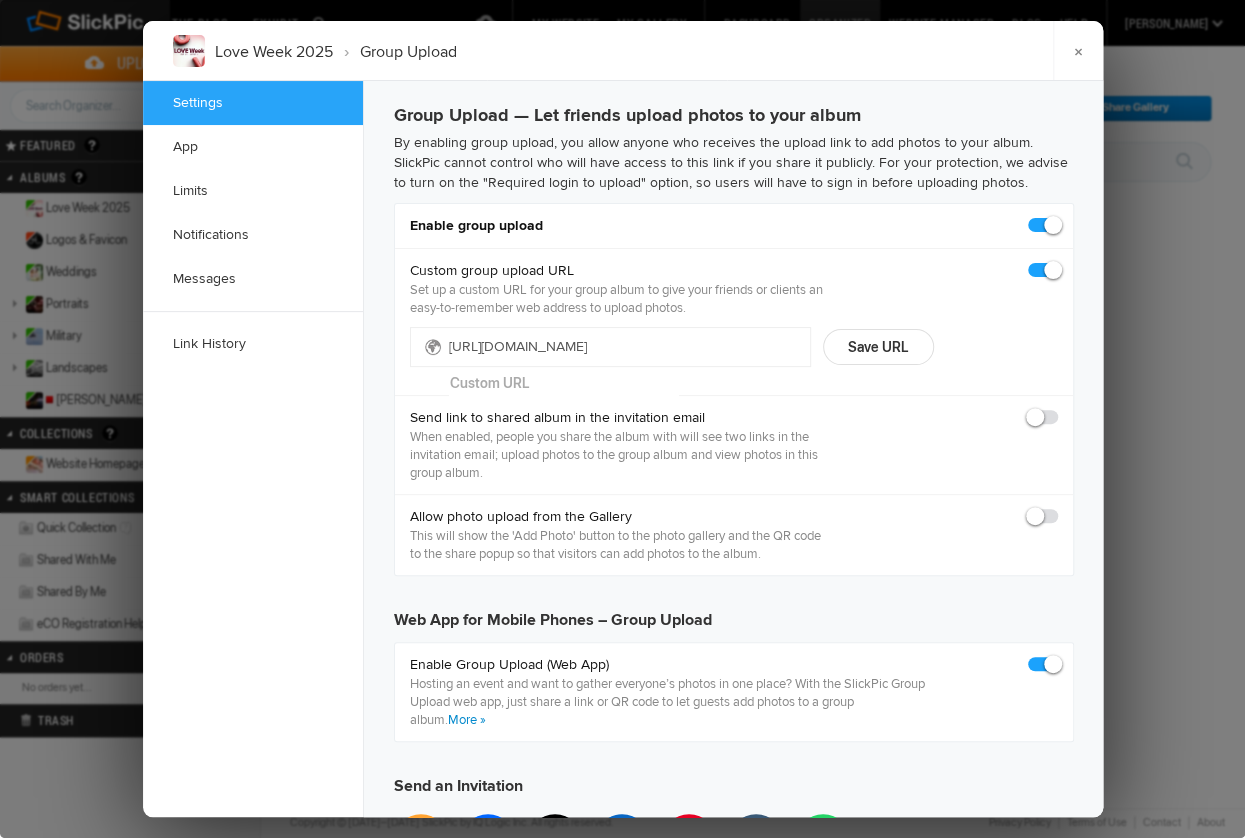 click 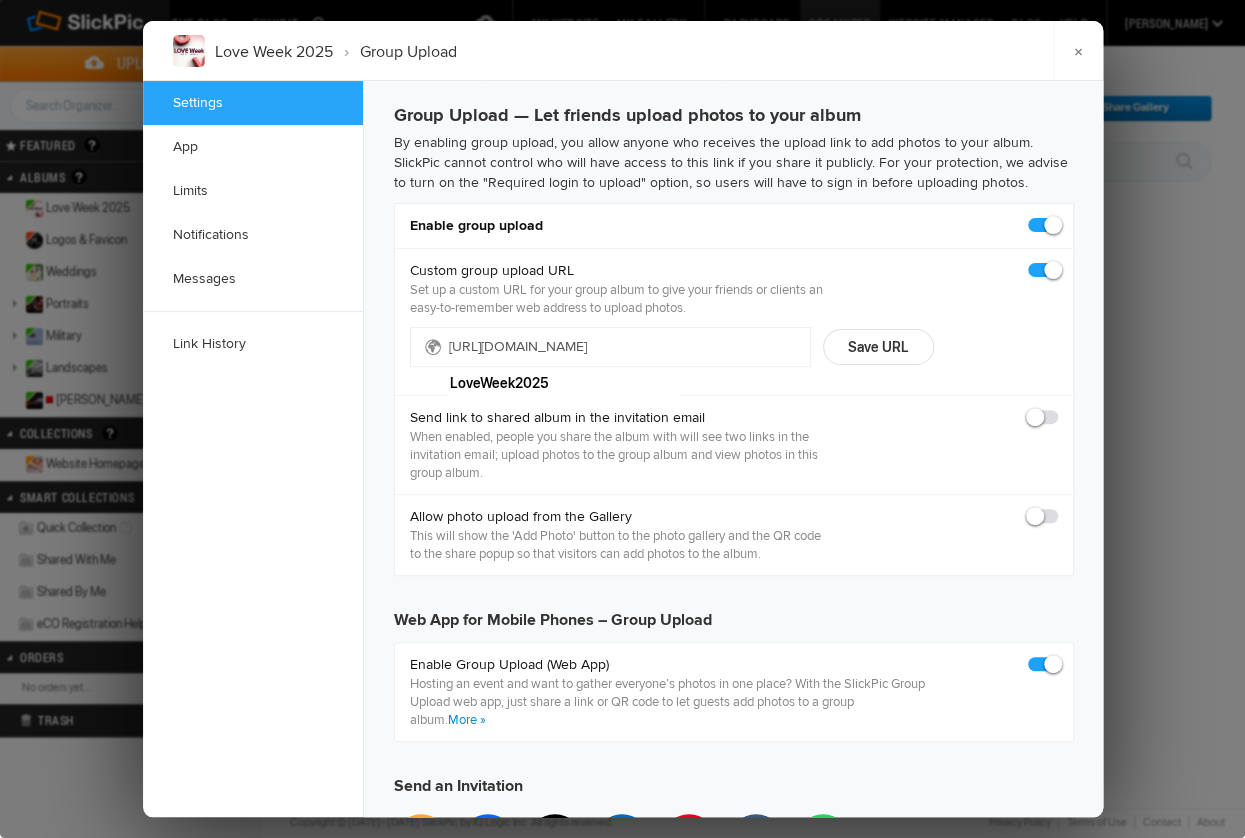 type on "LoveWeek2025" 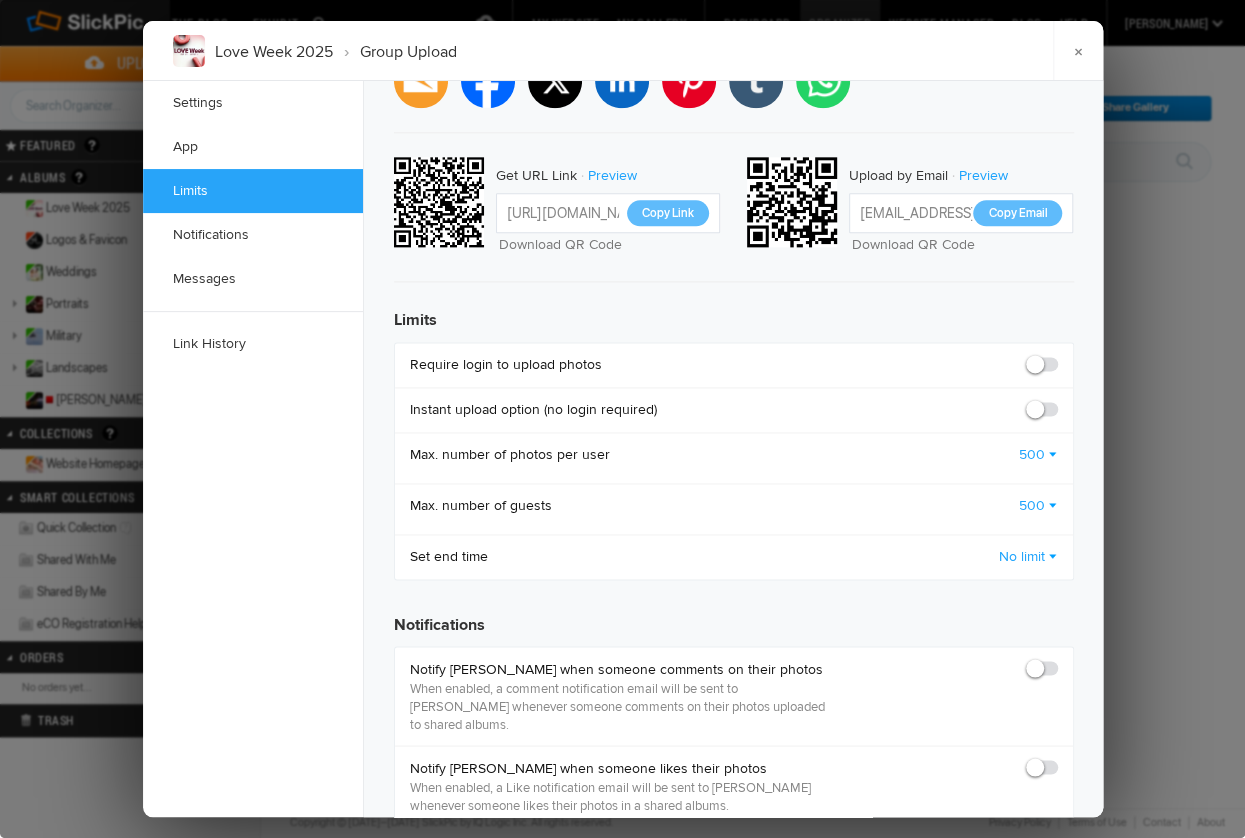 scroll, scrollTop: 775, scrollLeft: 0, axis: vertical 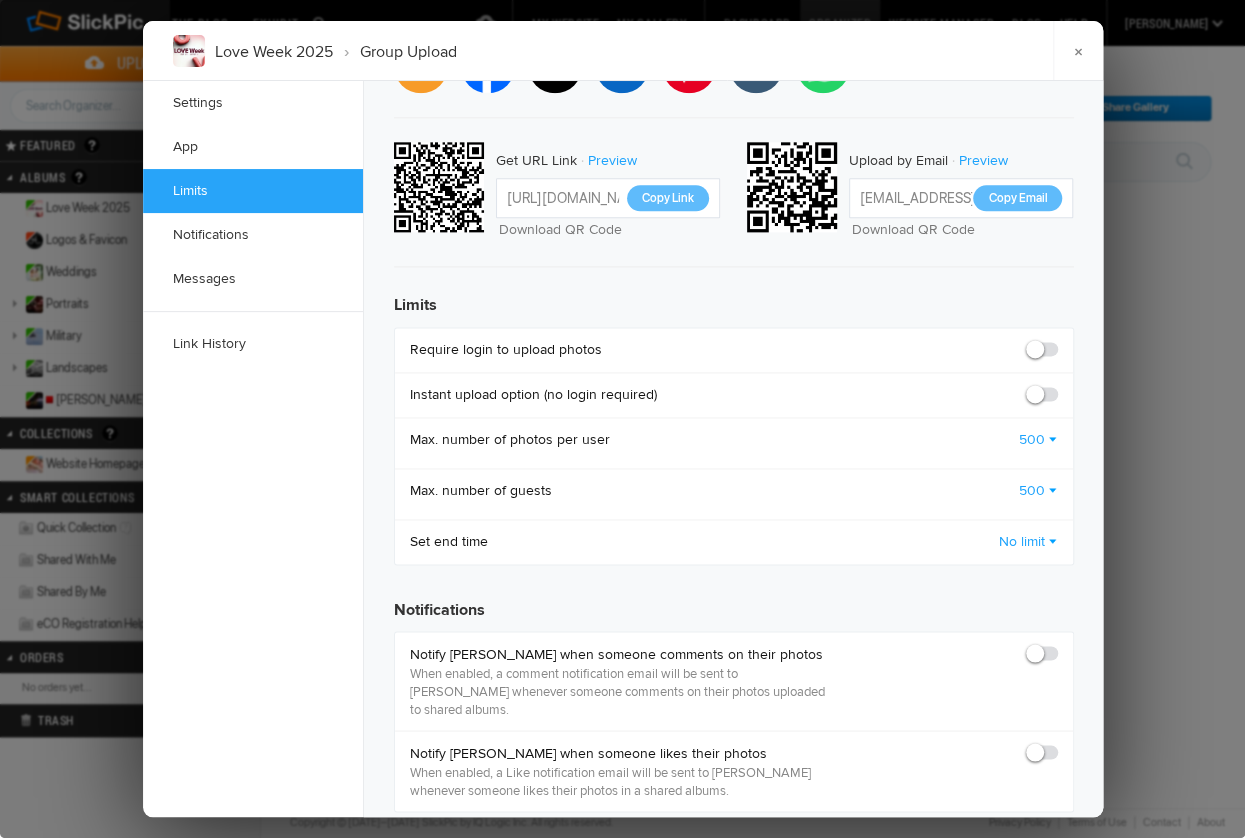 click on "No limit" 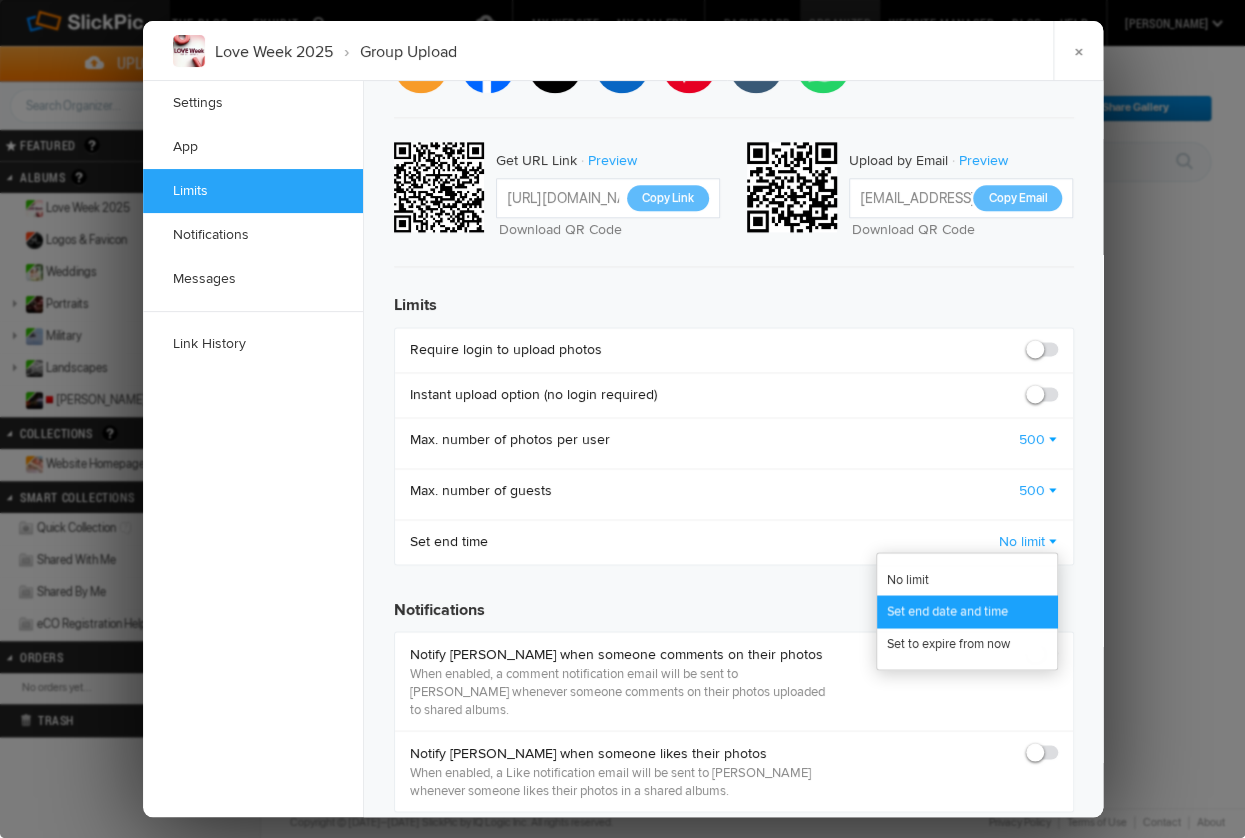 click on "Set end date and time" 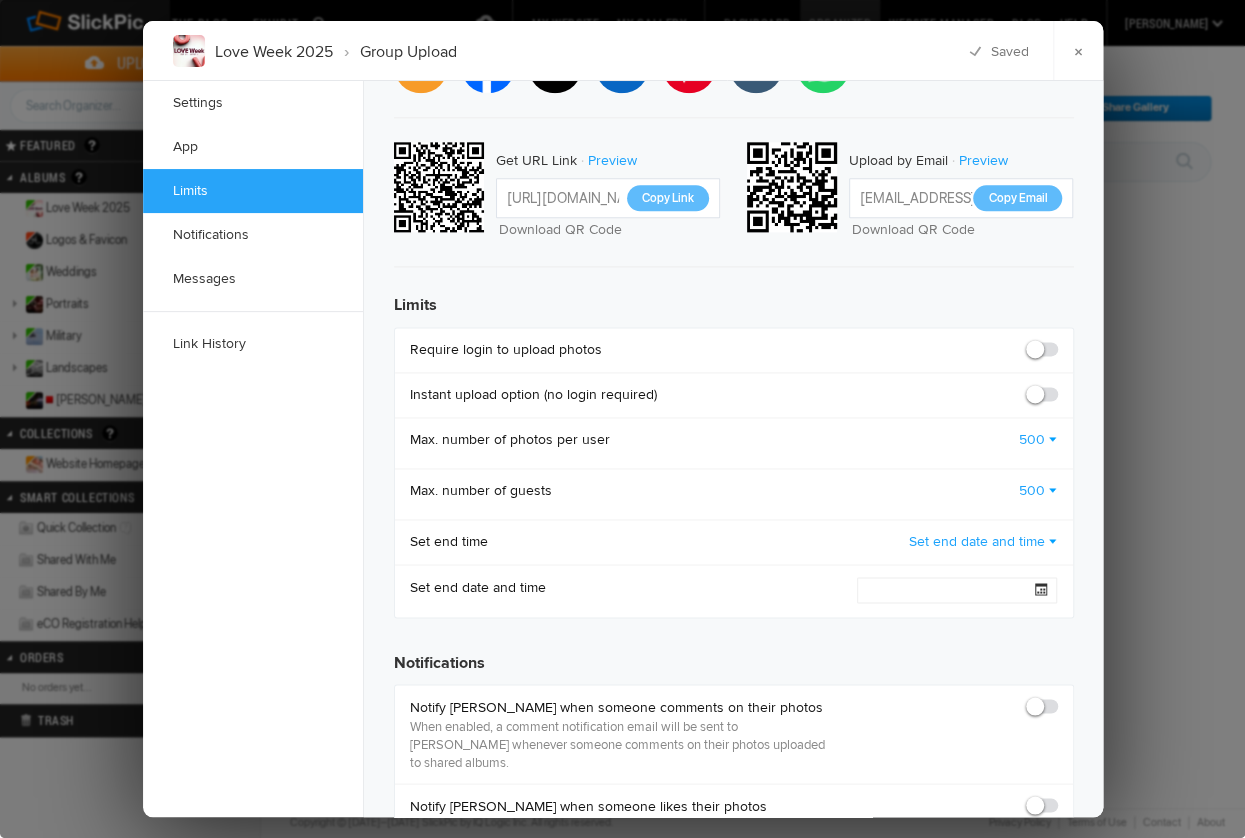 click 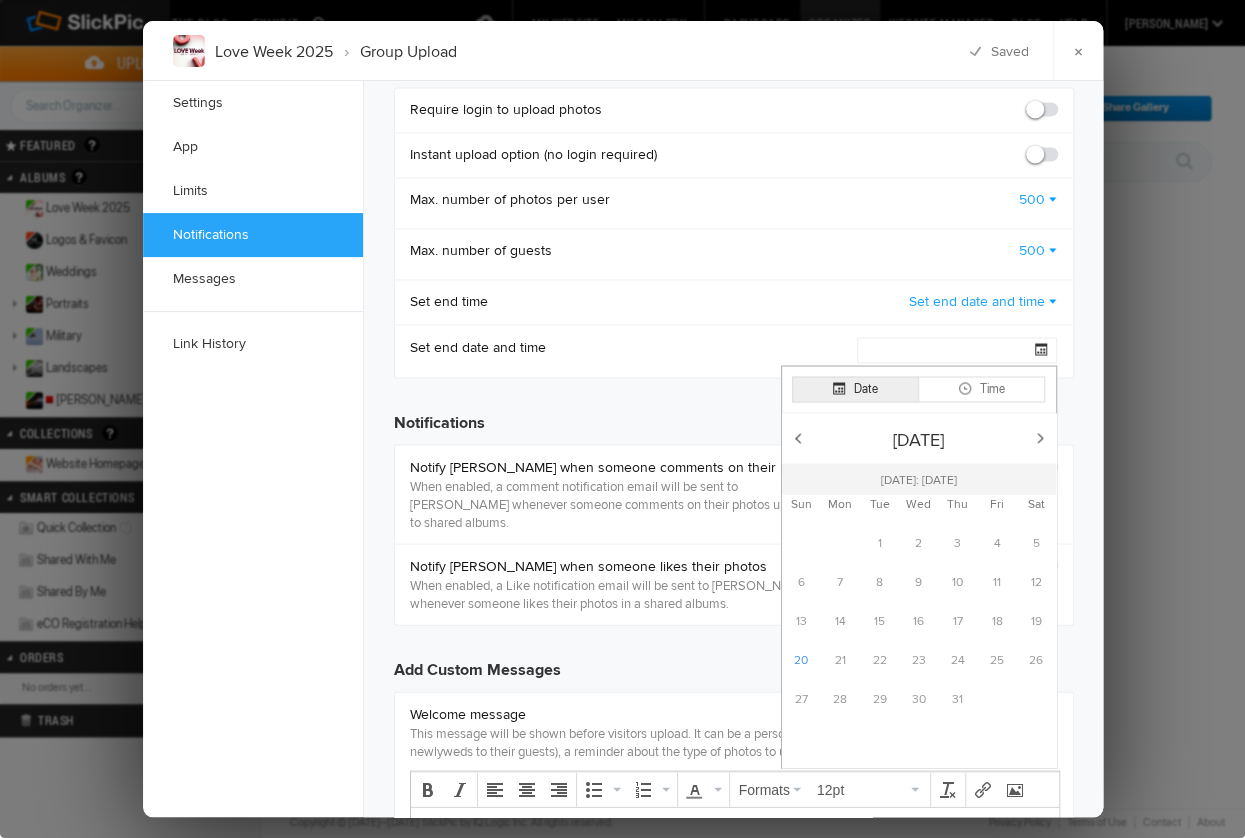 scroll, scrollTop: 1016, scrollLeft: 0, axis: vertical 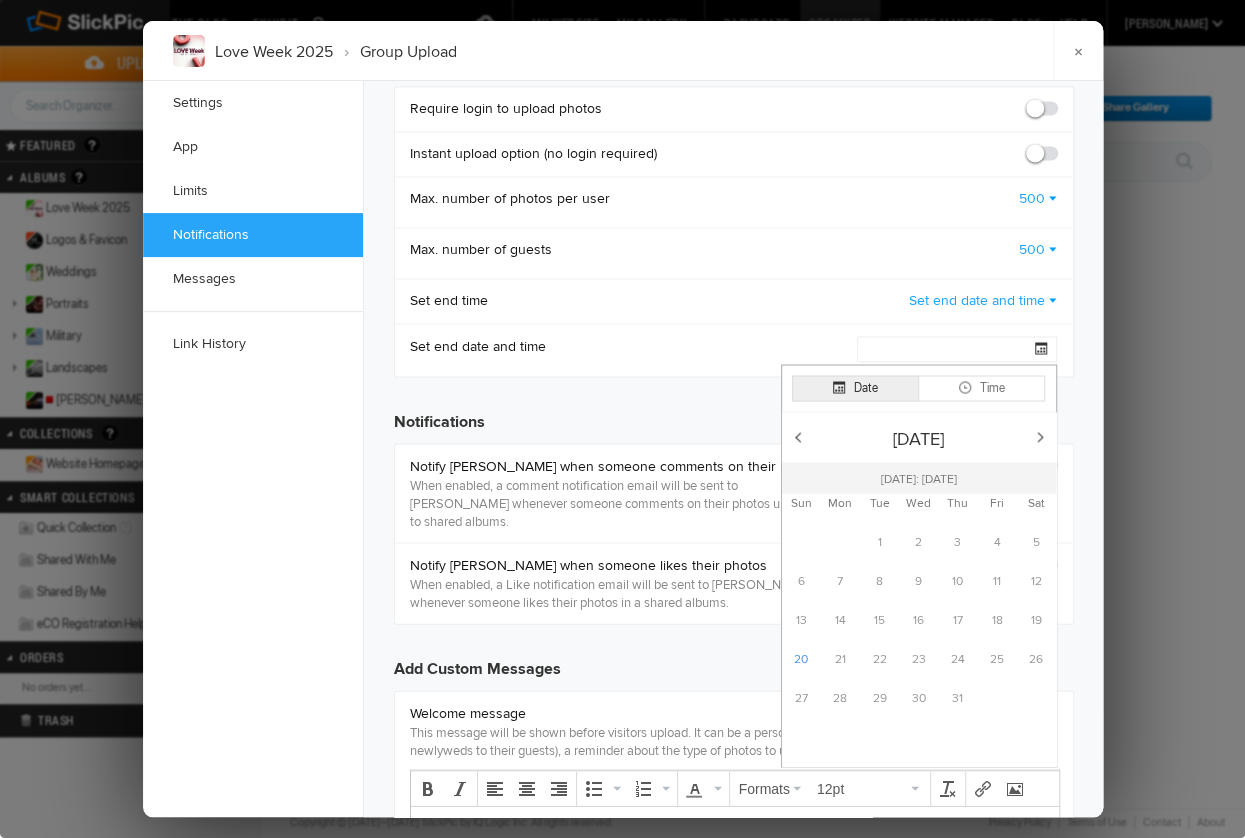 click on "Next month" 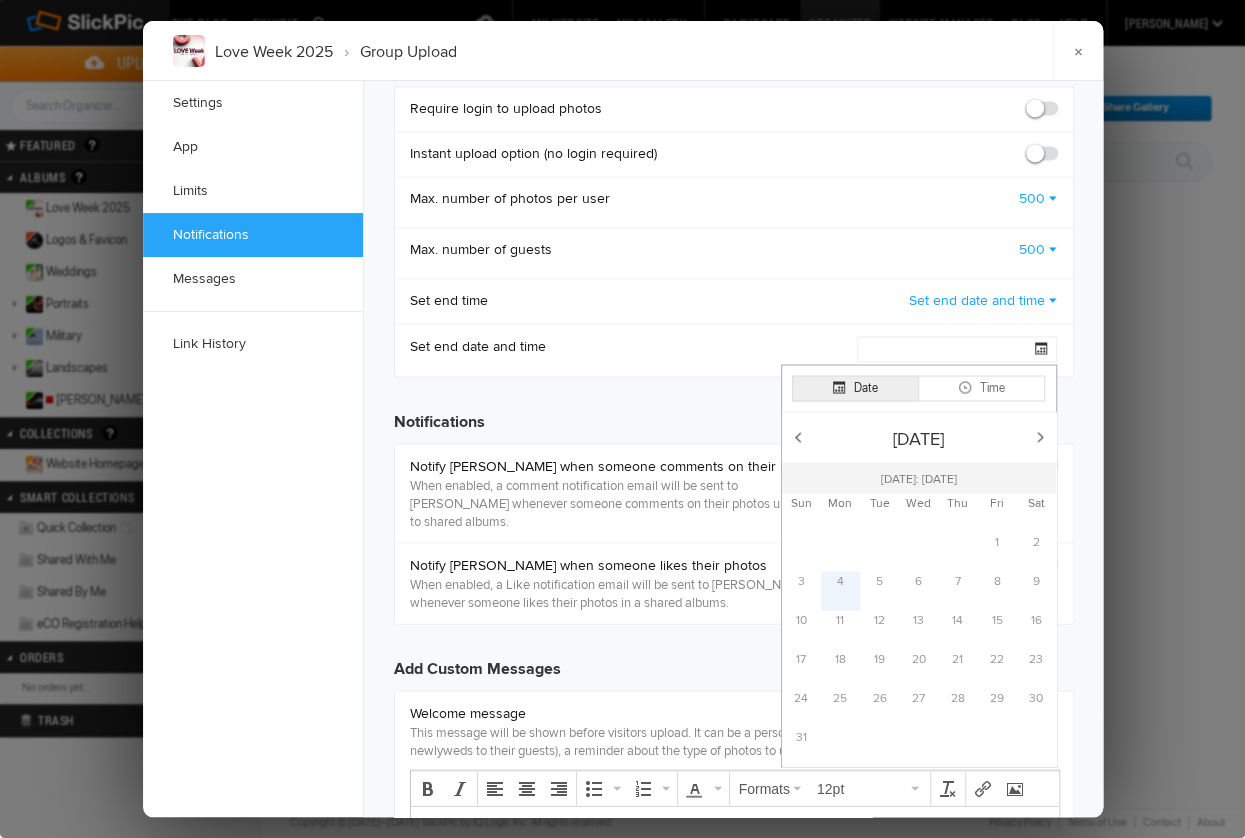 click on "4" 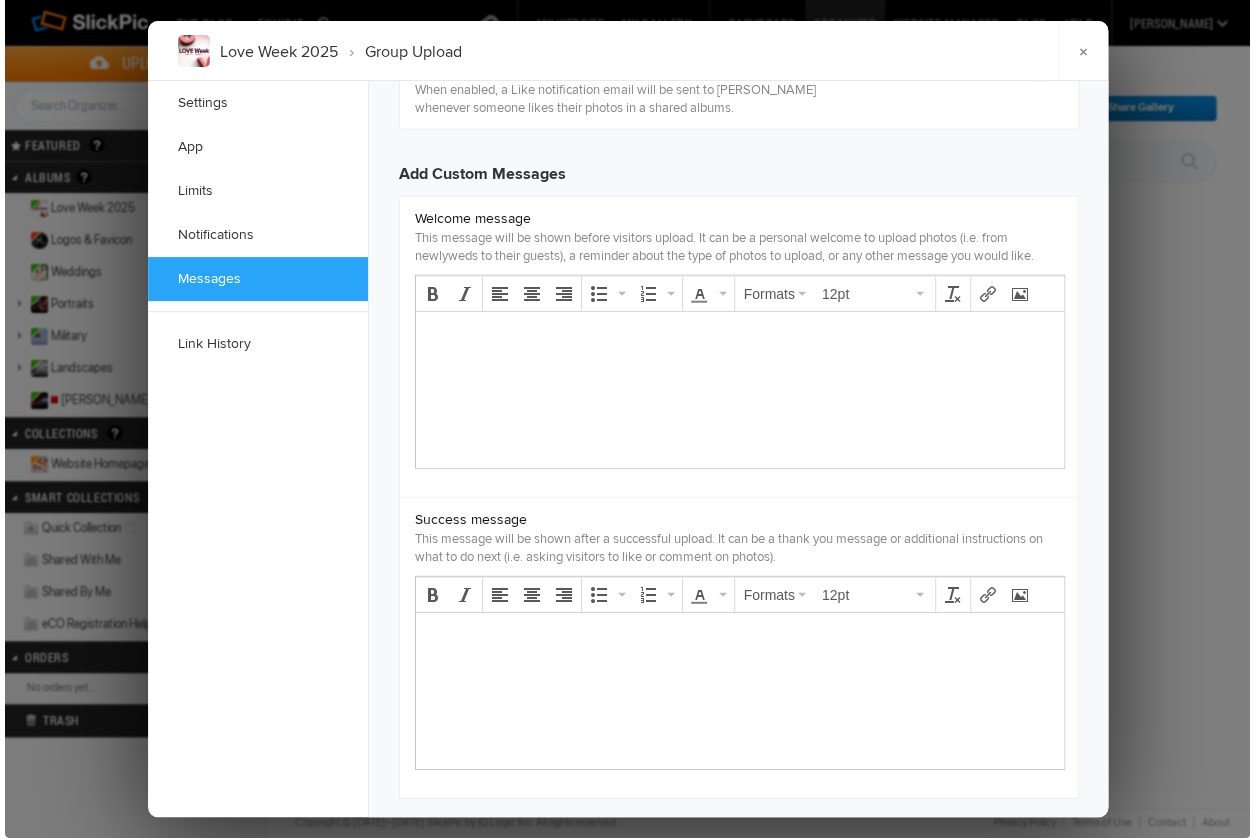 scroll, scrollTop: 1523, scrollLeft: 0, axis: vertical 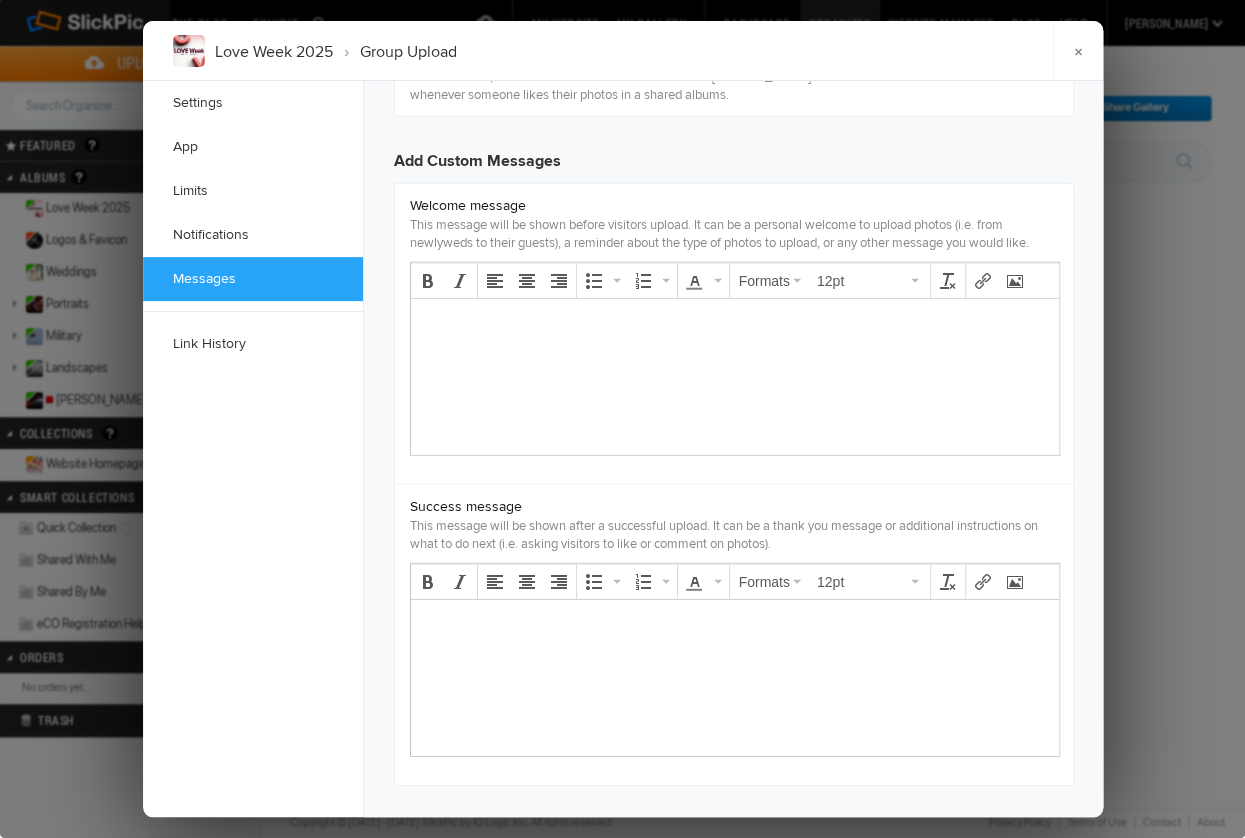 click at bounding box center (734, 661) 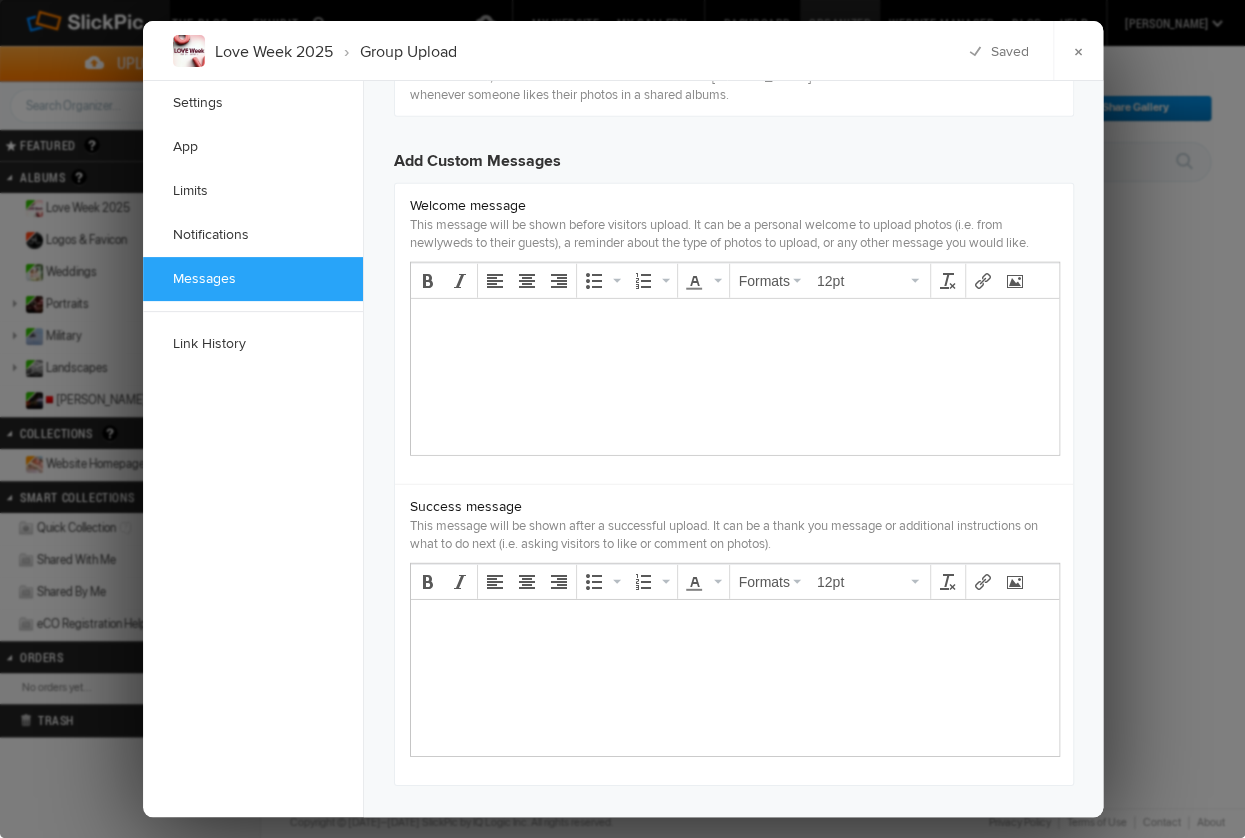 type 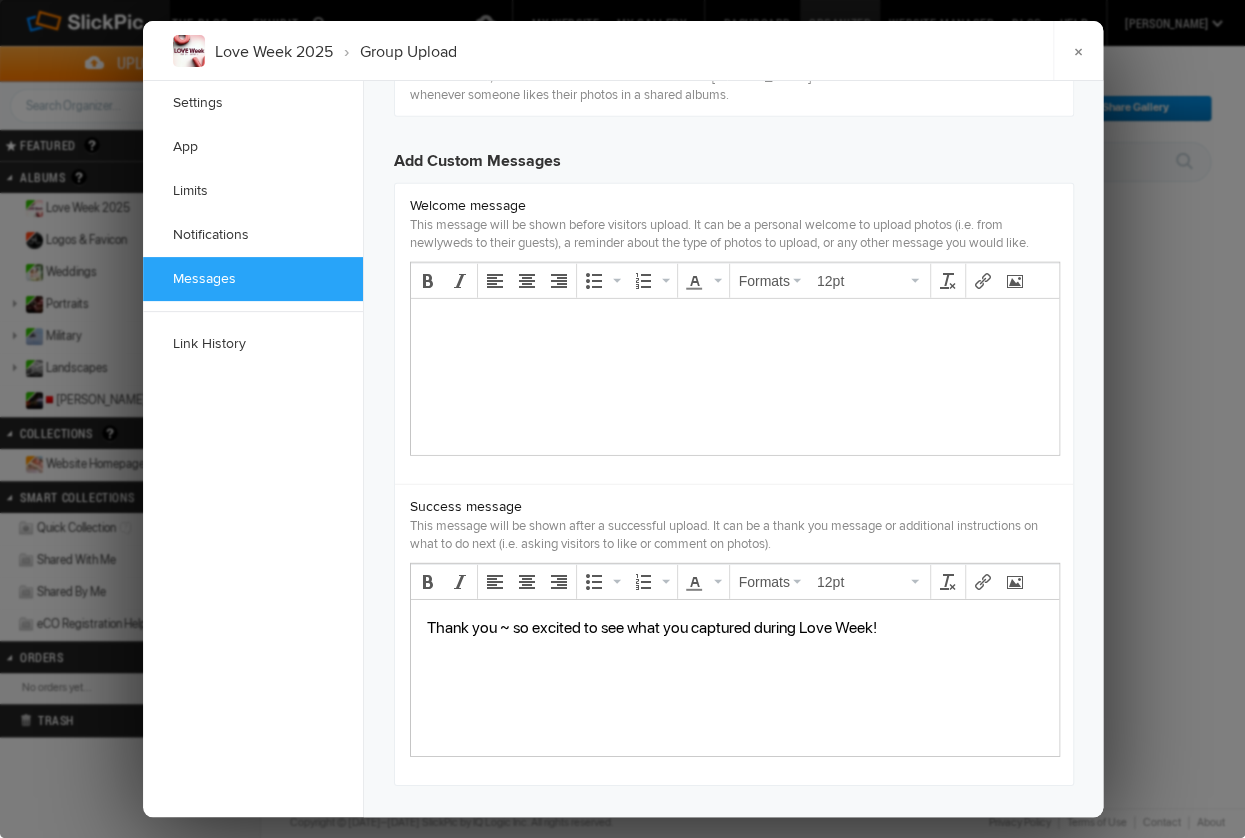 click on "Thank you ~ so excited to see what you captured during Love Week!" at bounding box center (734, 628) 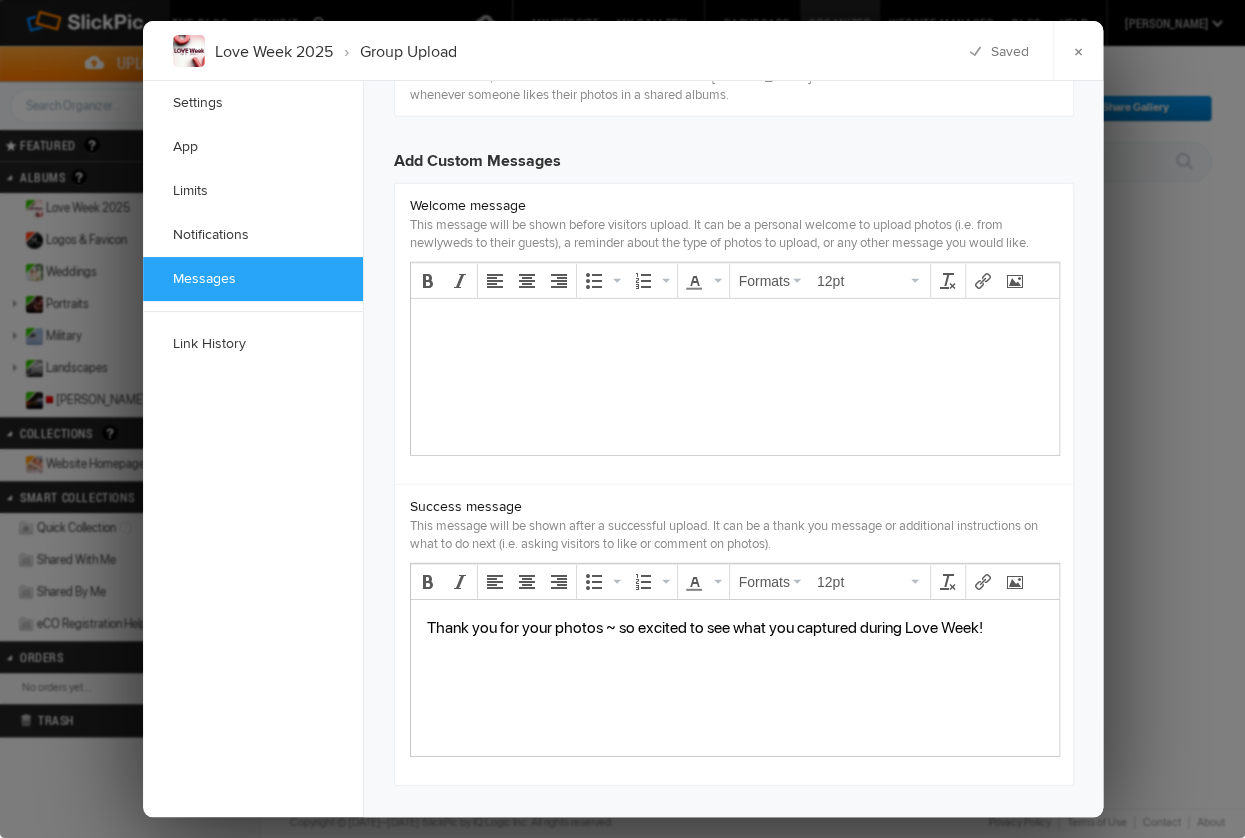 click at bounding box center [734, 356] 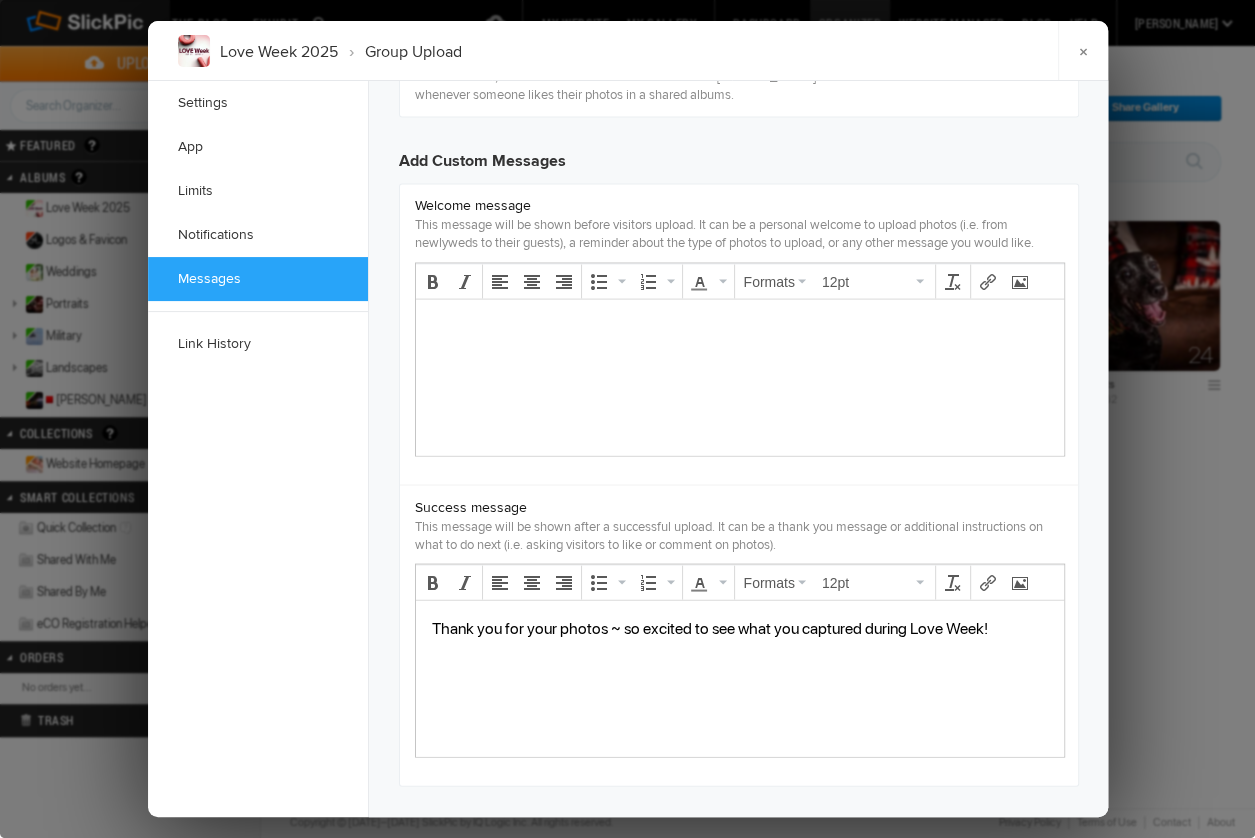 click at bounding box center (739, 360) 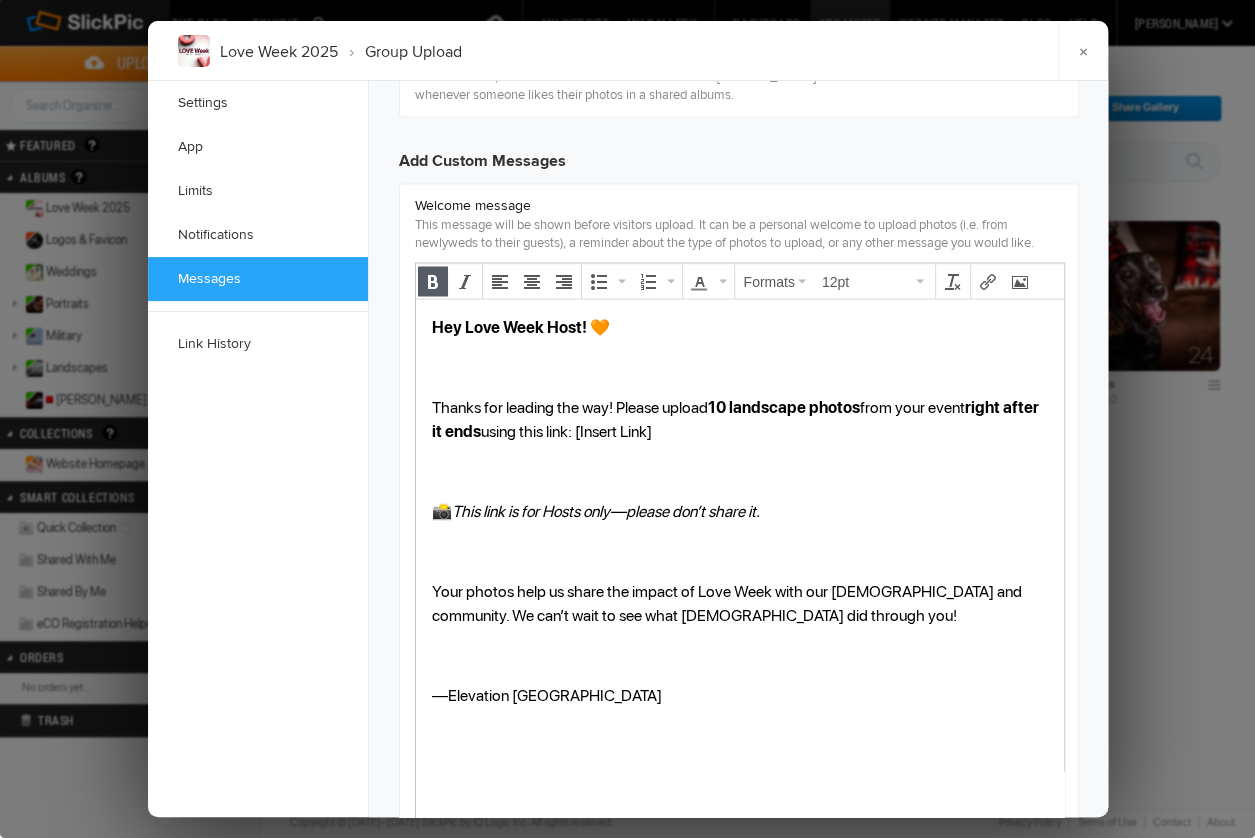 click on "Hey Love Week Host! 🧡 Thanks for leading the way! Please upload  10 landscape photos  from your event  right after it ends  using this link: [Insert Link] 📸  This link is for Hosts only—please don’t share it. Your photos help us share the impact of Love Week with our church and community. We can’t wait to see what God did through you! —Elevation Melbourne" at bounding box center [739, 544] 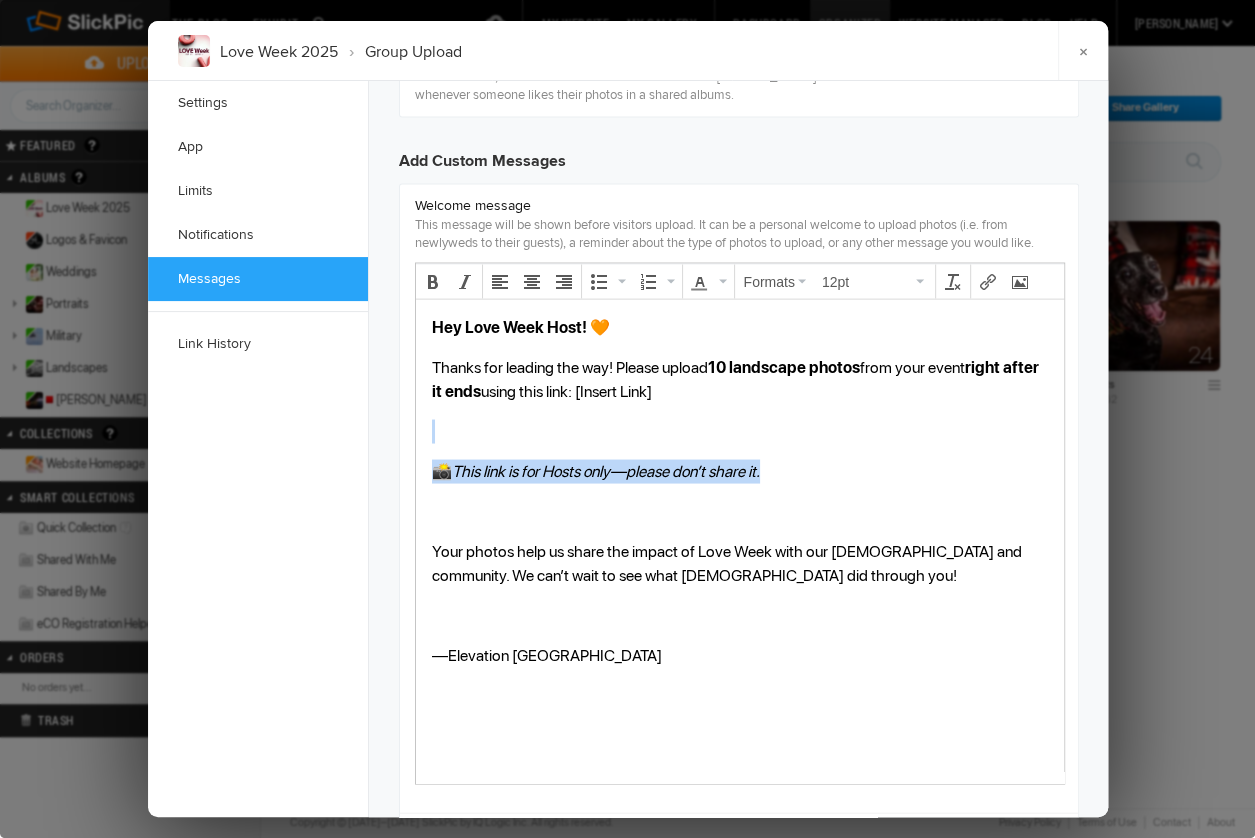 drag, startPoint x: 795, startPoint y: 481, endPoint x: 382, endPoint y: 434, distance: 415.66574 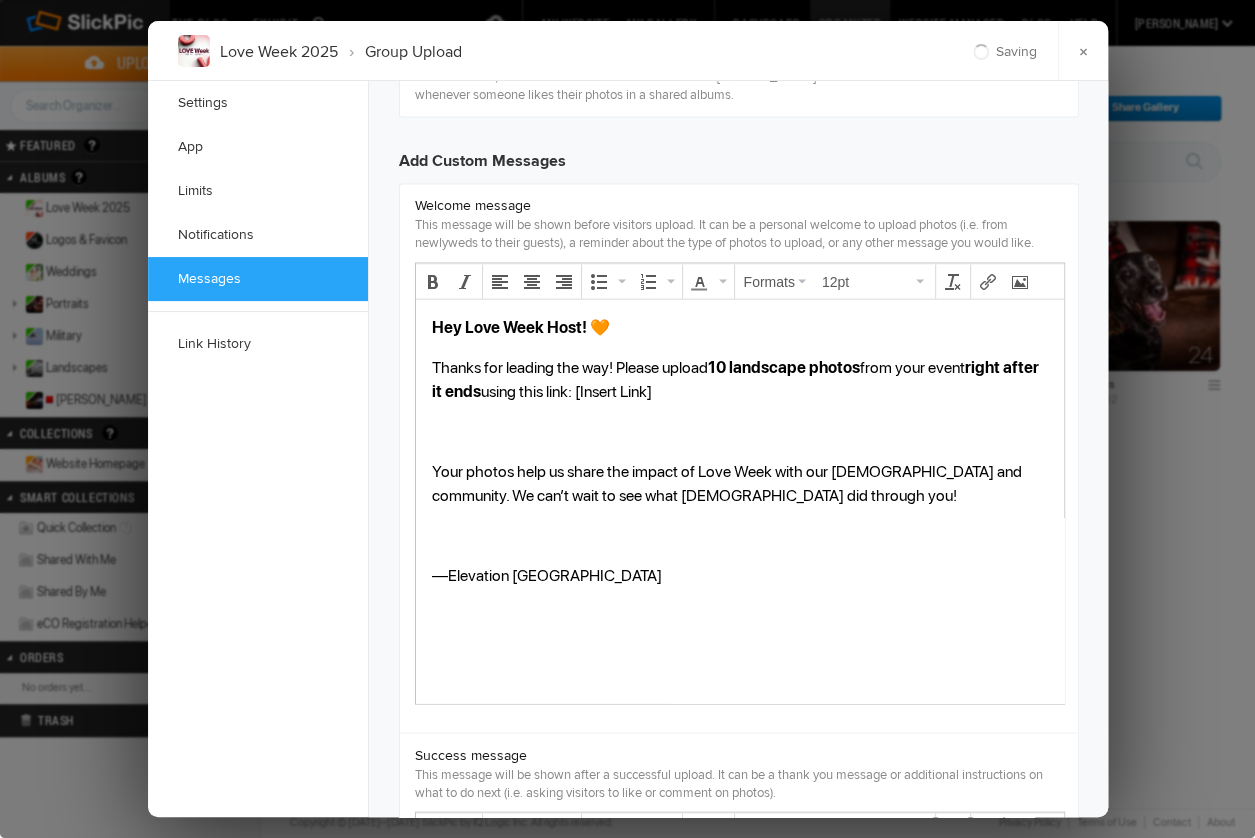 type 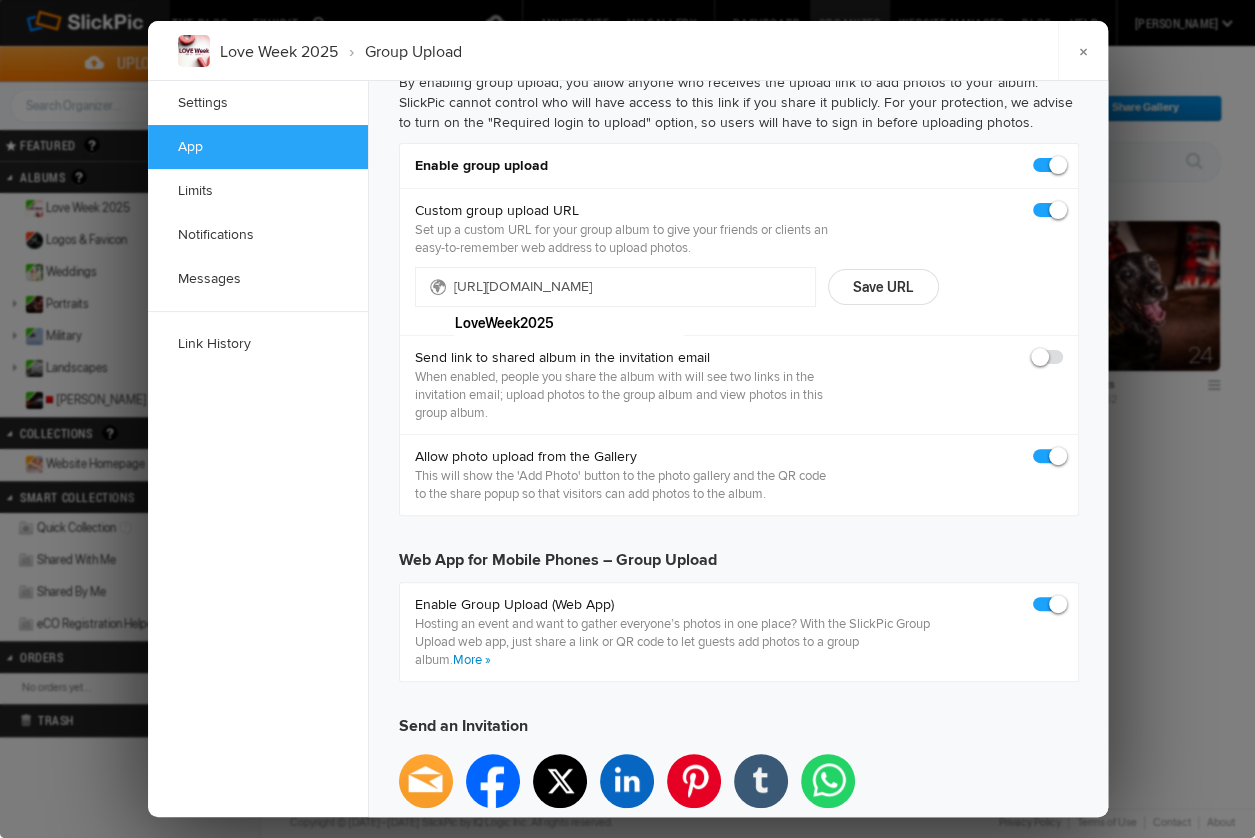 scroll, scrollTop: 32, scrollLeft: 0, axis: vertical 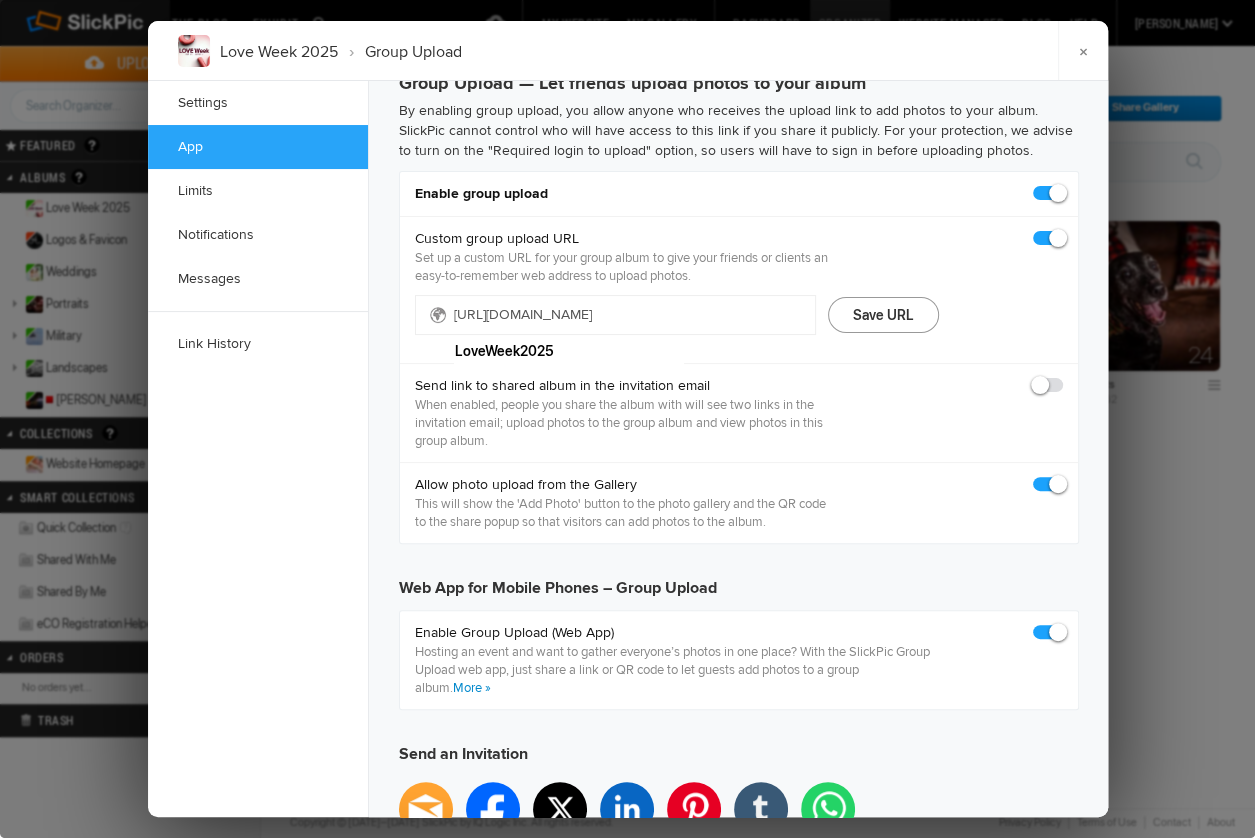 click on "Save URL" 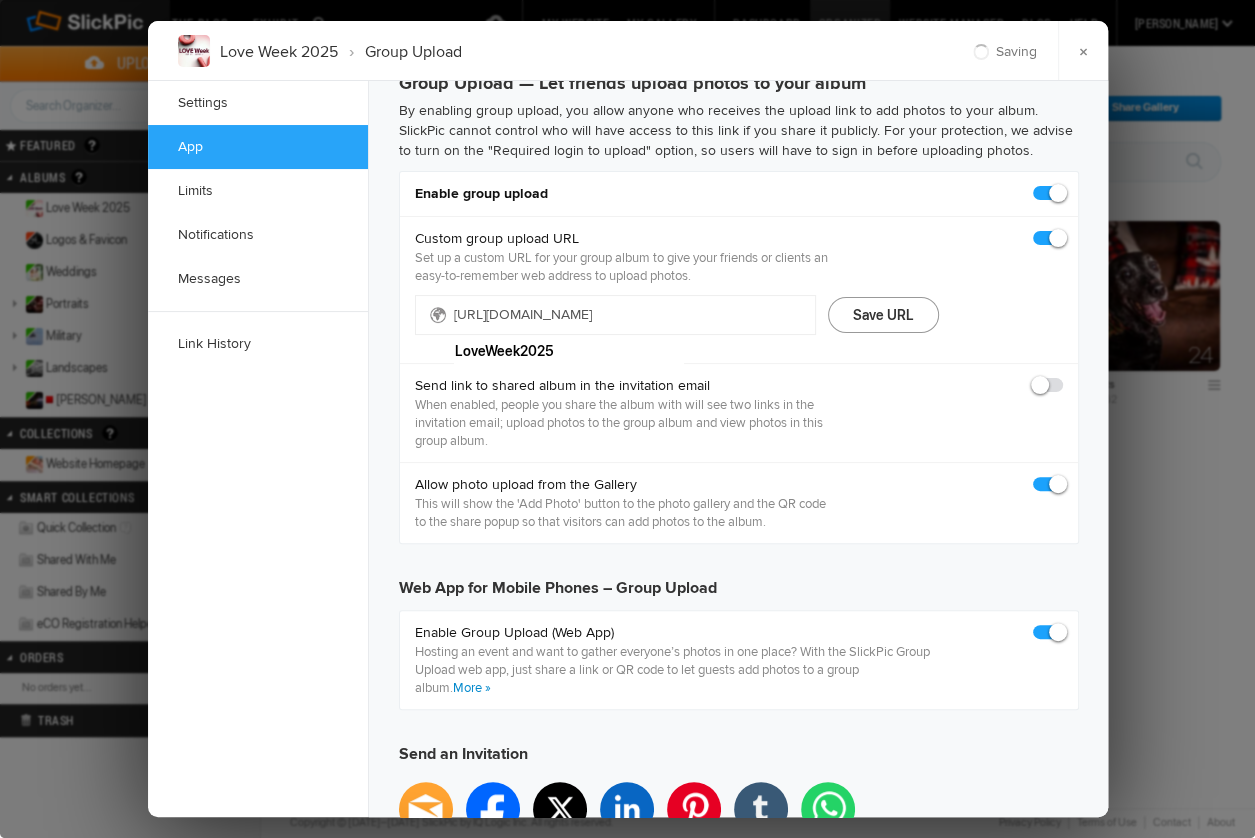 type on "https://slickpic.us/LoveWeek2025" 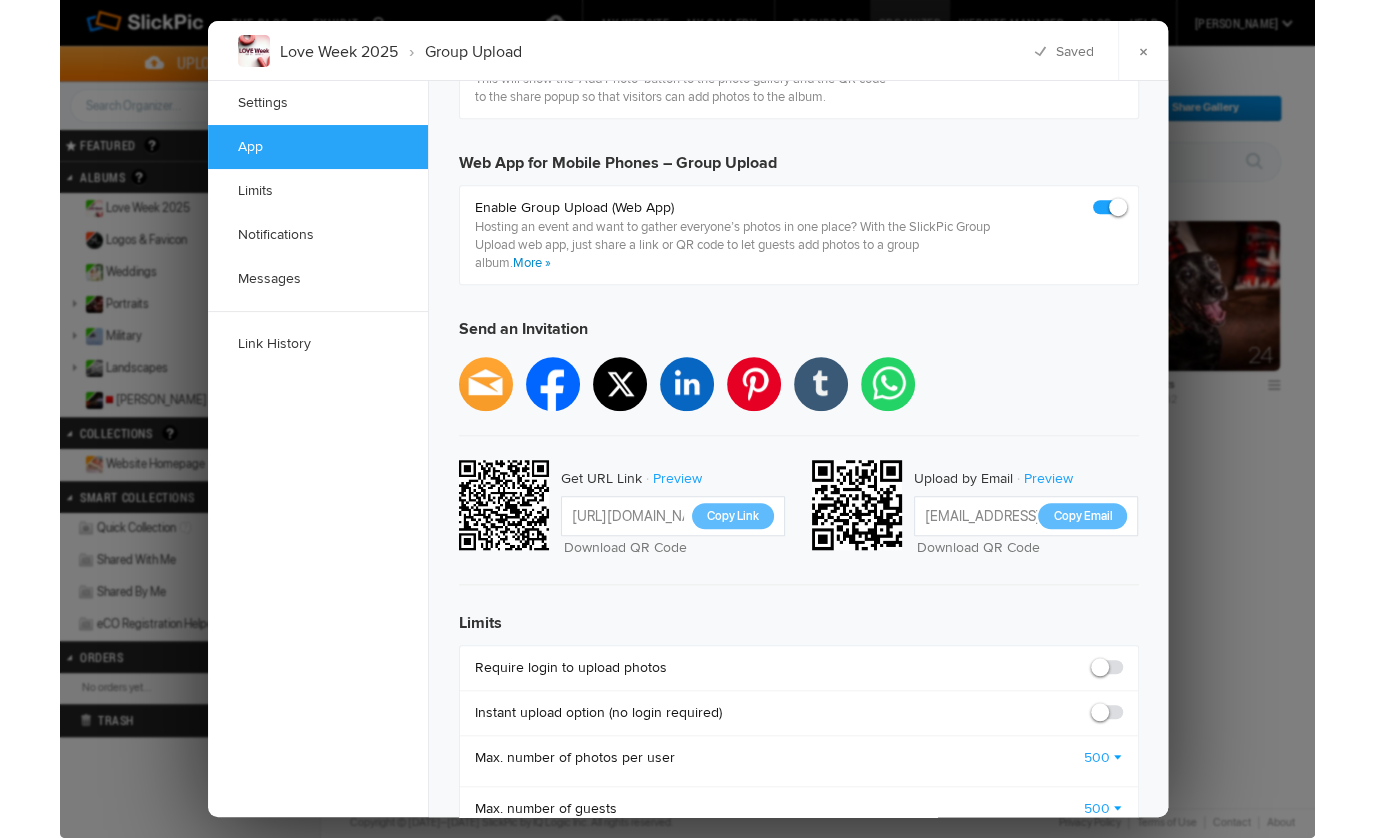 scroll, scrollTop: 483, scrollLeft: 0, axis: vertical 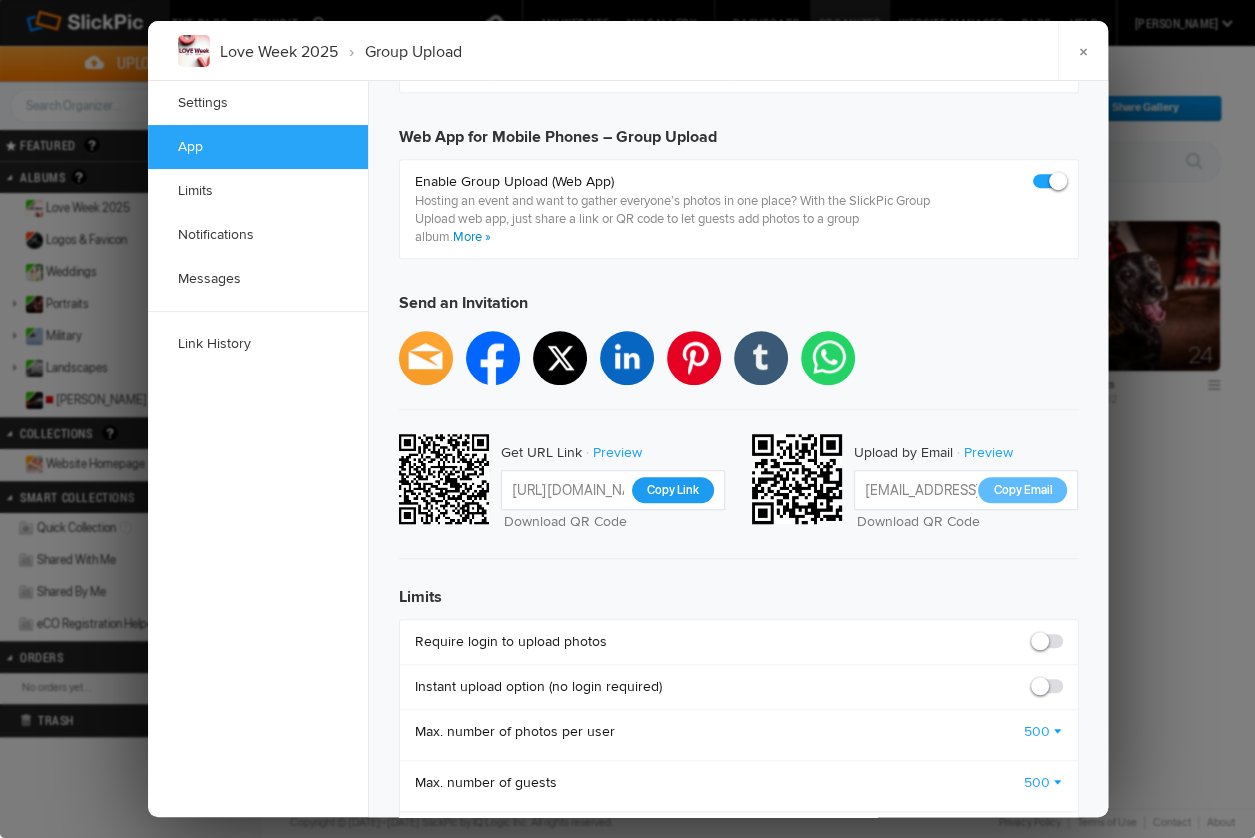 click on "Copy Link" 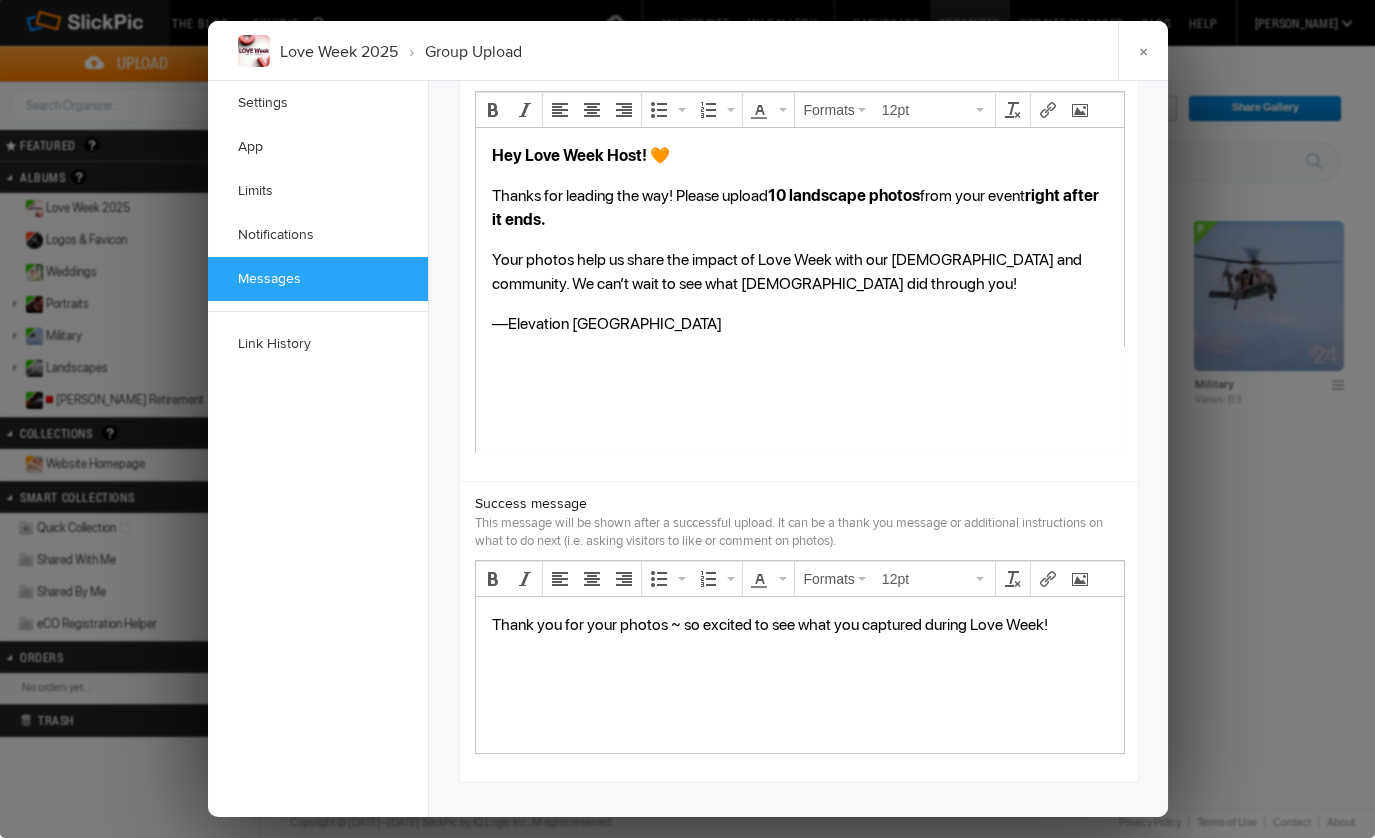 scroll, scrollTop: 1692, scrollLeft: 0, axis: vertical 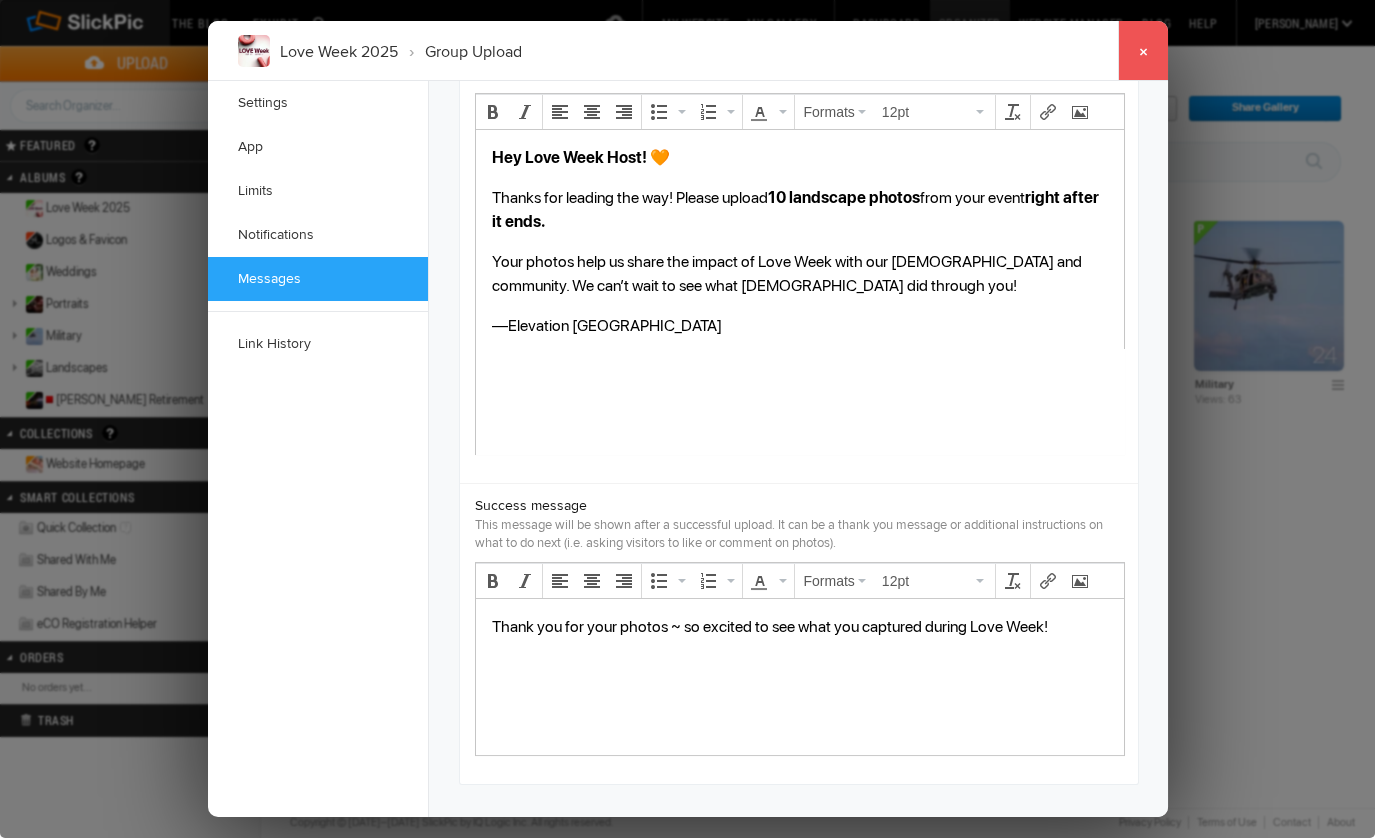 click on "×" 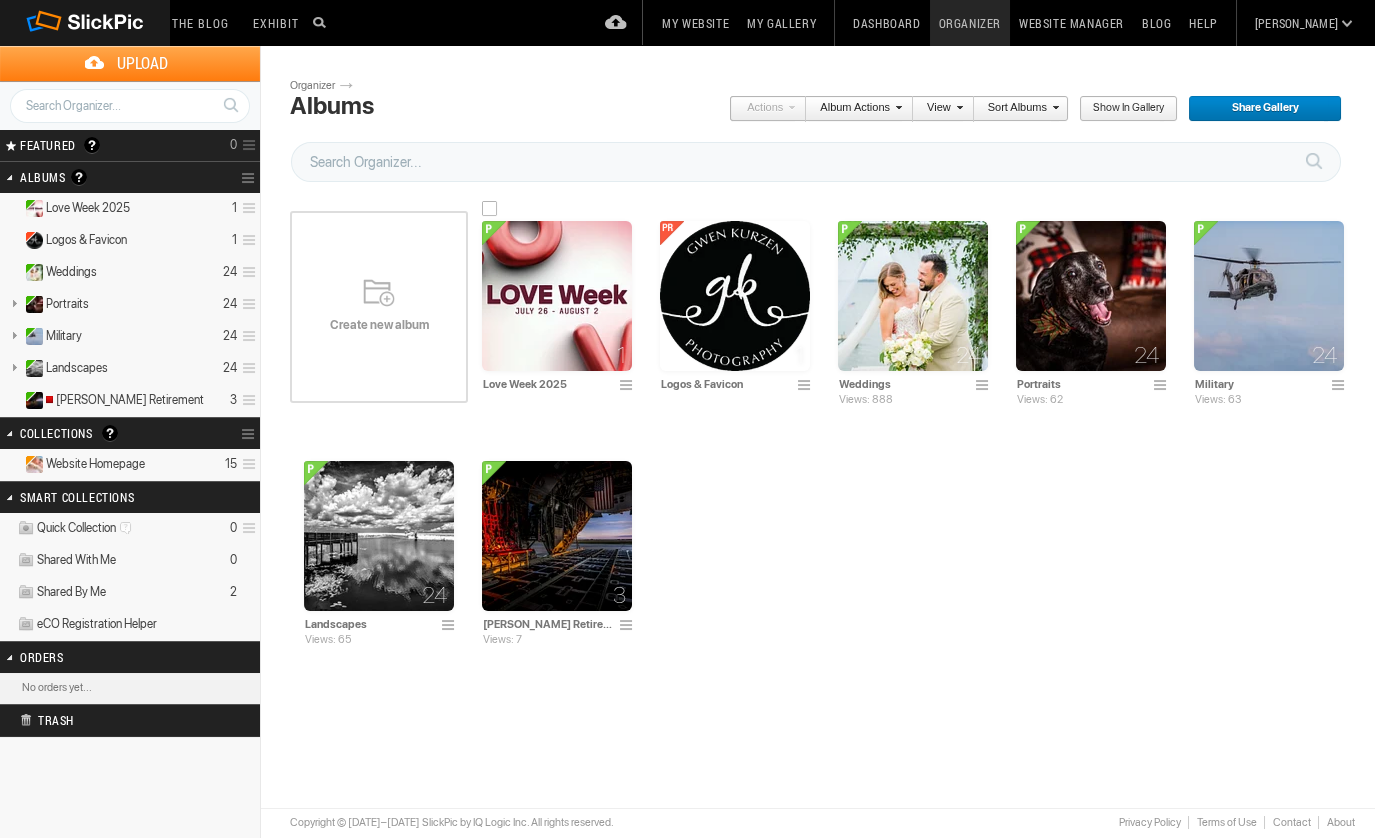 click at bounding box center (557, 296) 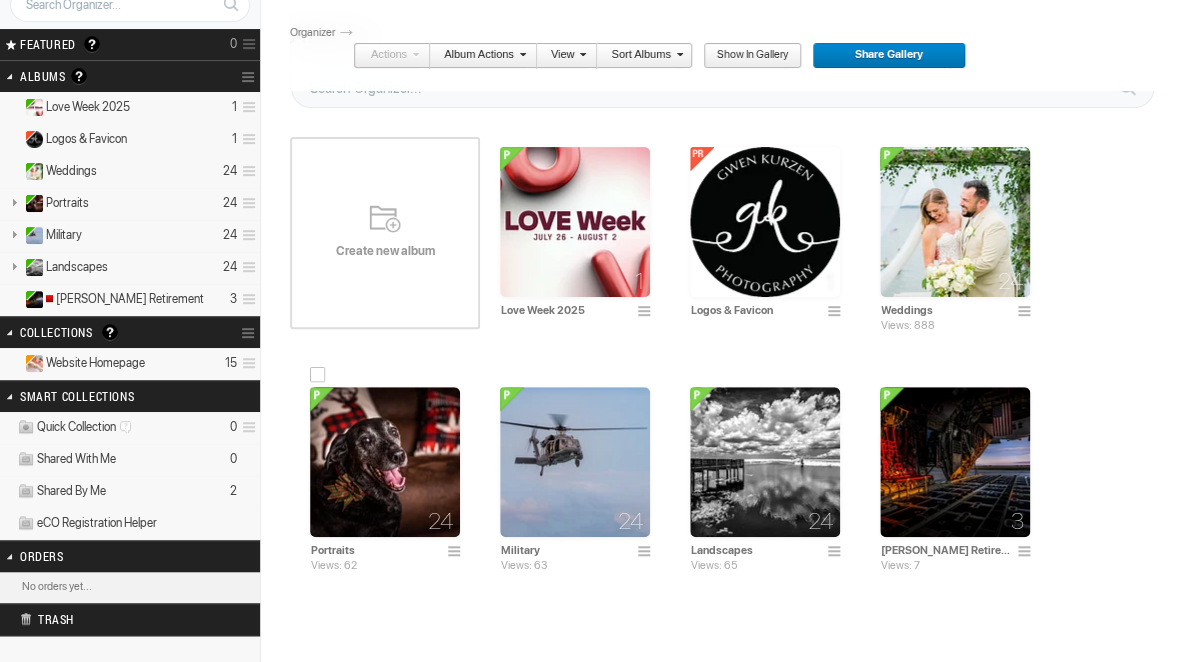 scroll, scrollTop: 126, scrollLeft: 0, axis: vertical 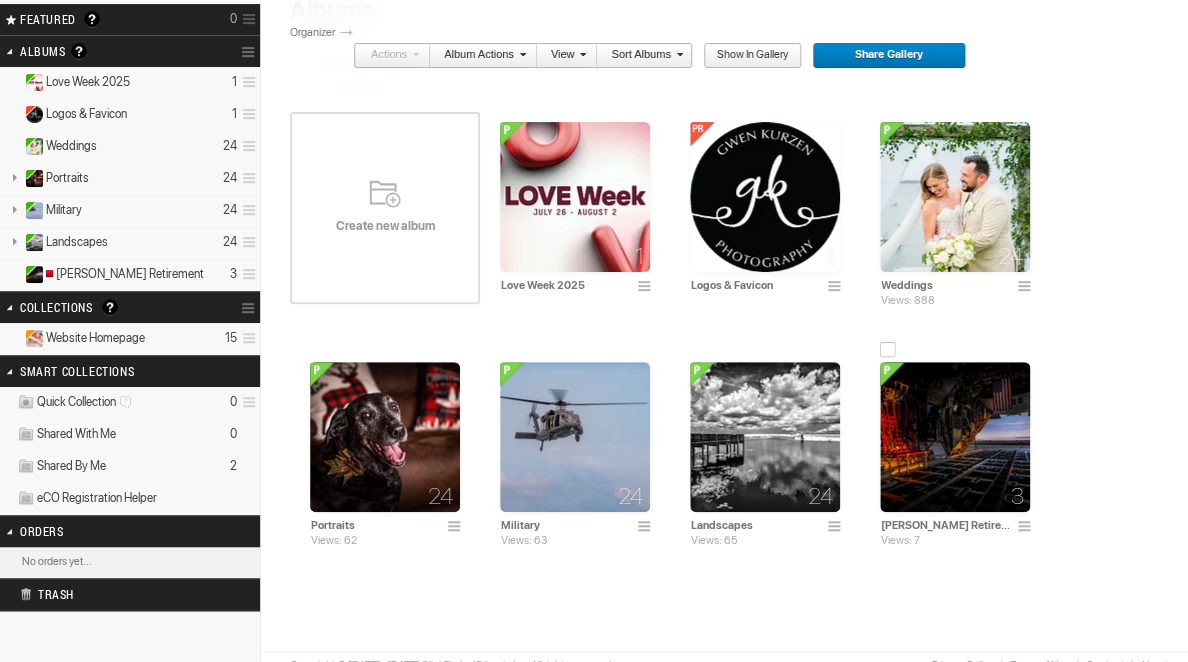 click at bounding box center (955, 437) 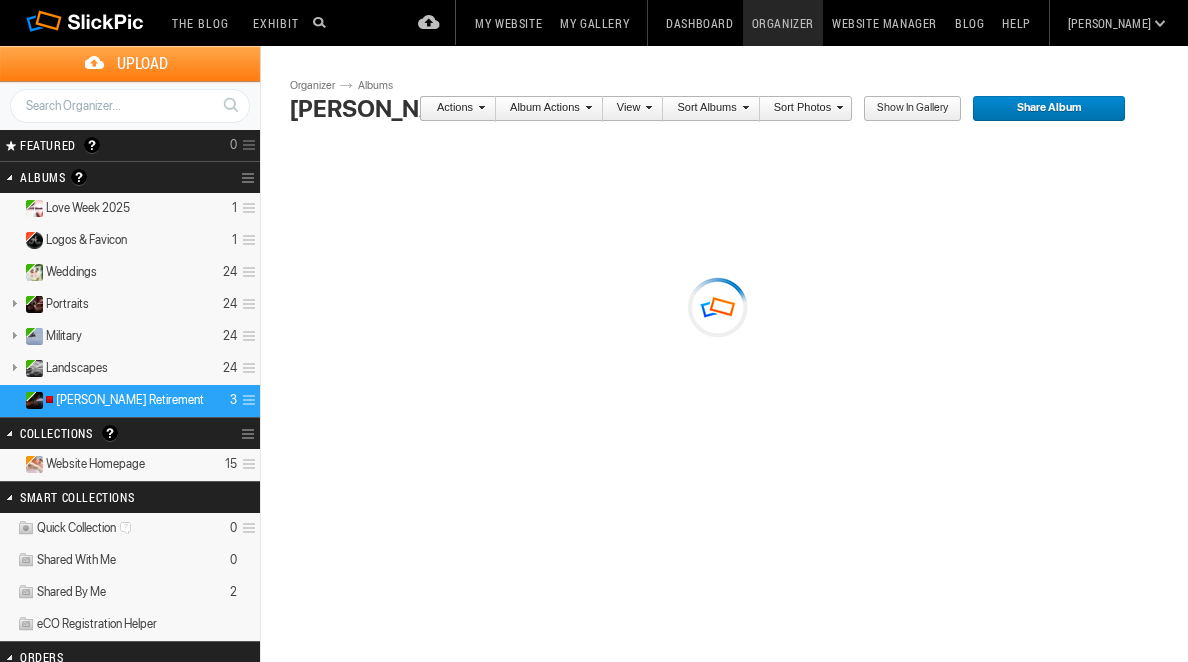 scroll, scrollTop: 0, scrollLeft: 0, axis: both 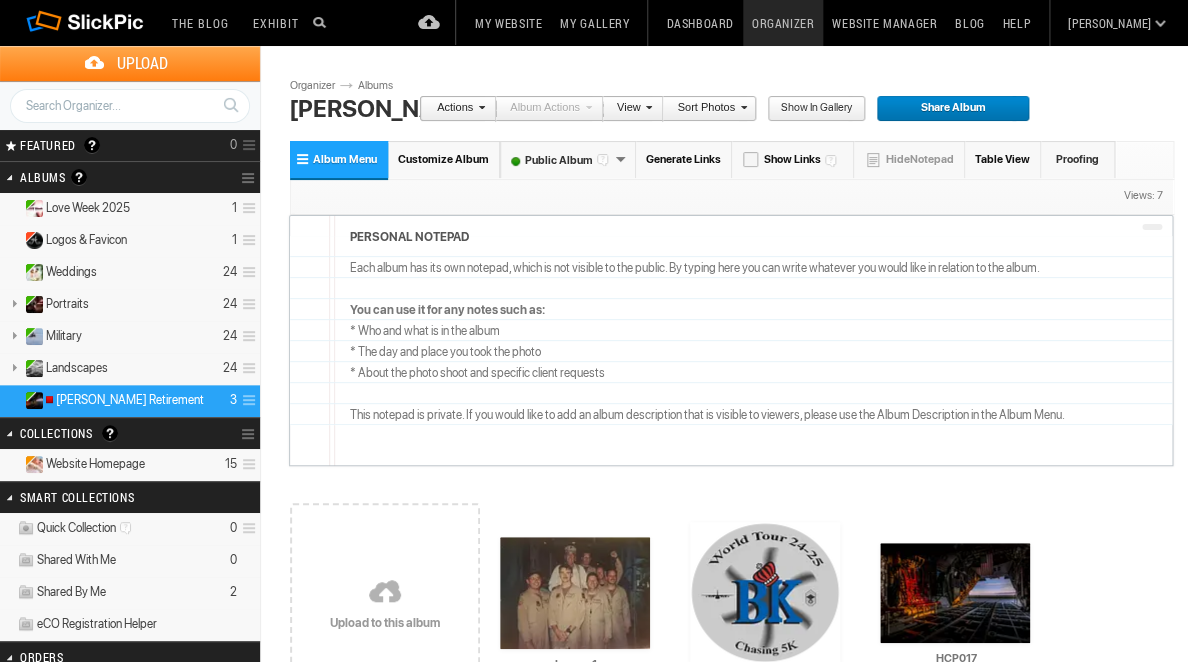 click at bounding box center (479, 107) 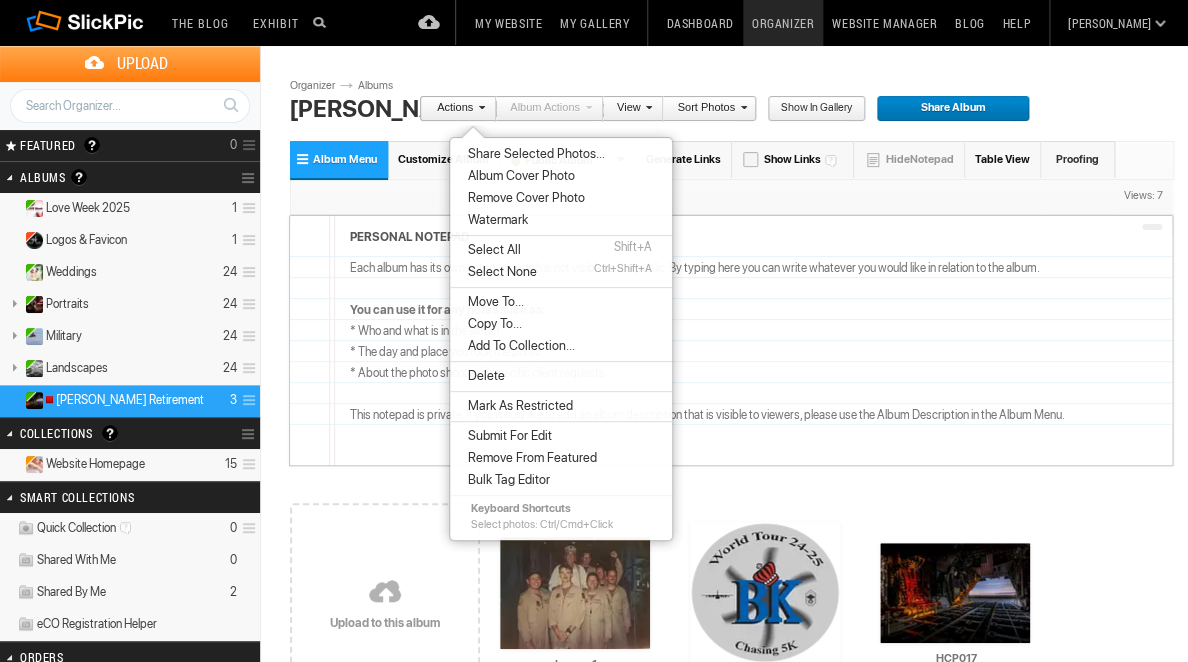 click on "Albums
[PERSON_NAME] Retirement" at bounding box center (354, 85) 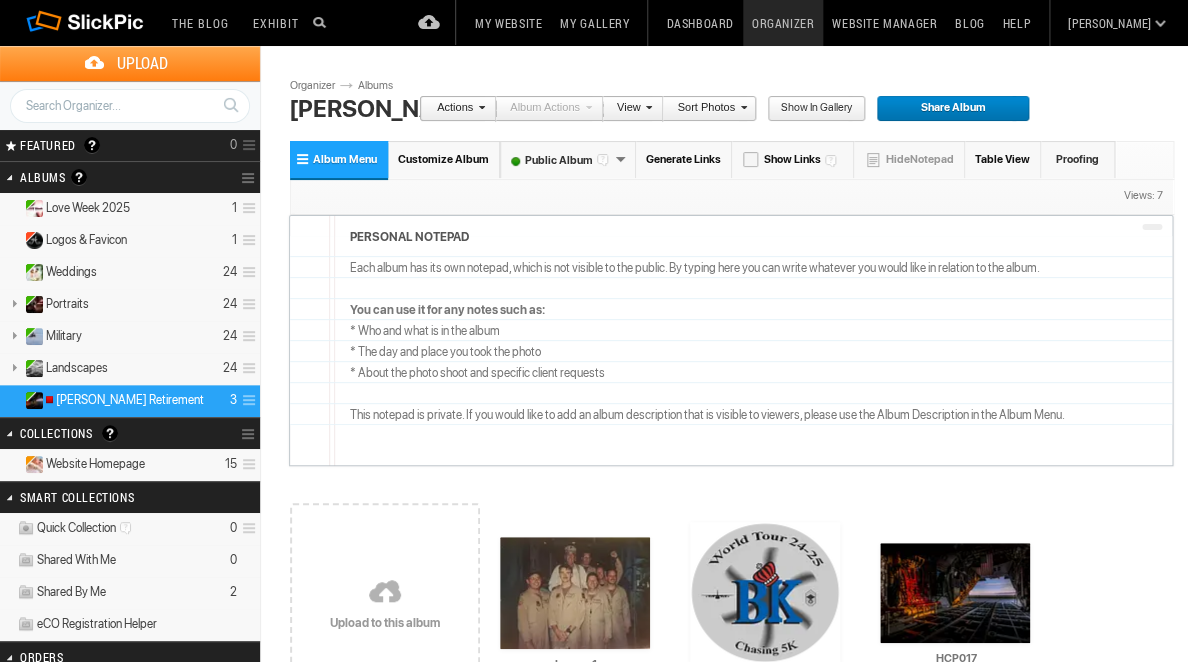click on "Albums
[PERSON_NAME] Retirement" at bounding box center [354, 85] 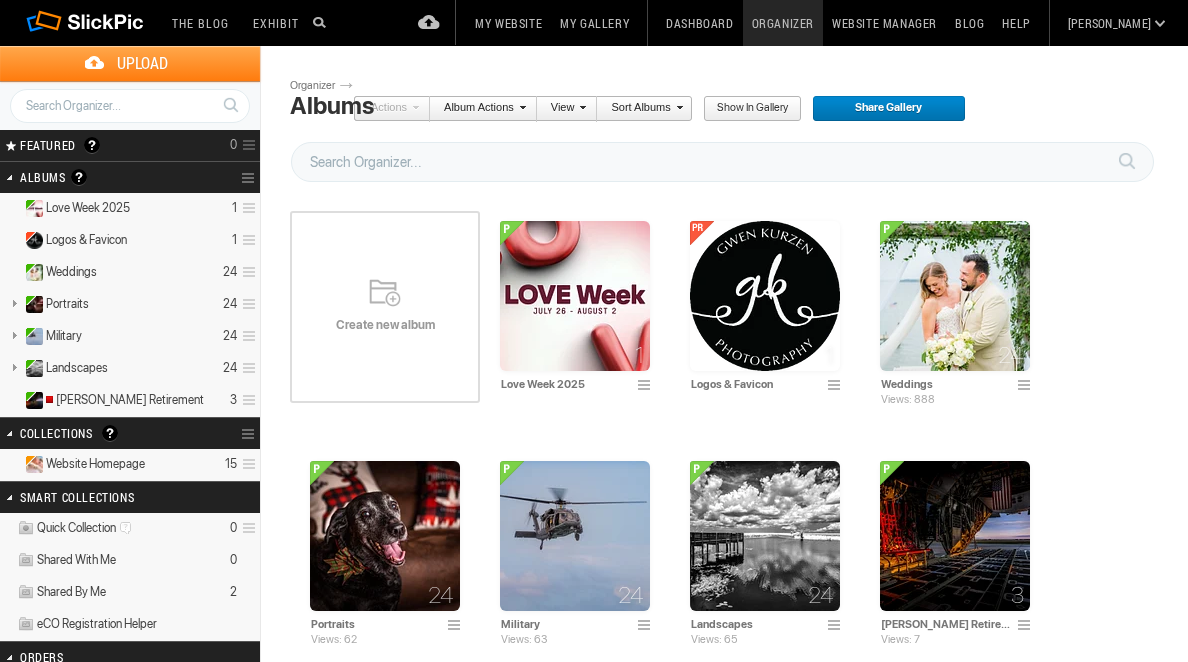 scroll, scrollTop: 0, scrollLeft: 0, axis: both 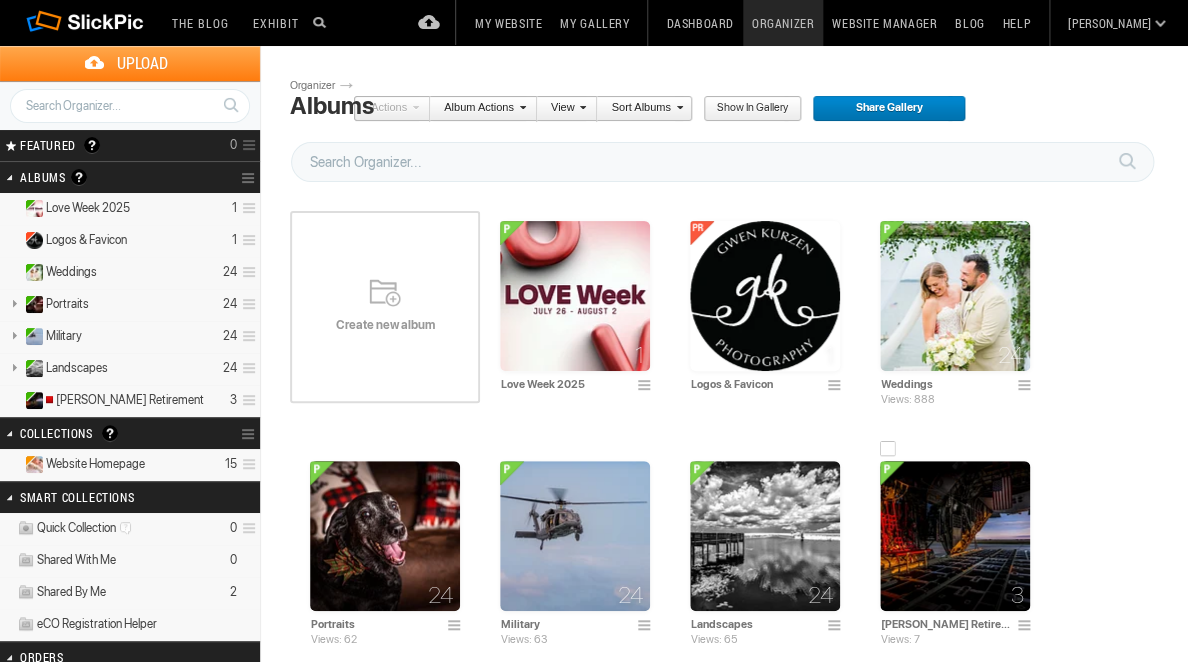 click at bounding box center [955, 536] 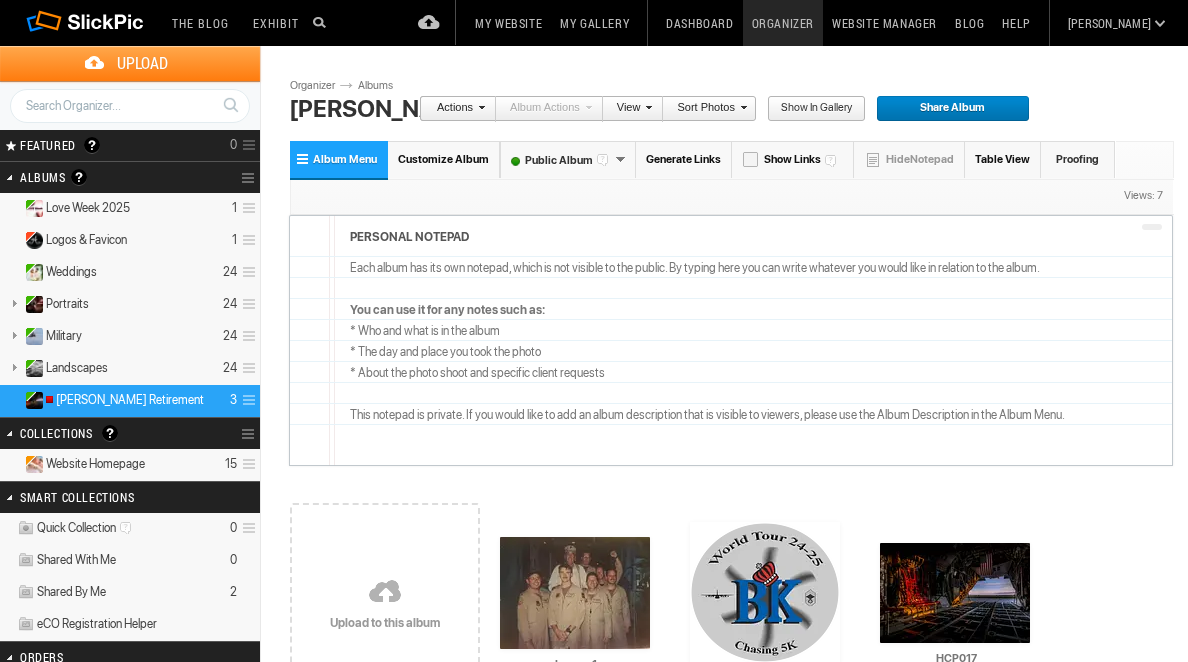 scroll, scrollTop: 0, scrollLeft: 0, axis: both 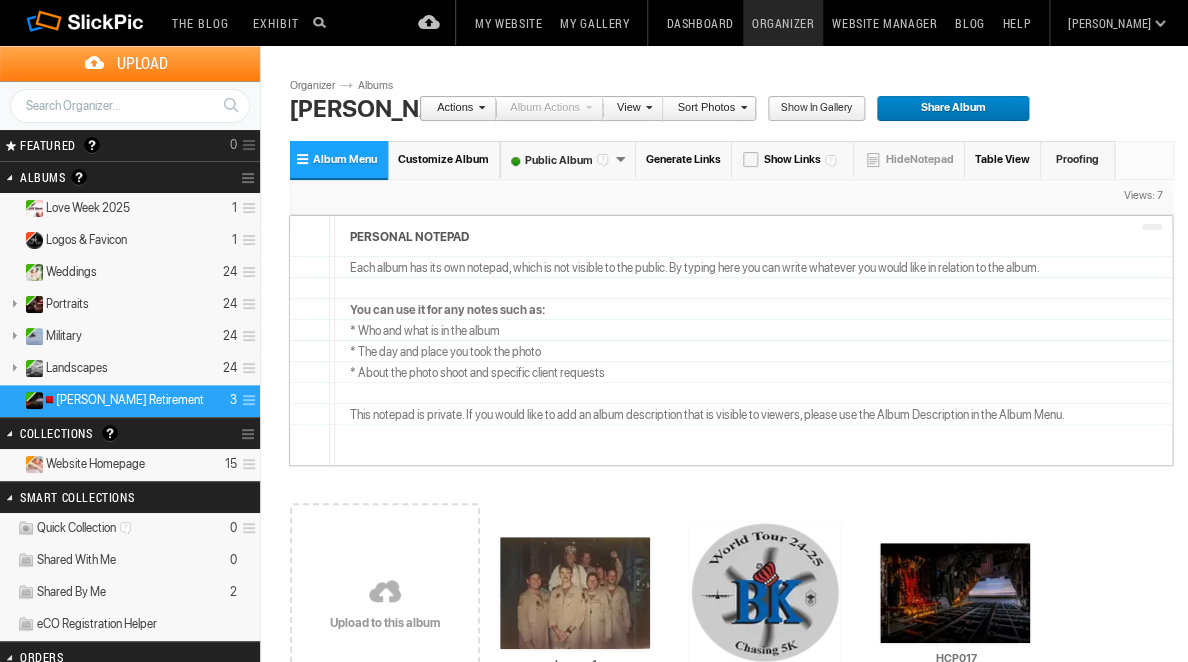 click on "Albums
[PERSON_NAME] Retirement" at bounding box center (354, 85) 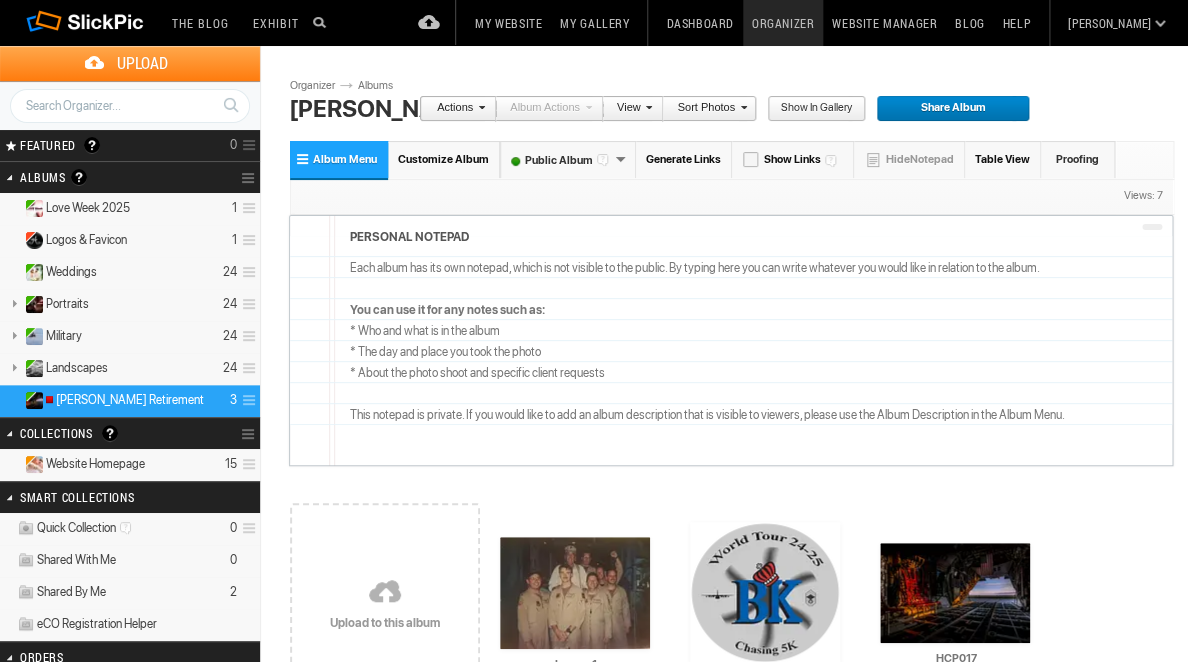 click on "Albums
Bob Kurzen Retirement" at bounding box center [354, 85] 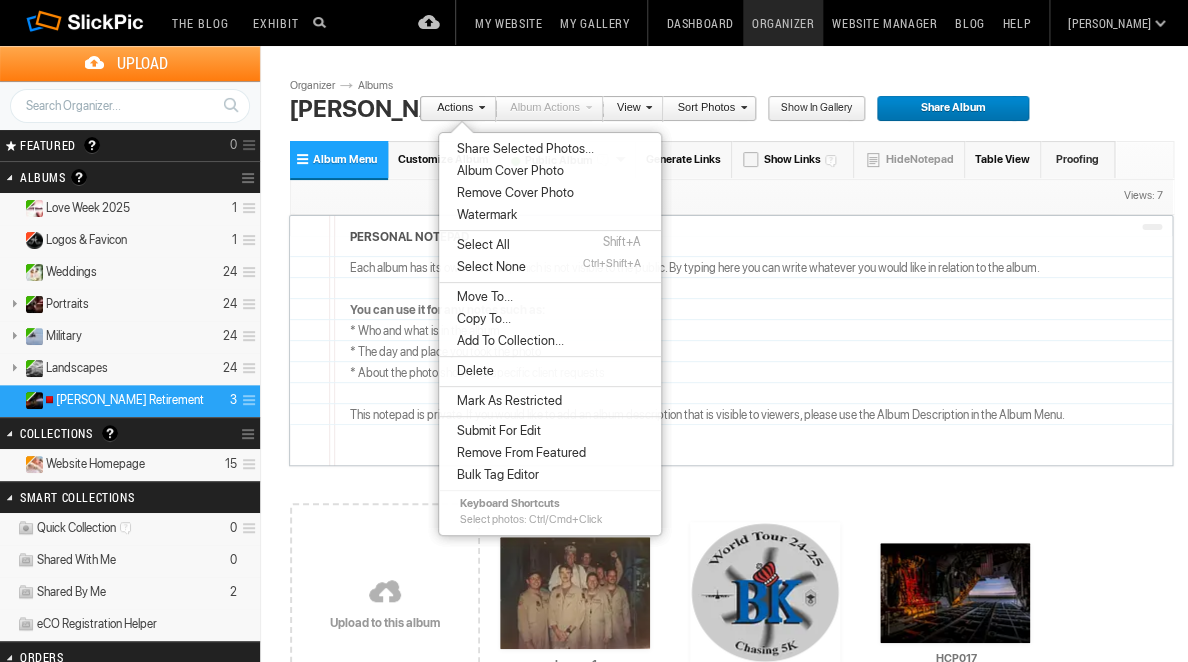 click on "Albums
Bob Kurzen Retirement" at bounding box center (354, 85) 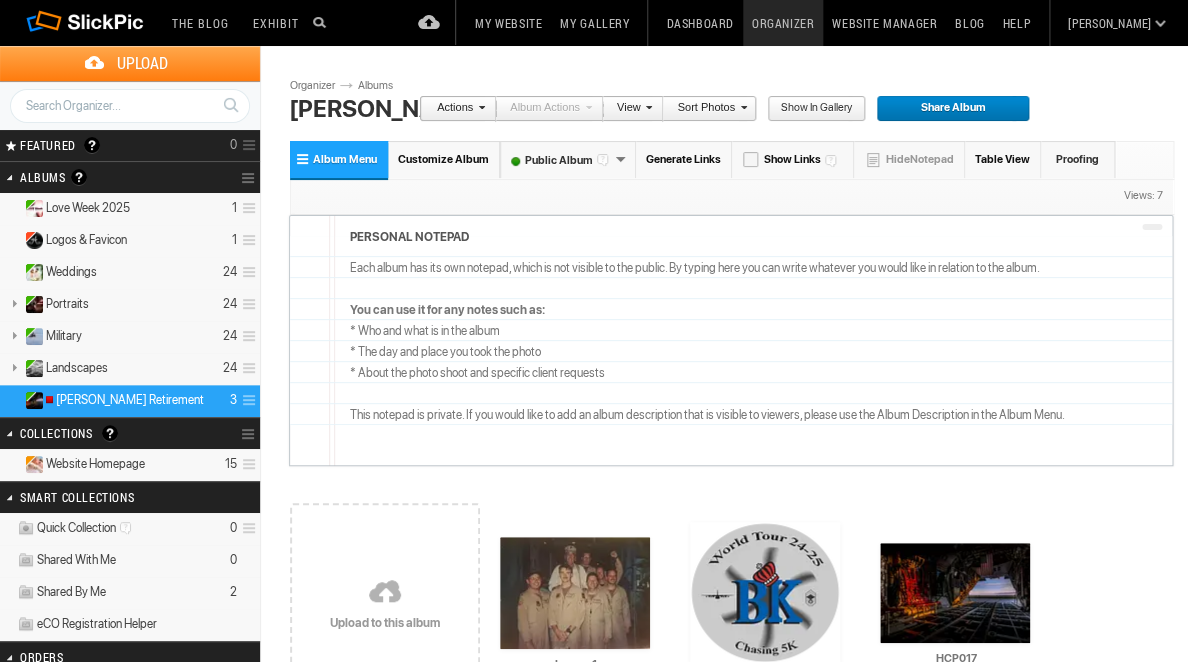 click on "Album Menu" at bounding box center [345, 159] 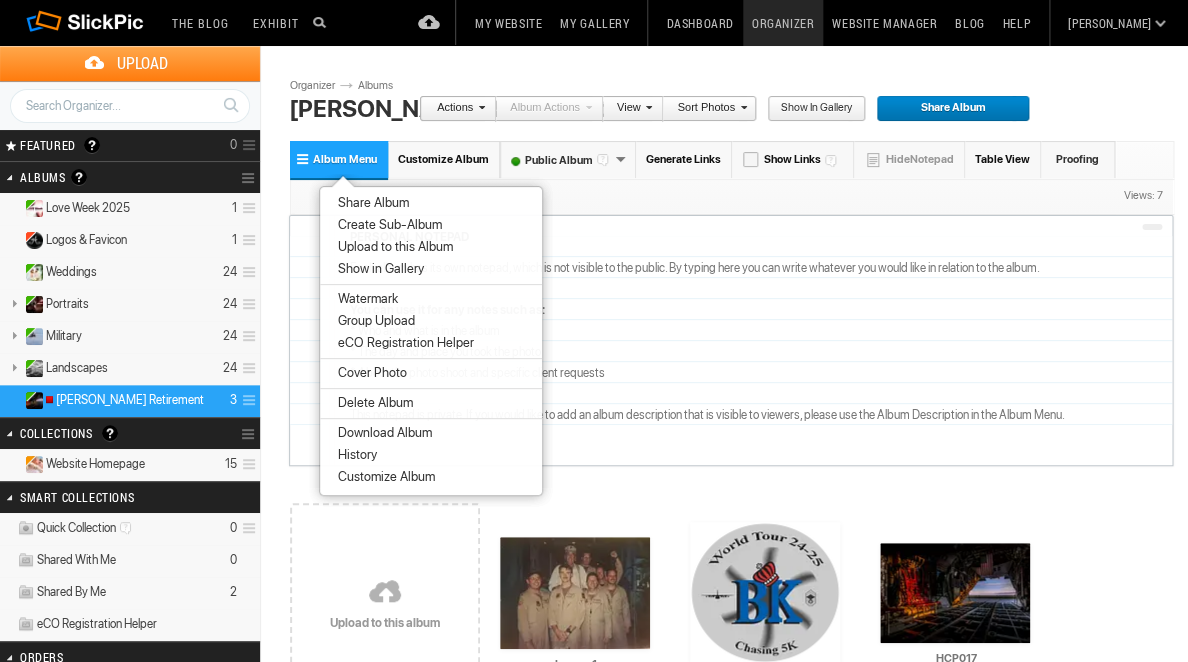 click on "Group Upload" at bounding box center (373, 321) 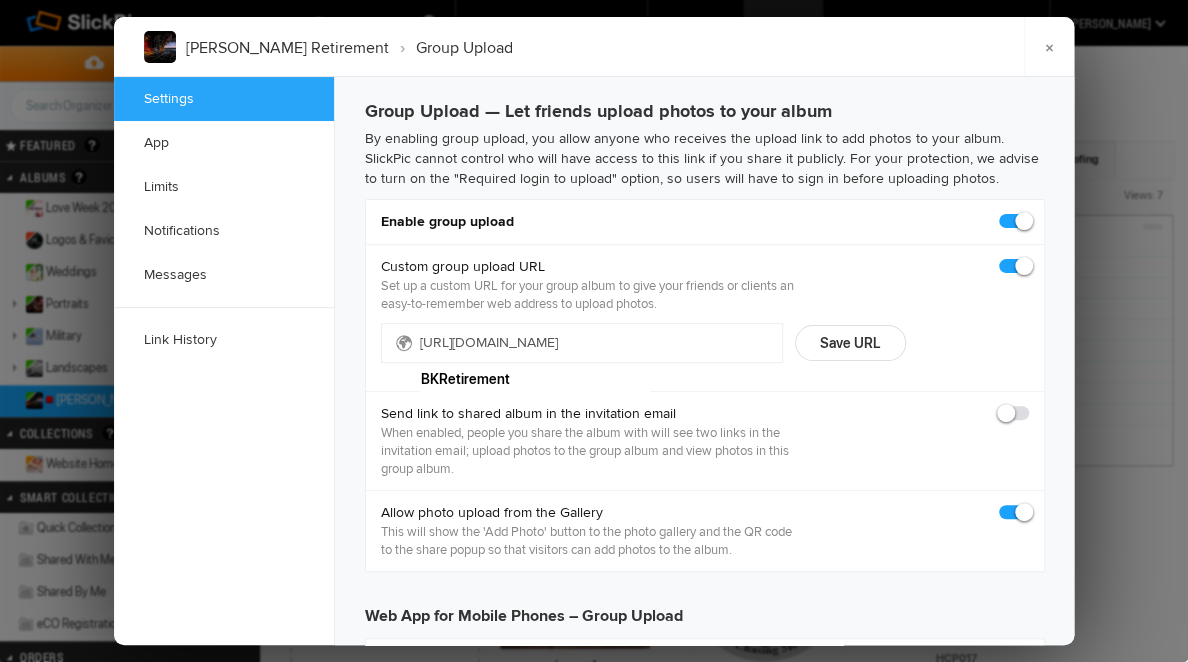 type on "2025-09-01 12:00 AM" 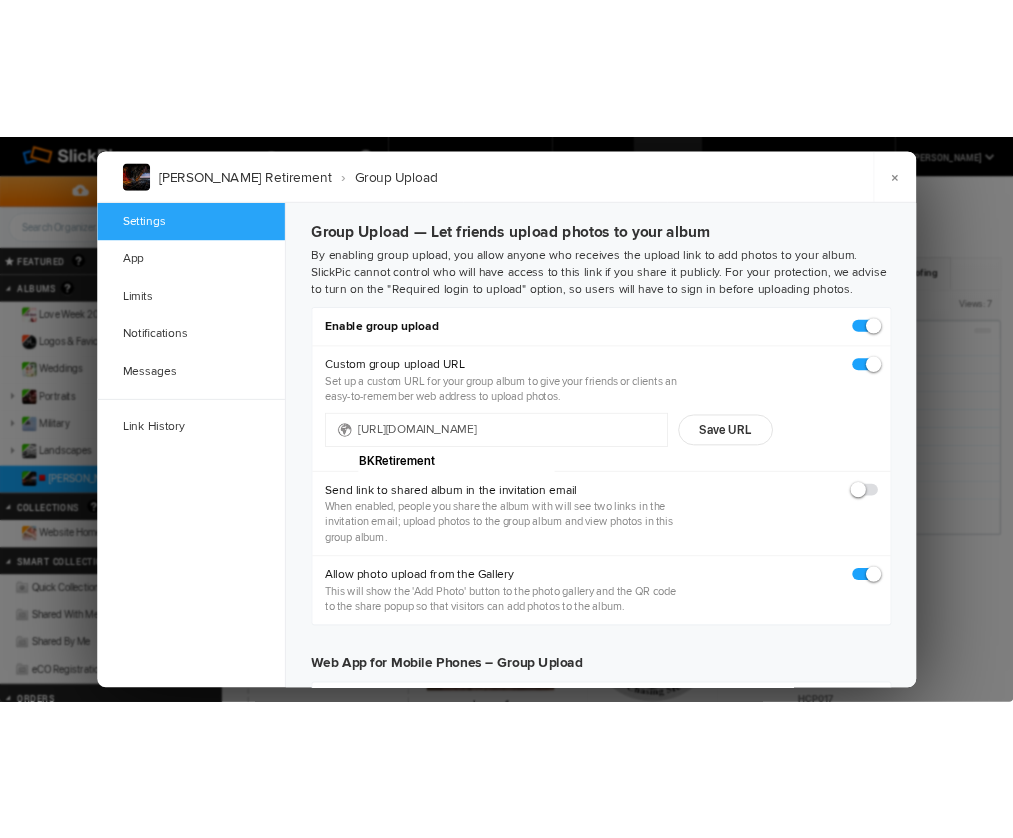 scroll, scrollTop: 0, scrollLeft: 0, axis: both 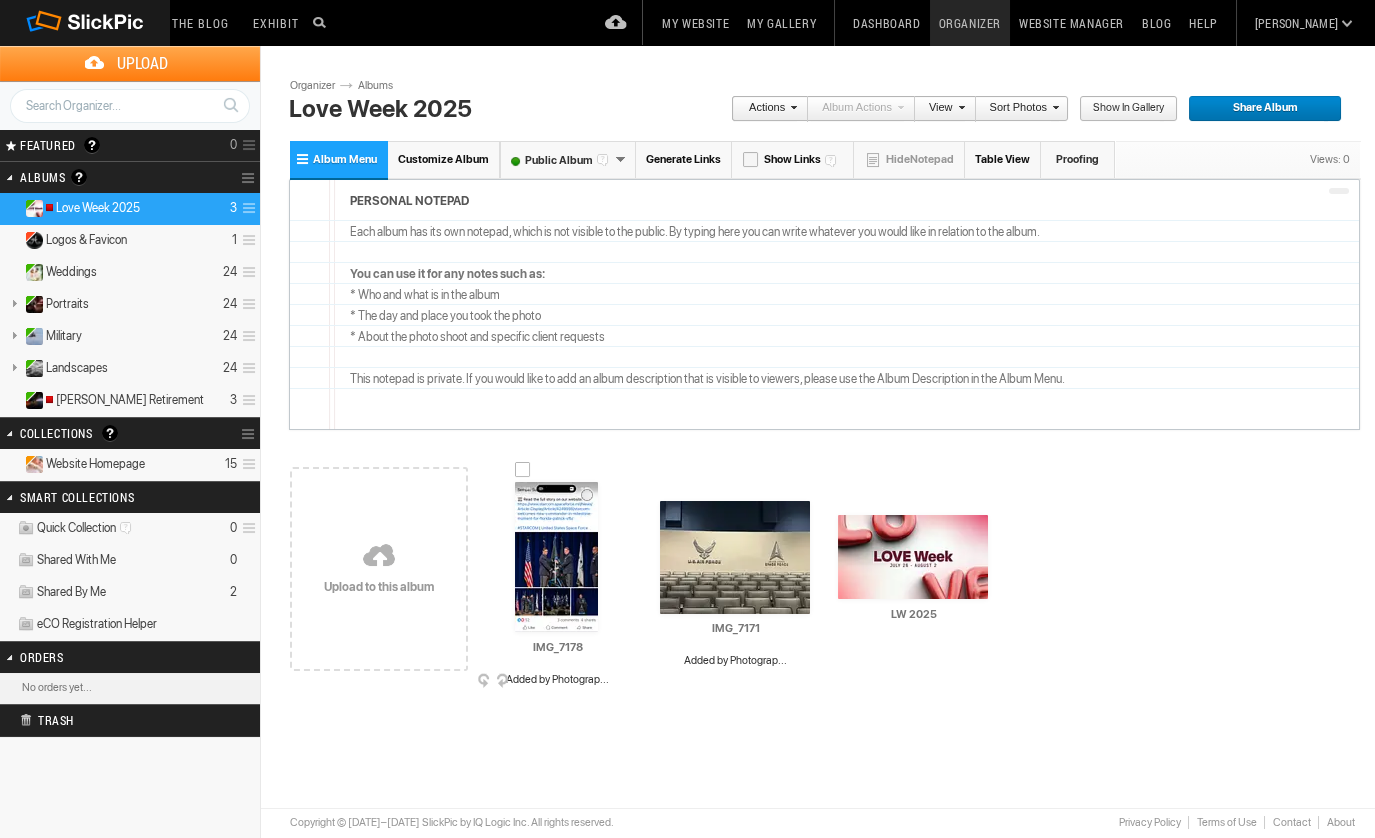 click at bounding box center [556, 557] 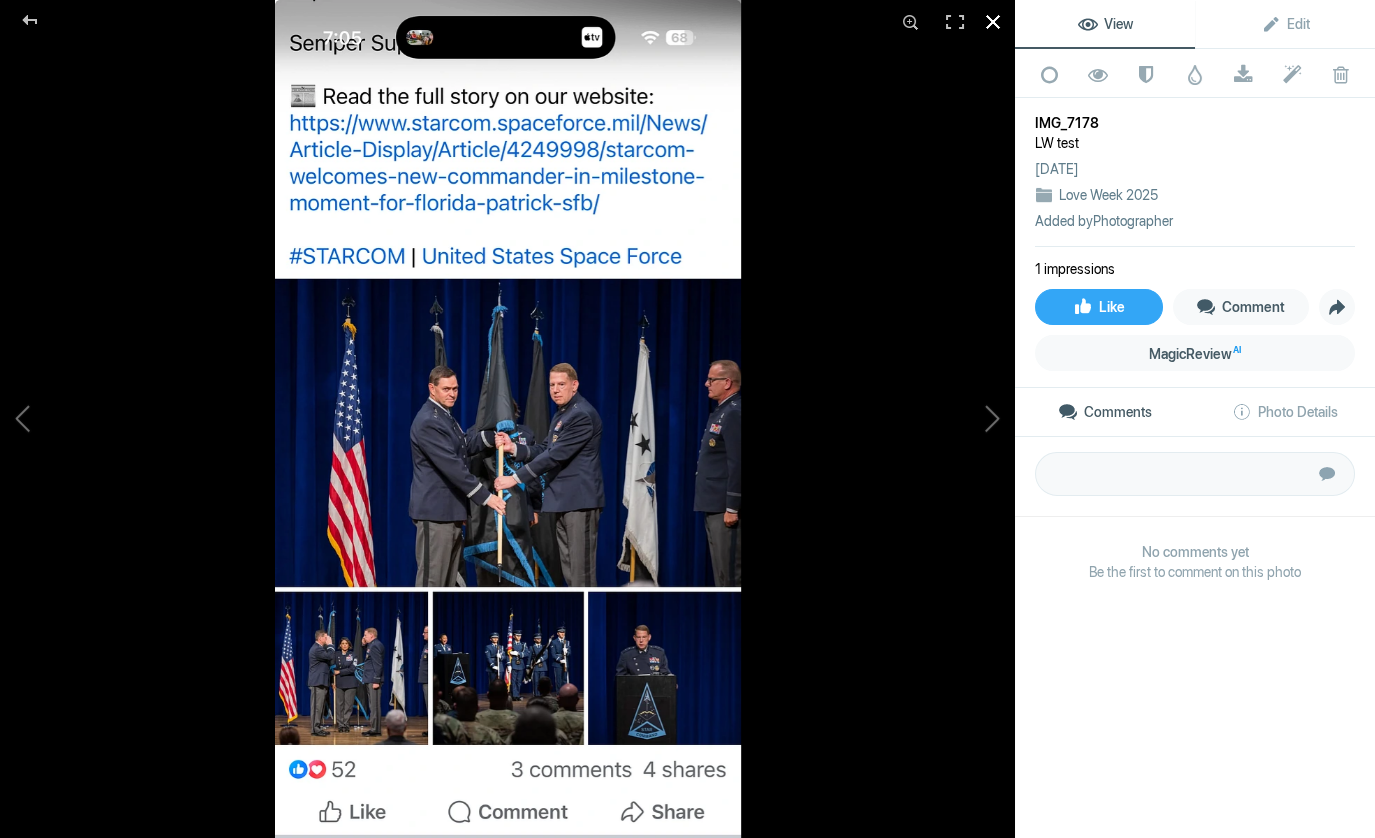 click 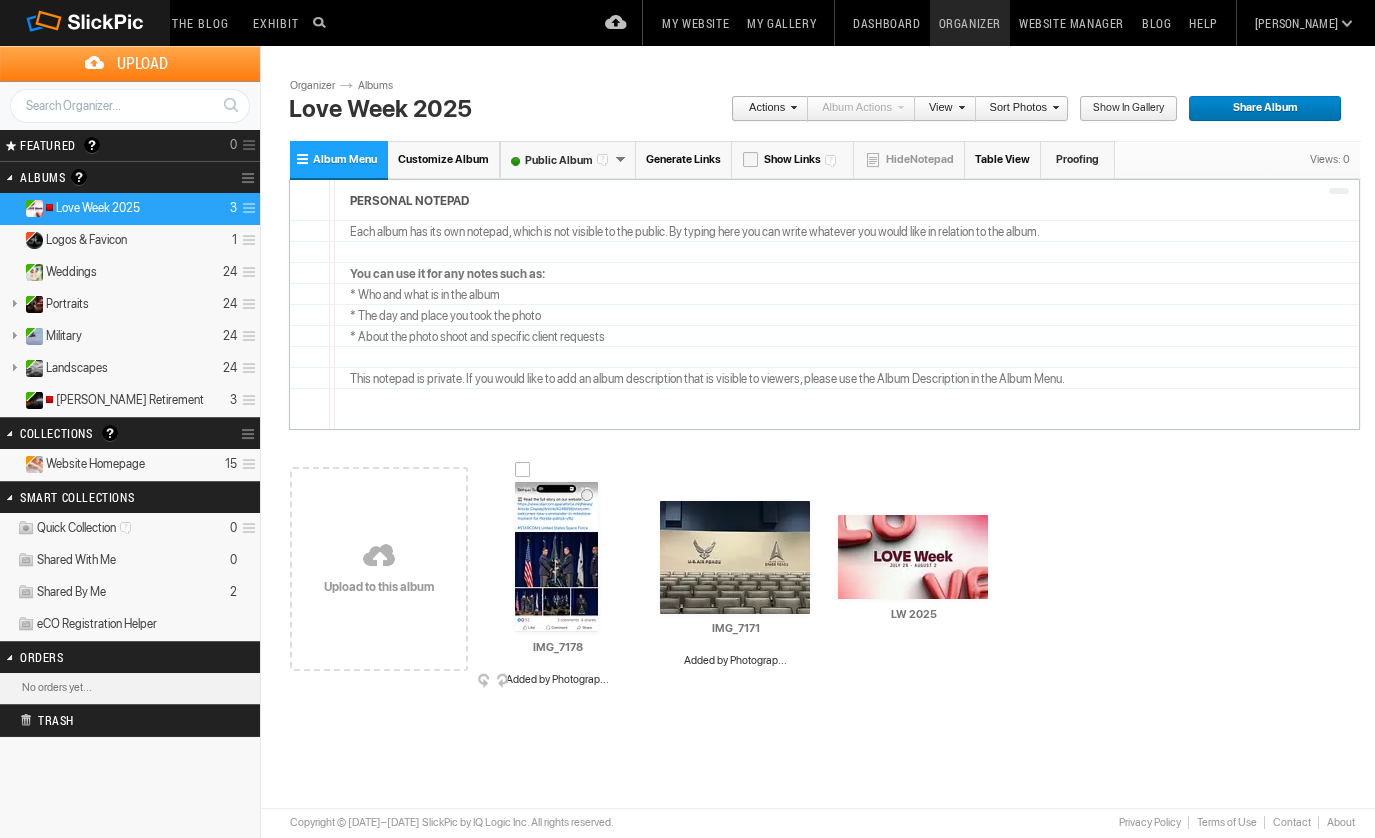 click at bounding box center (523, 470) 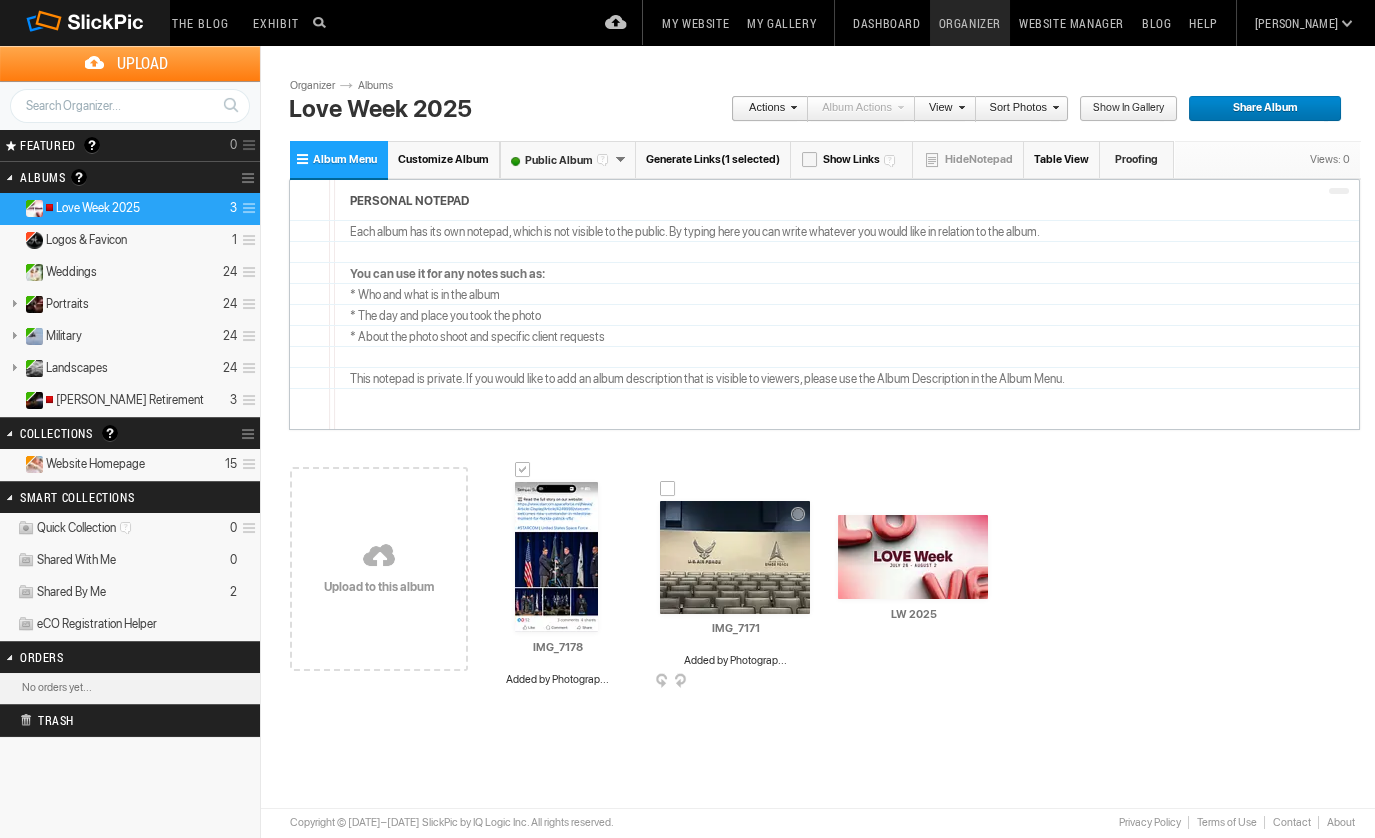 click at bounding box center (668, 489) 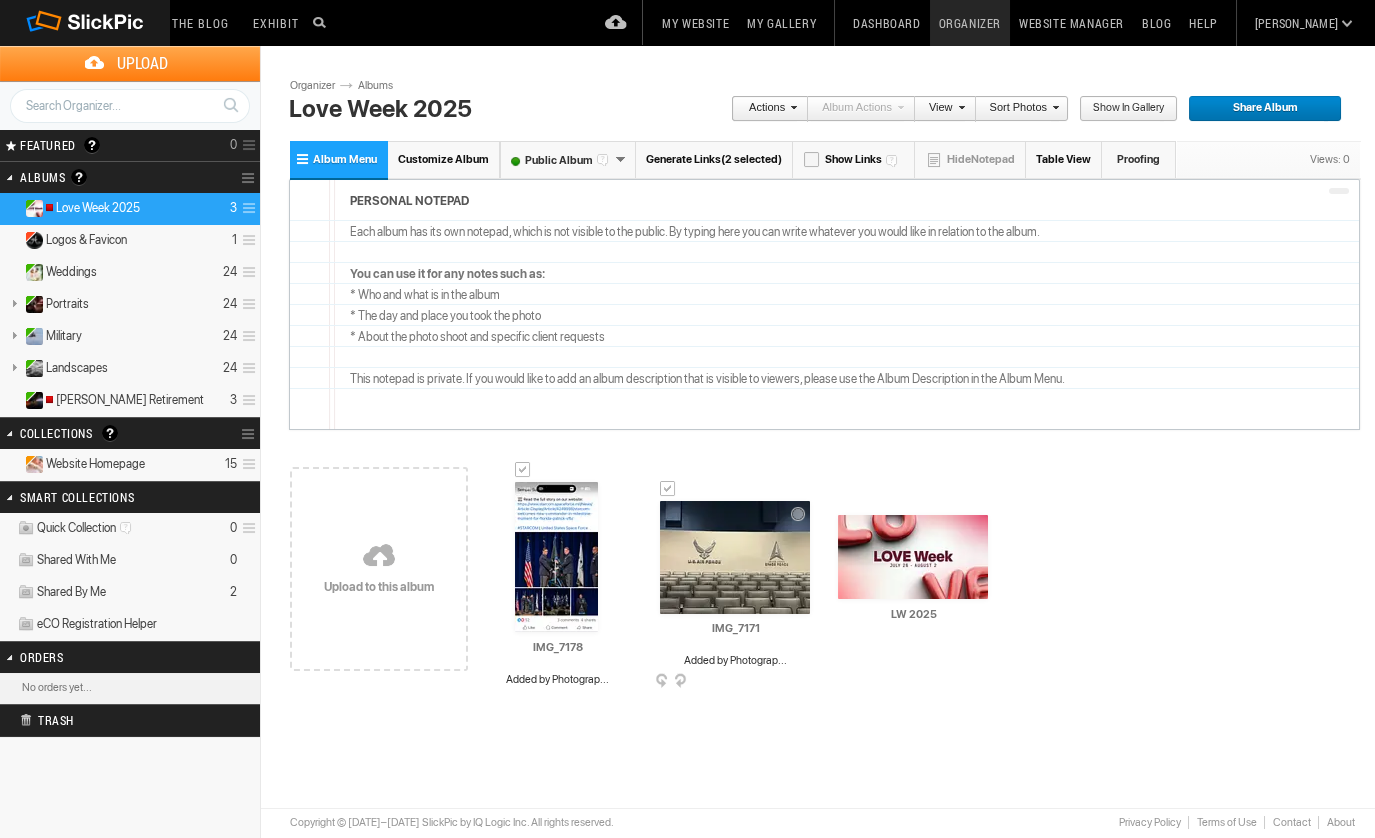 click at bounding box center (808, 682) 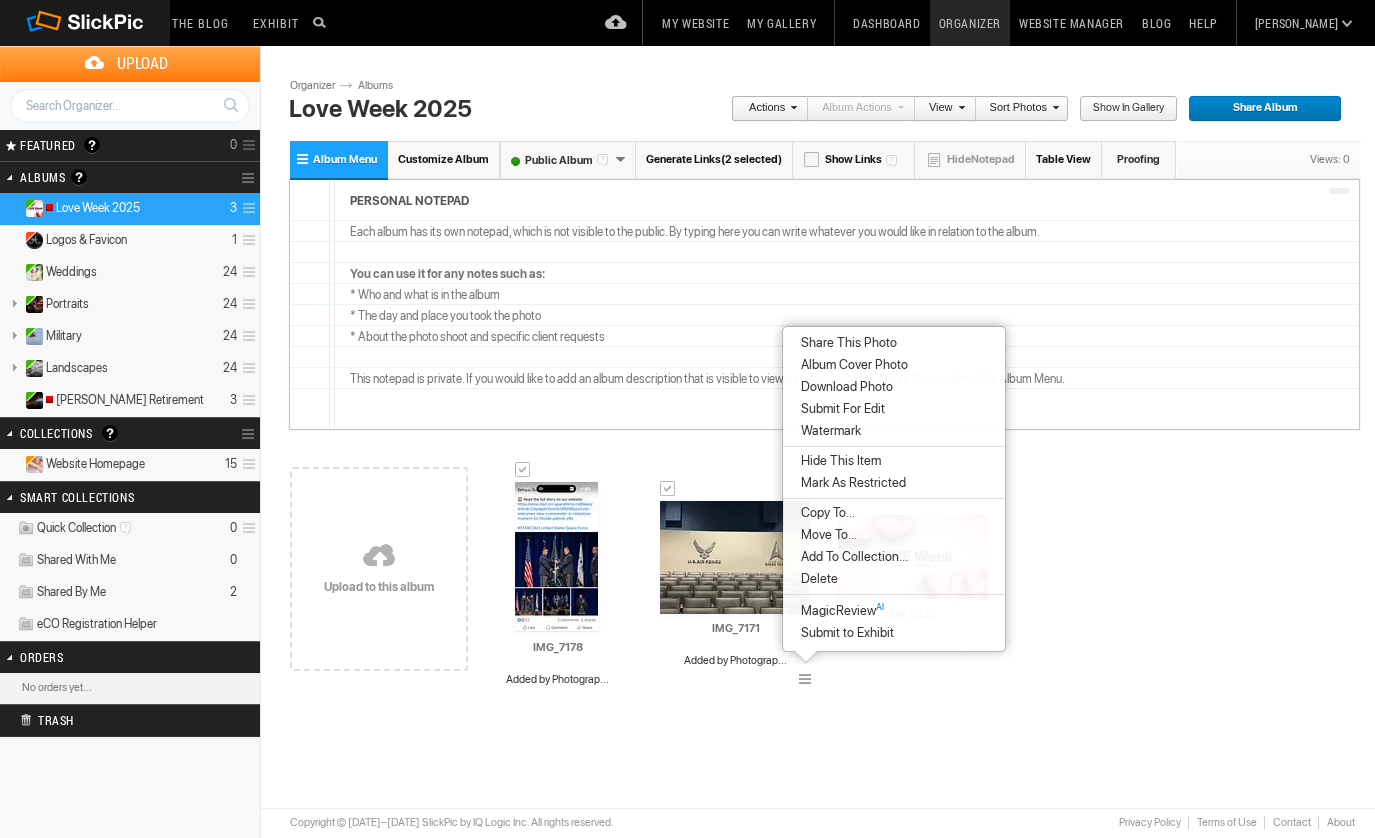 click on "Add To Collection..." at bounding box center (894, 557) 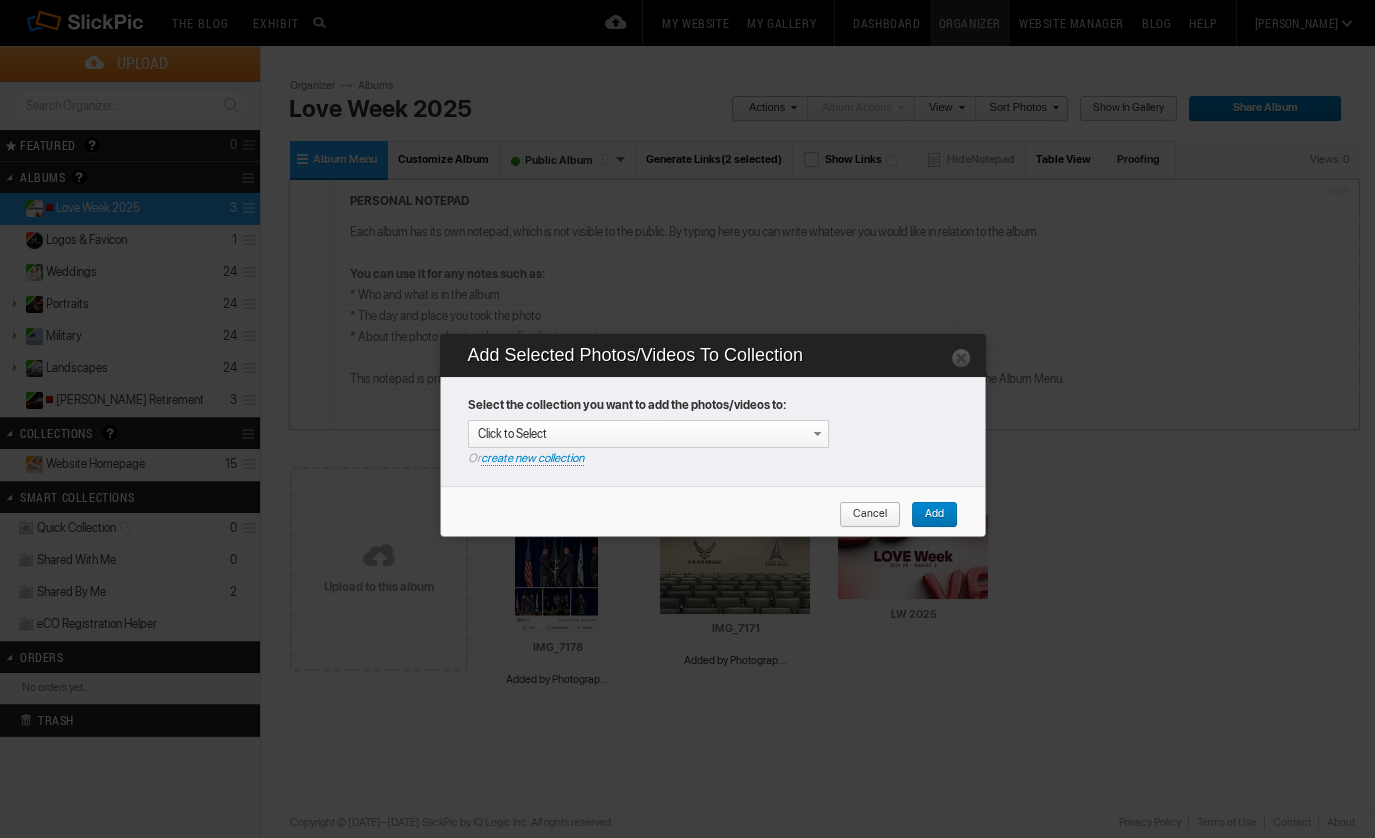 click on "Cancel" at bounding box center [863, 515] 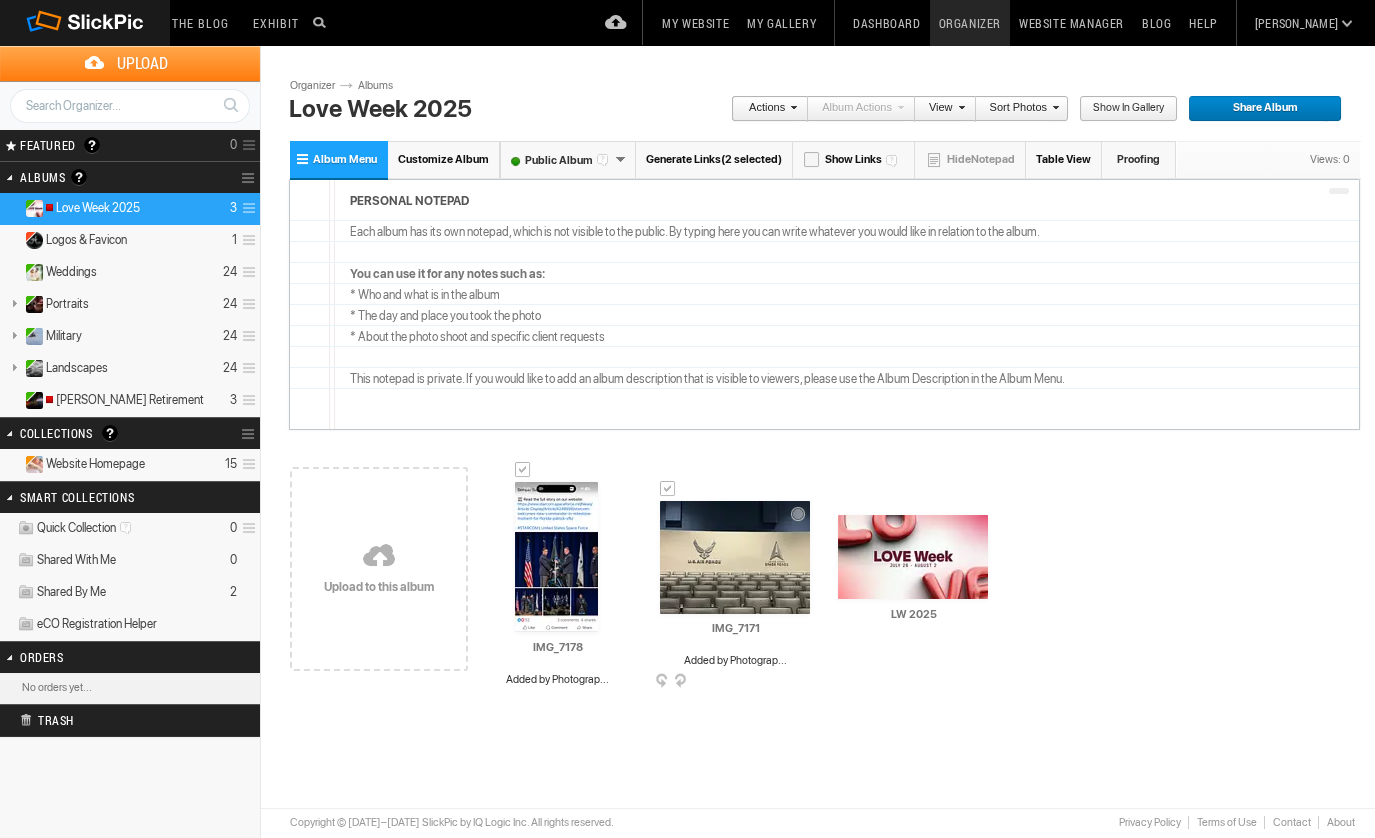 click at bounding box center (808, 682) 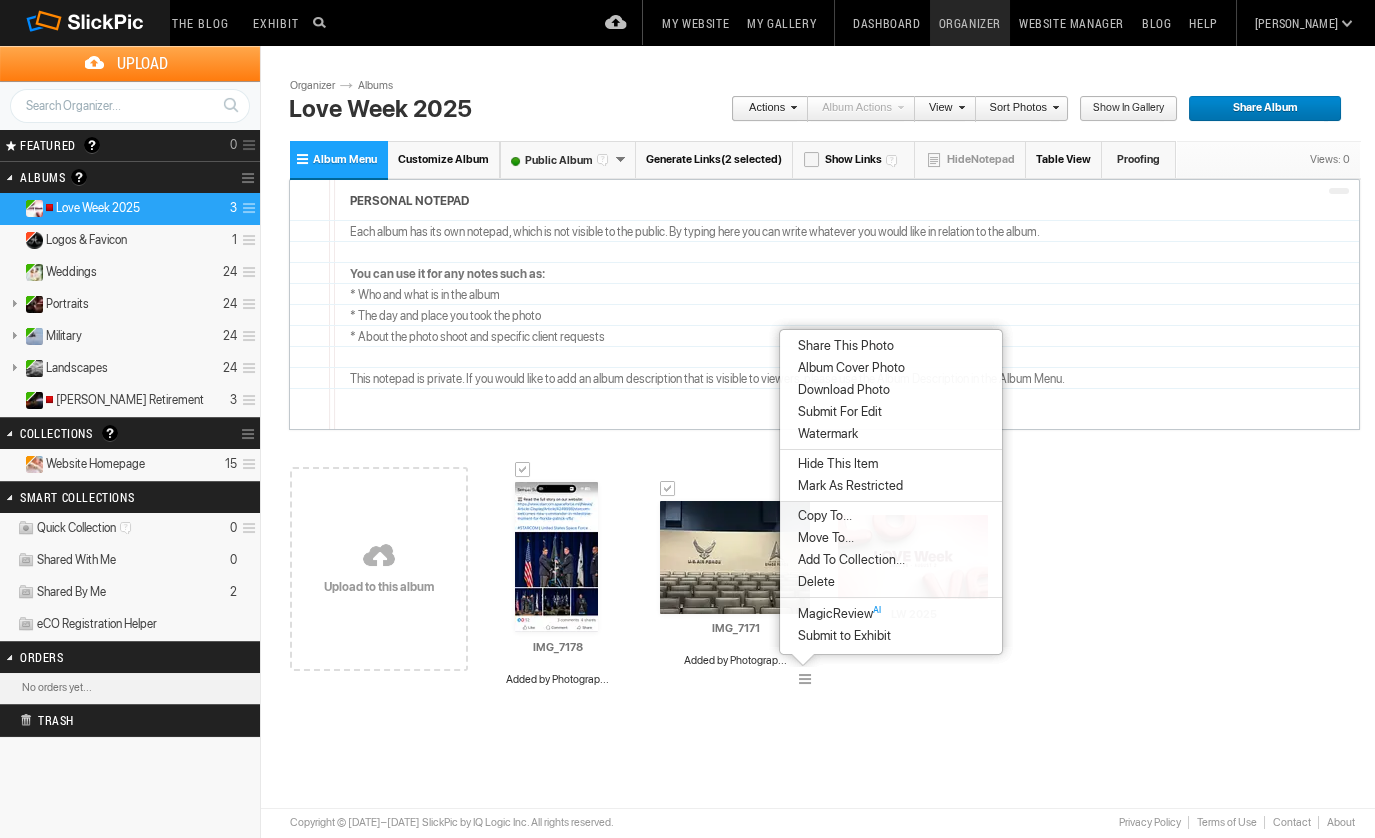 click on "Delete" at bounding box center [891, 582] 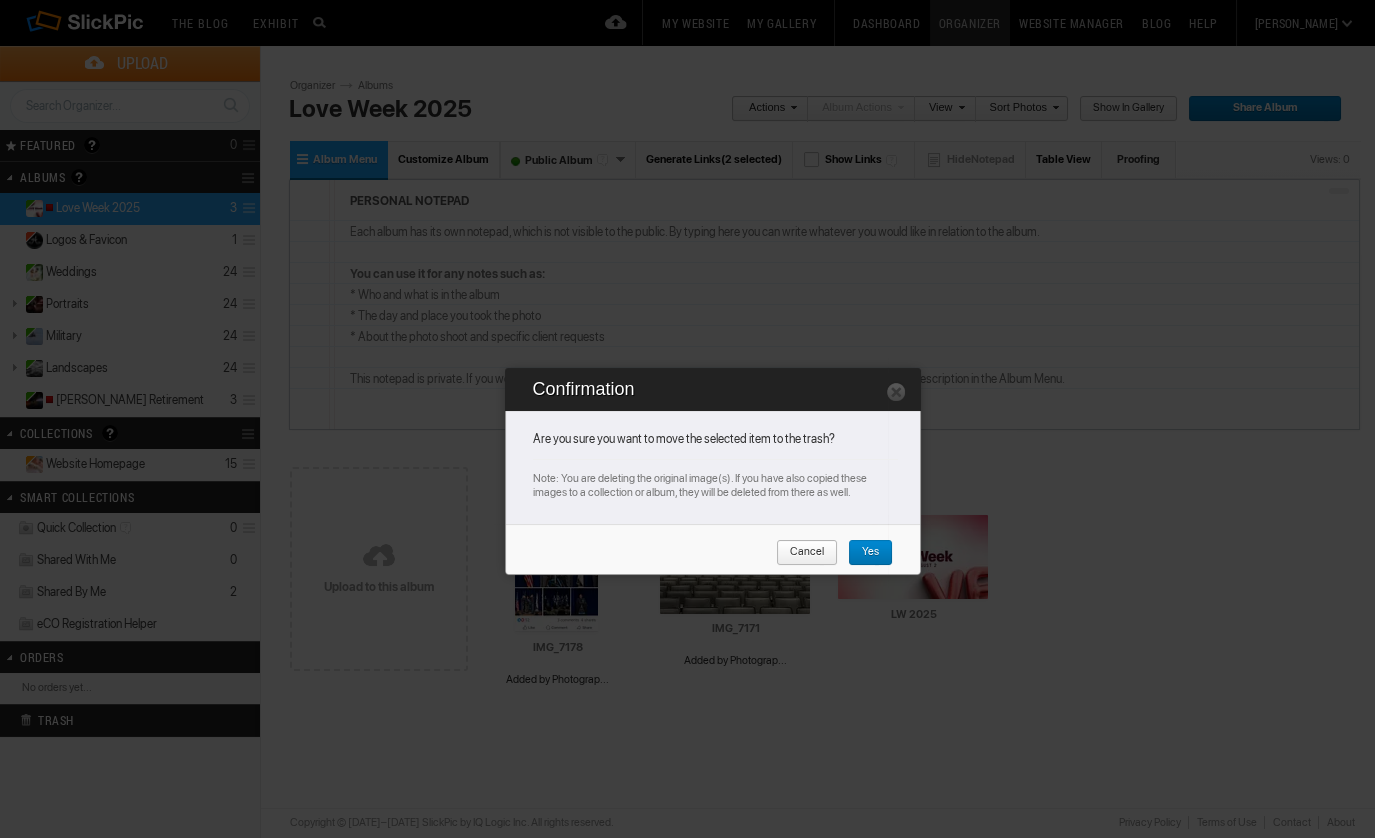 click on "Yes" at bounding box center [863, 553] 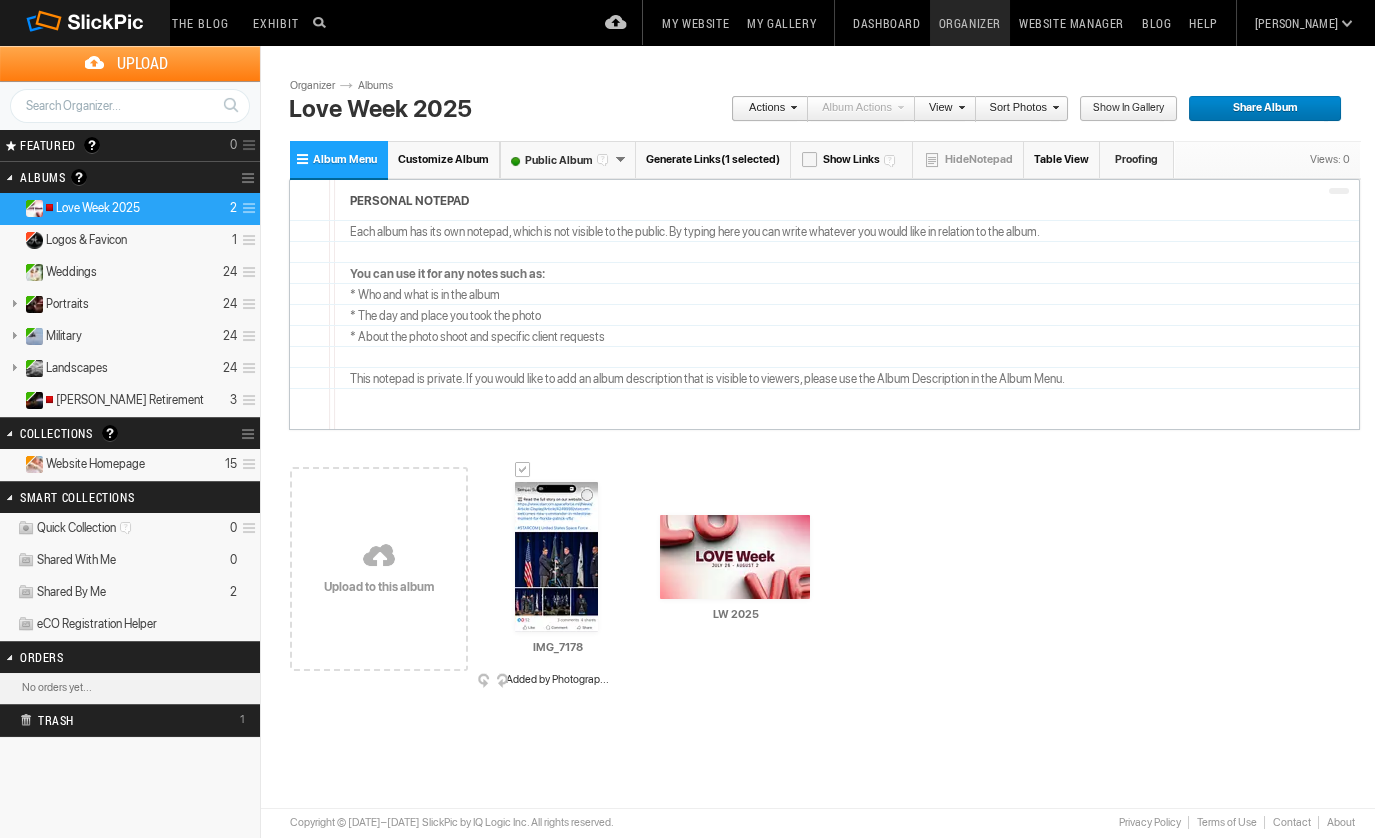 click at bounding box center [630, 682] 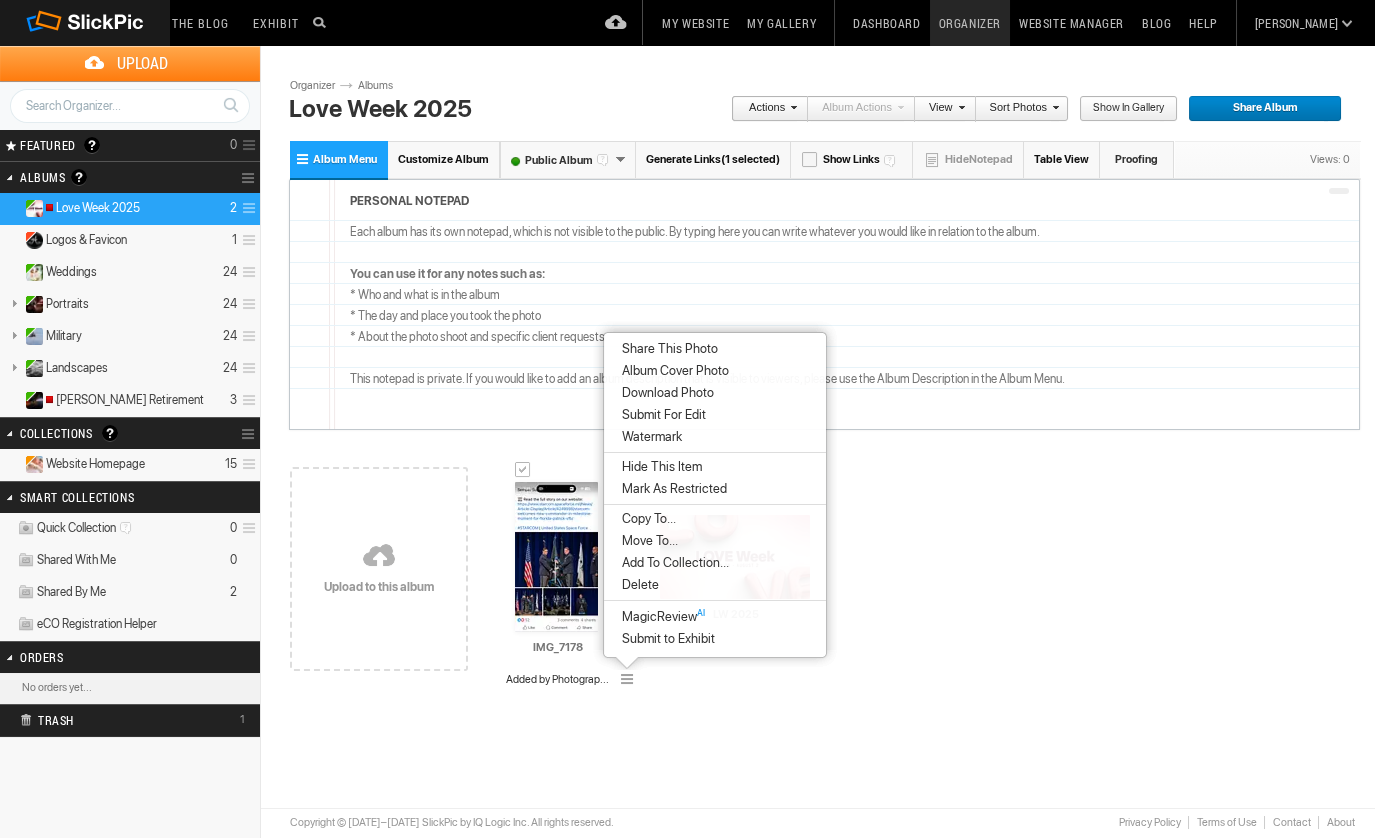click on "Delete" at bounding box center [715, 585] 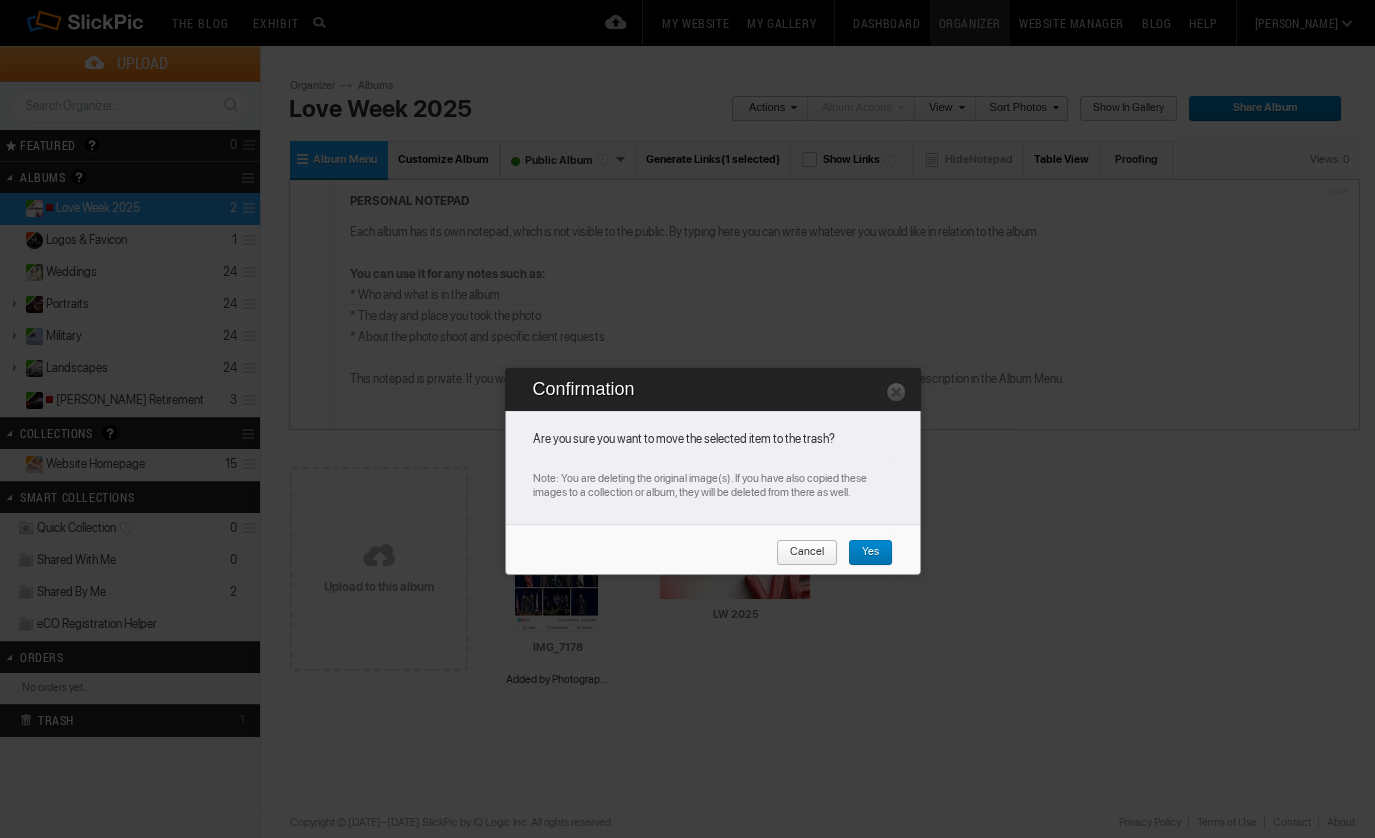 click on "Yes" at bounding box center (870, 553) 